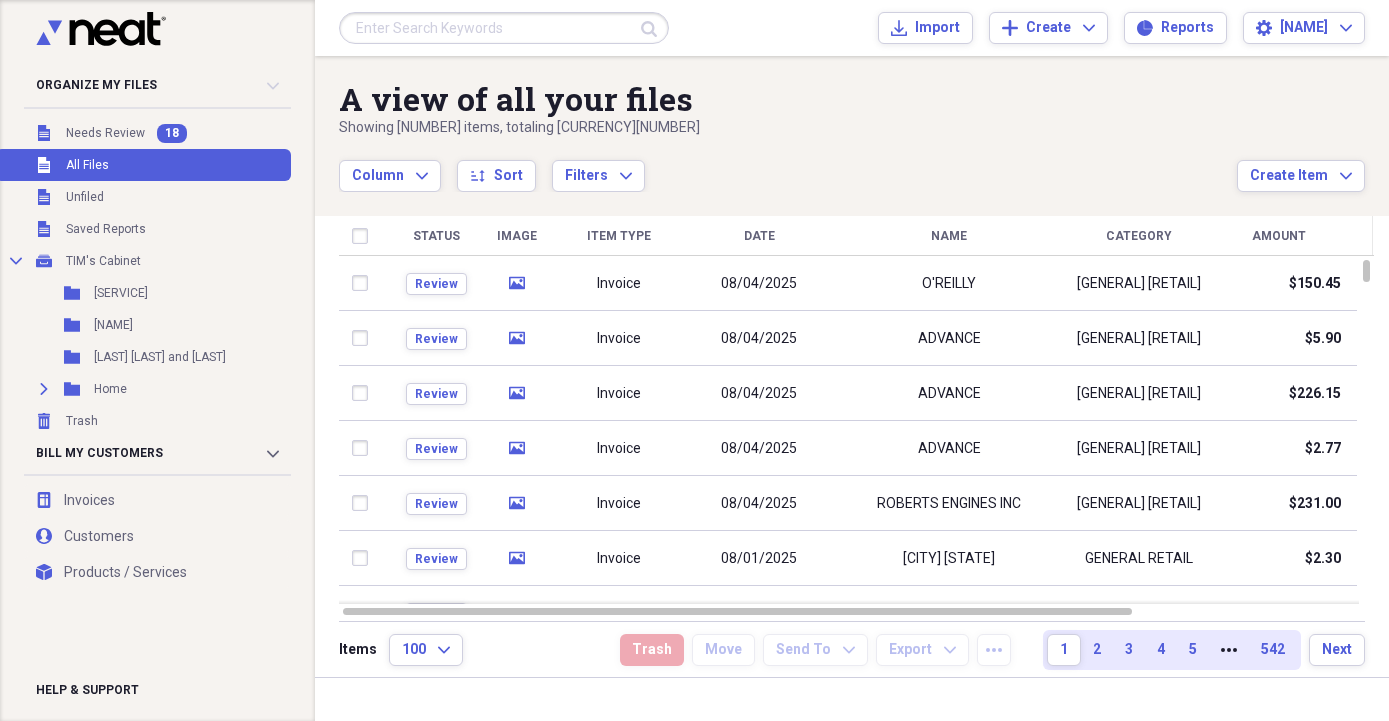 scroll, scrollTop: 0, scrollLeft: 0, axis: both 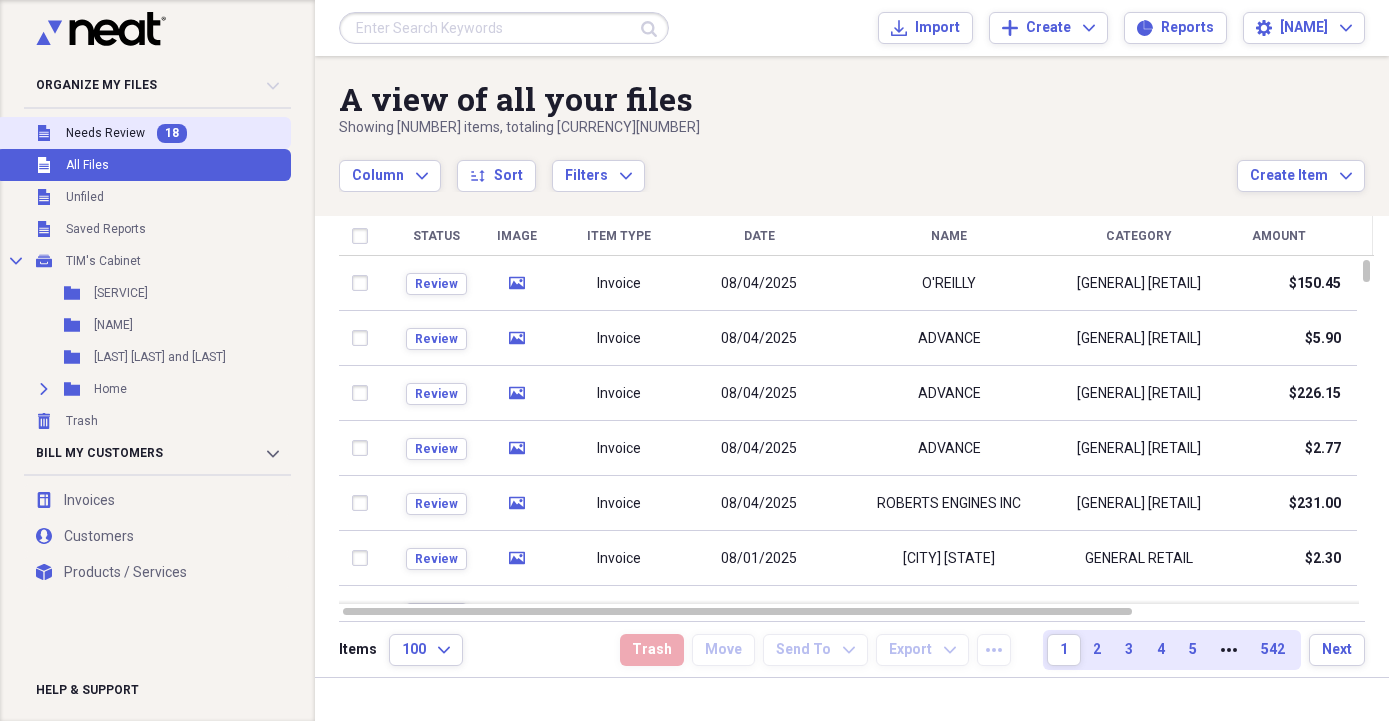 click on "Needs Review" at bounding box center [105, 133] 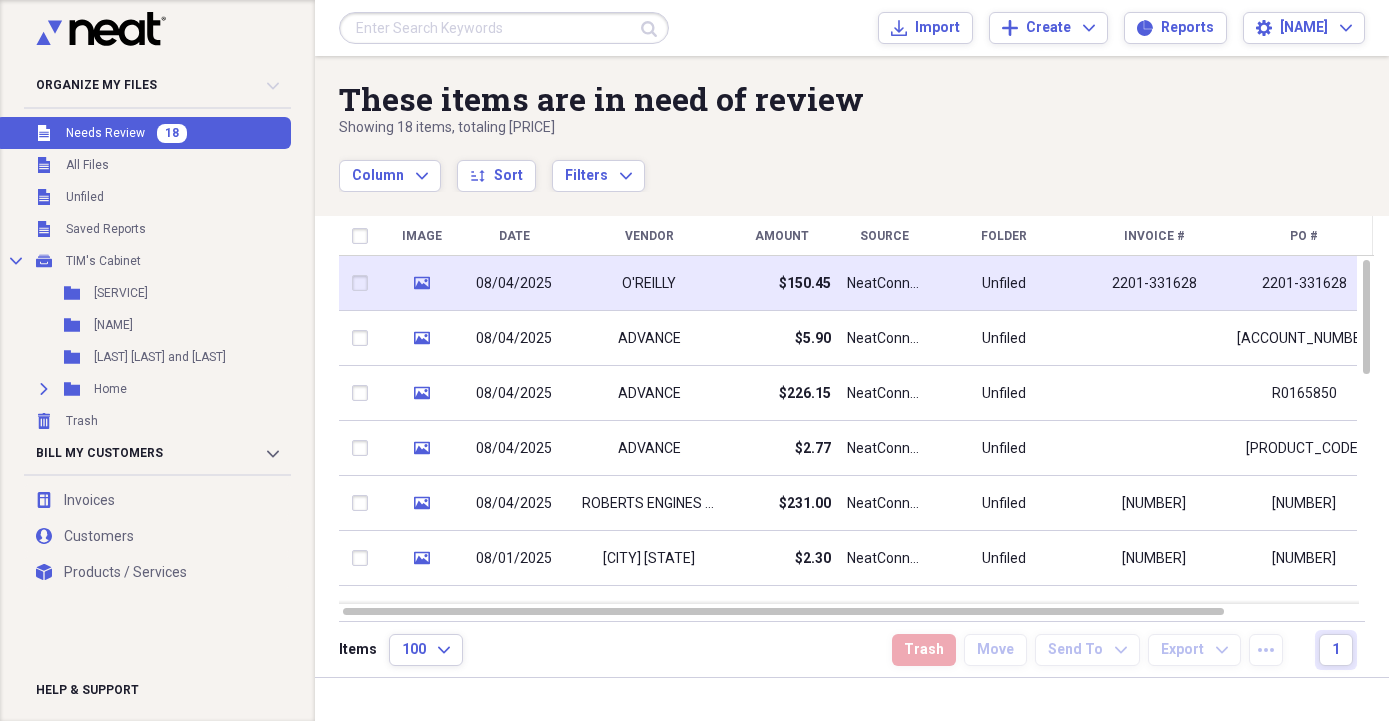 click on "NeatConnect" at bounding box center [884, 284] 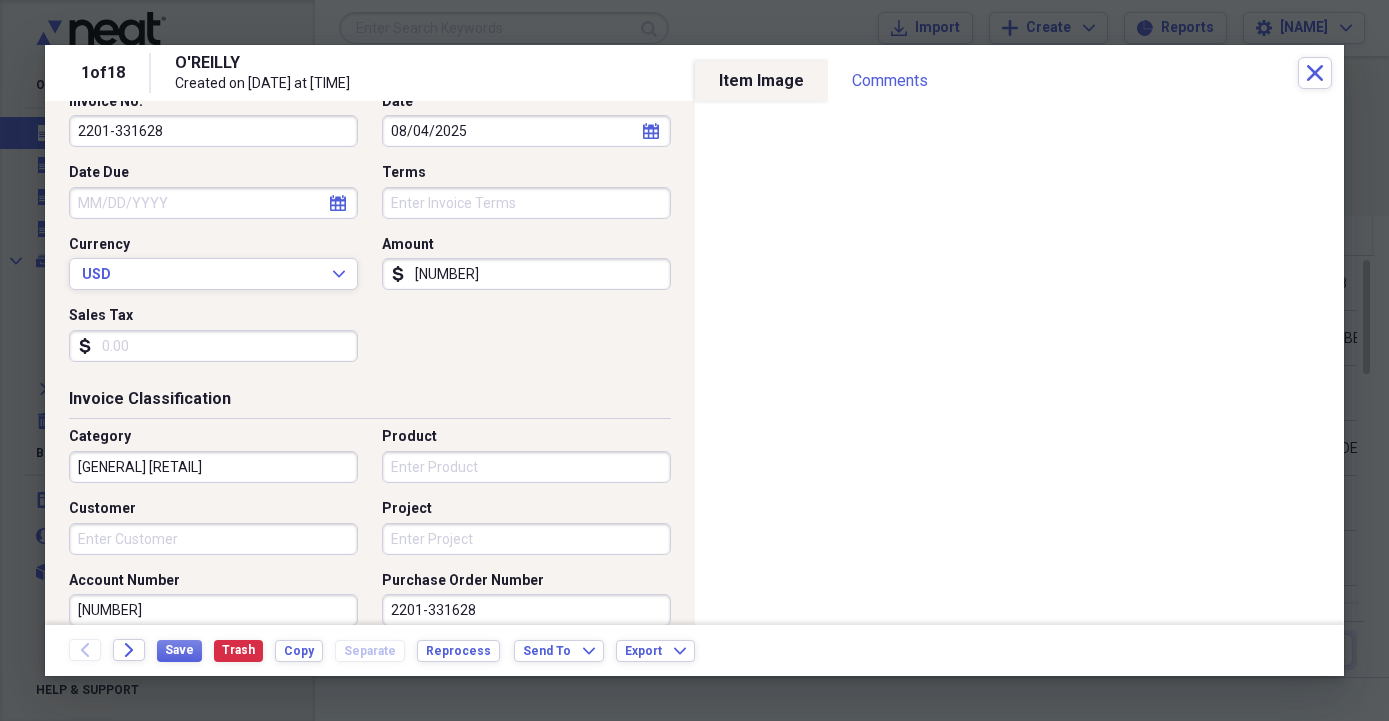 scroll, scrollTop: 342, scrollLeft: 0, axis: vertical 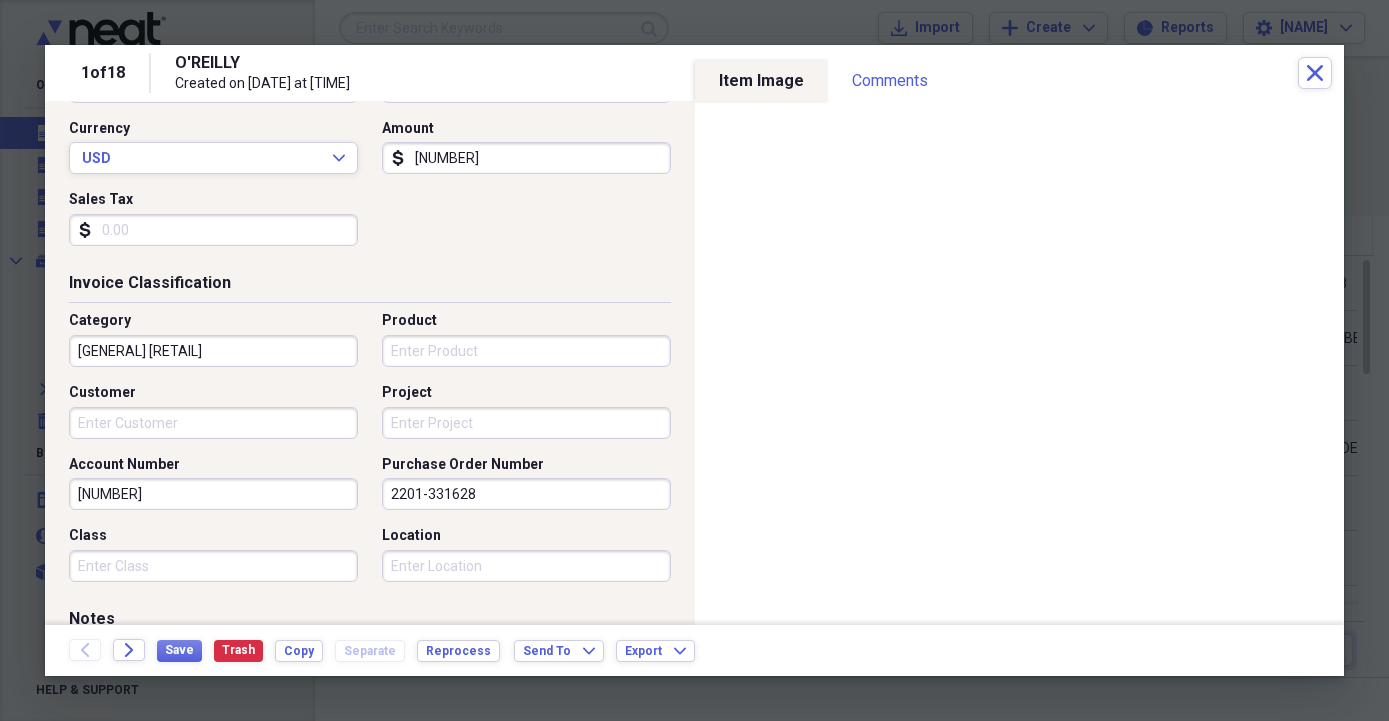 drag, startPoint x: 524, startPoint y: 496, endPoint x: 159, endPoint y: 502, distance: 365.04932 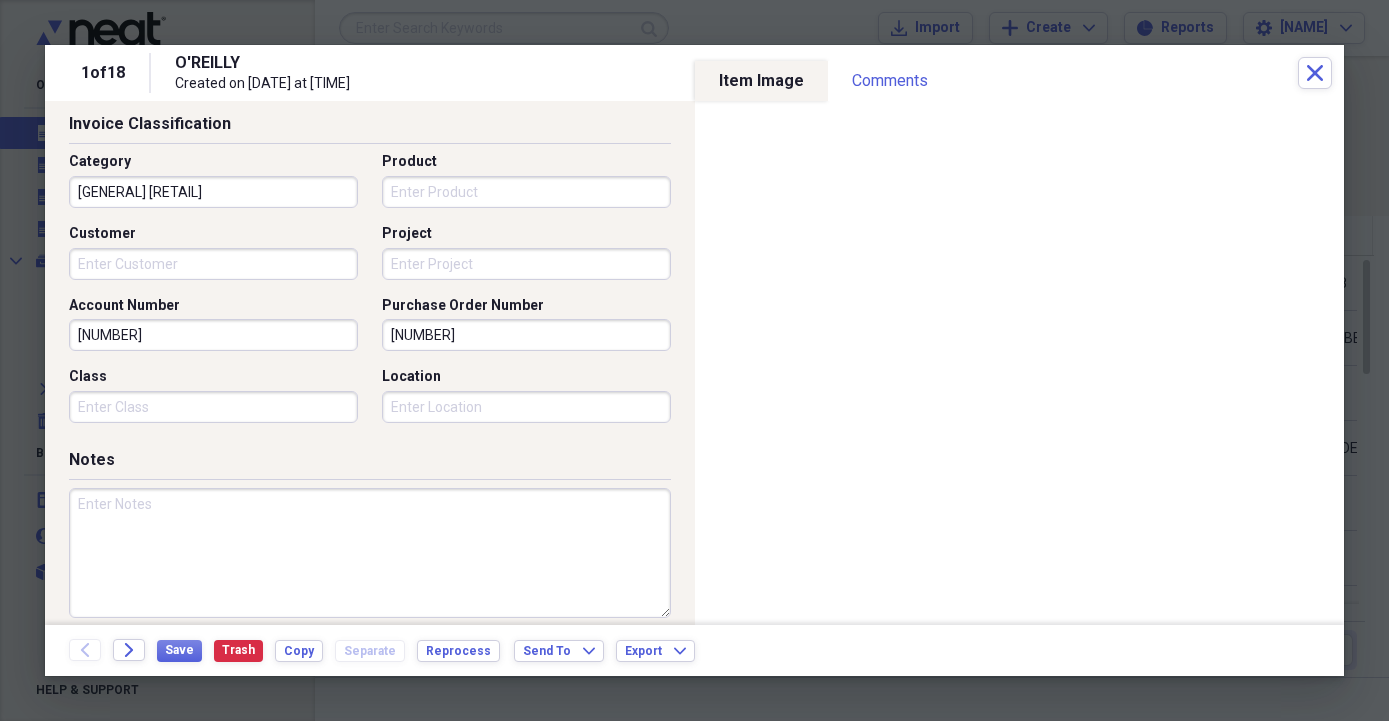 scroll, scrollTop: 570, scrollLeft: 0, axis: vertical 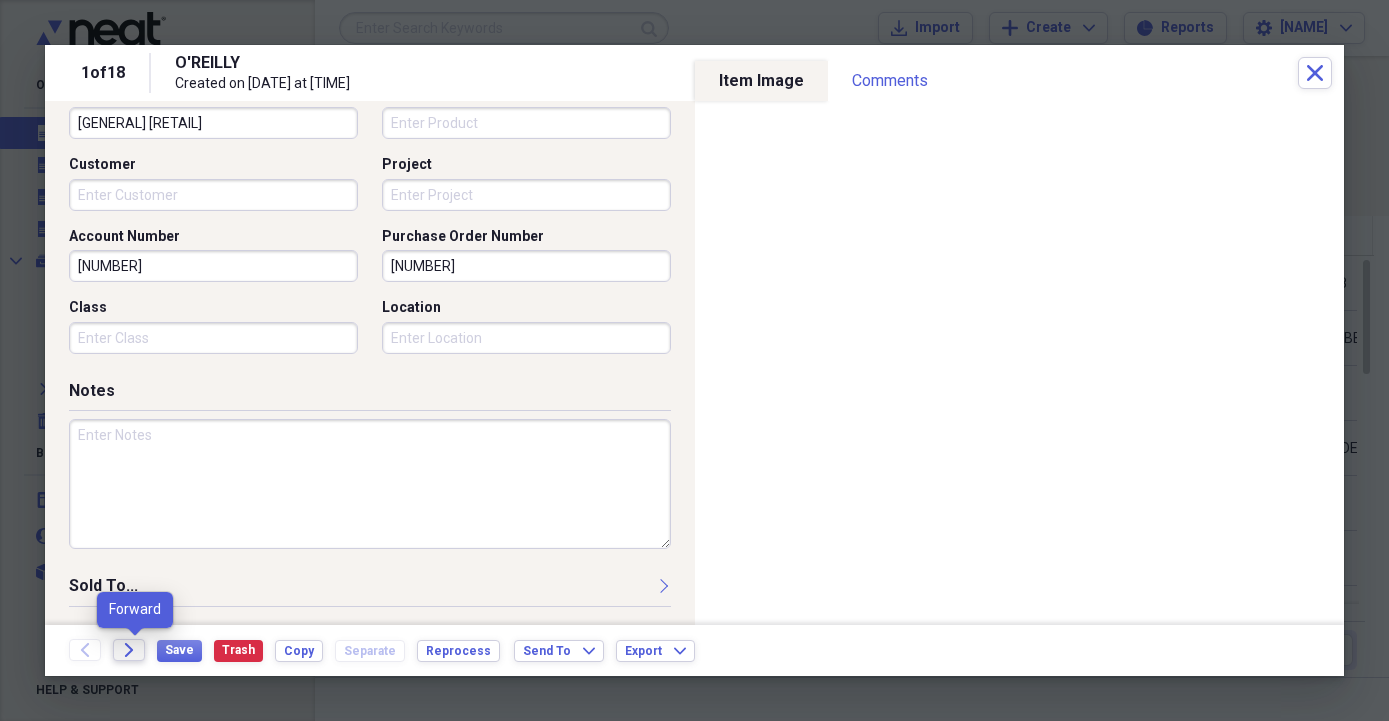 type on "[NUMBER]" 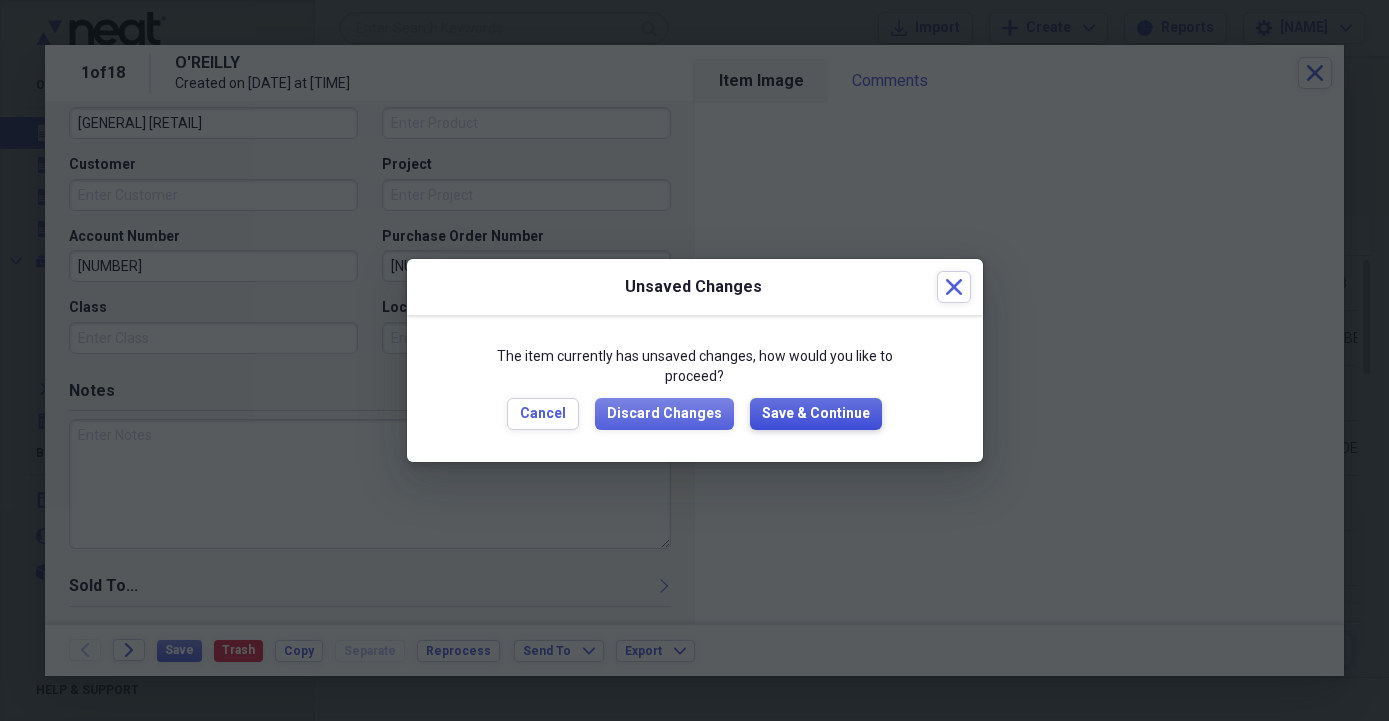 click on "Save & Continue" at bounding box center (816, 414) 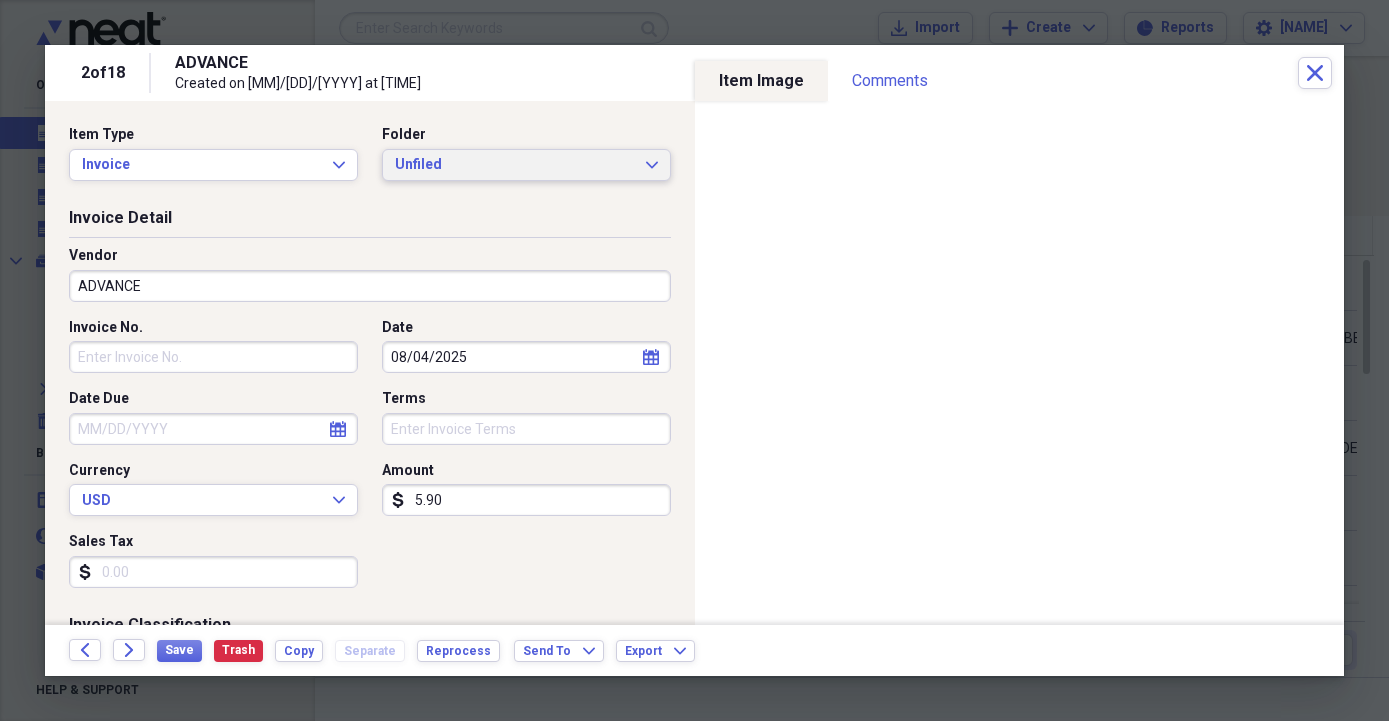 click on "Expand" 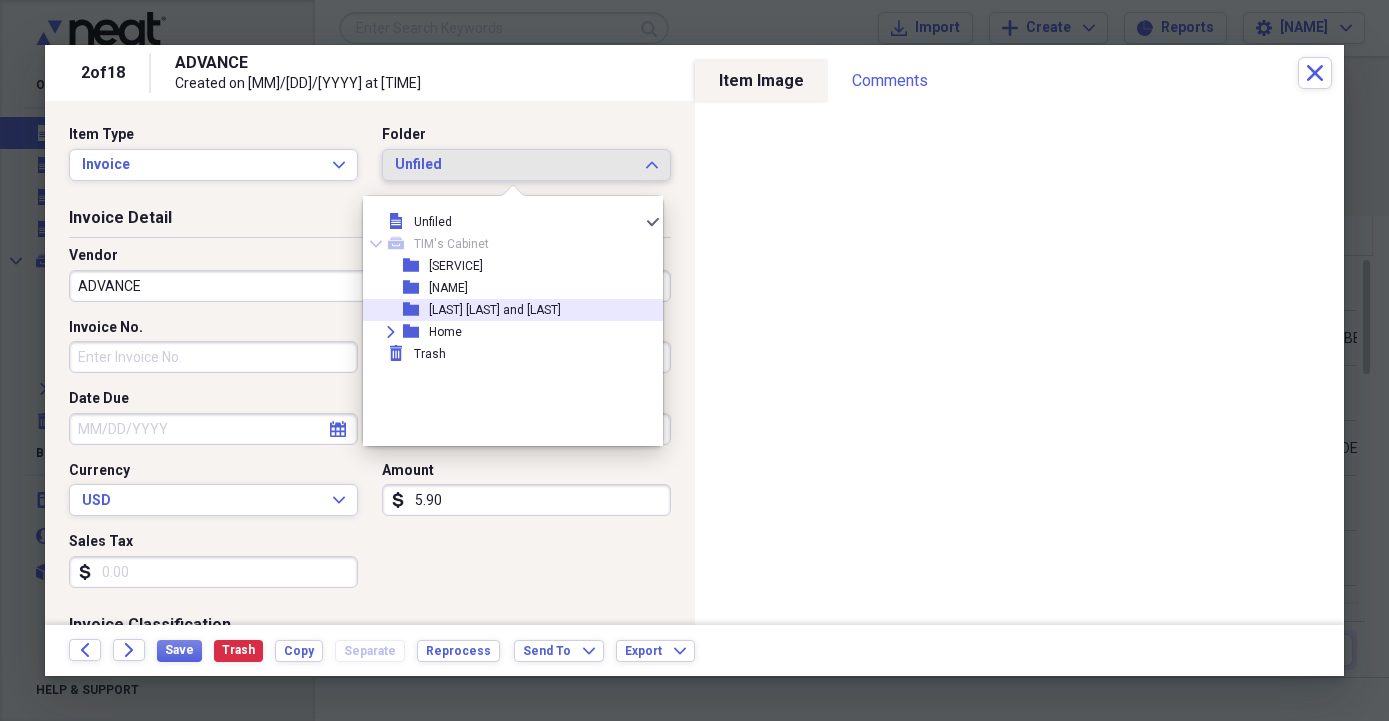 click on "[LAST] [LAST] and [LAST]" at bounding box center [495, 310] 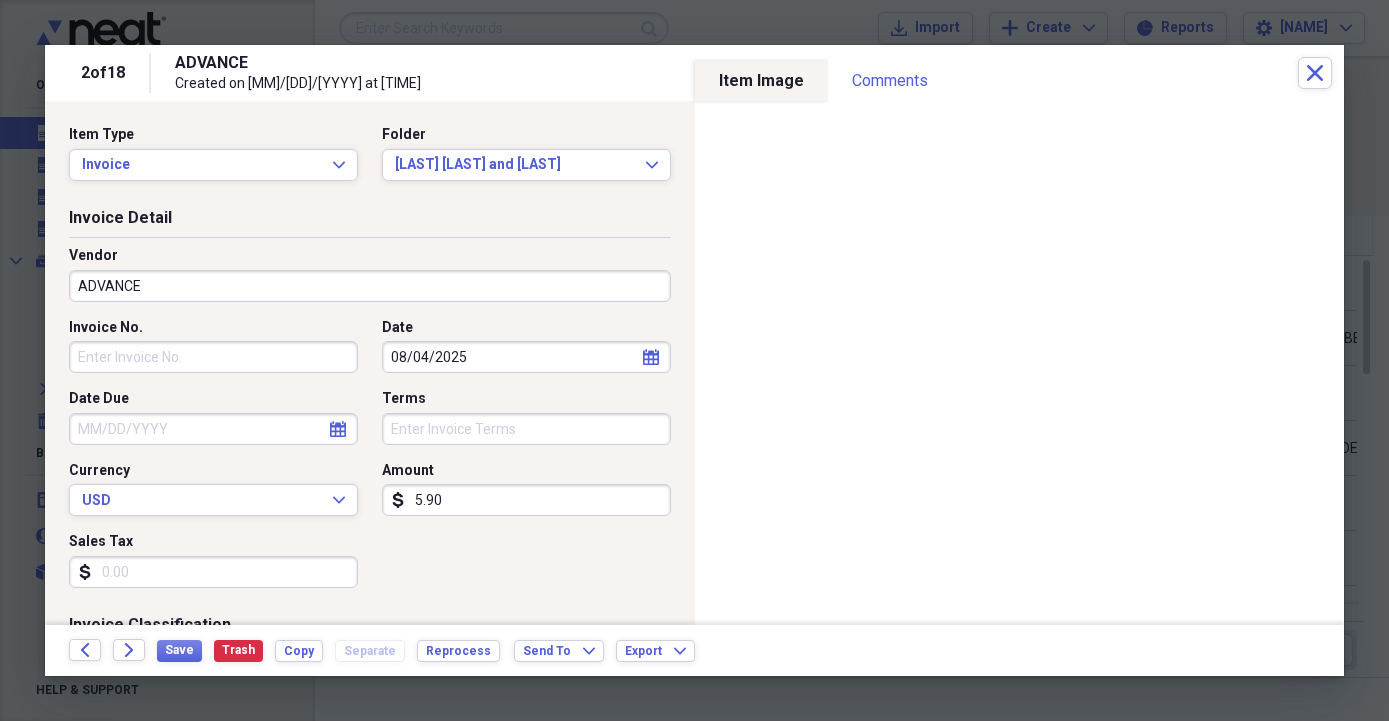 click on "ADVANCE" at bounding box center (370, 286) 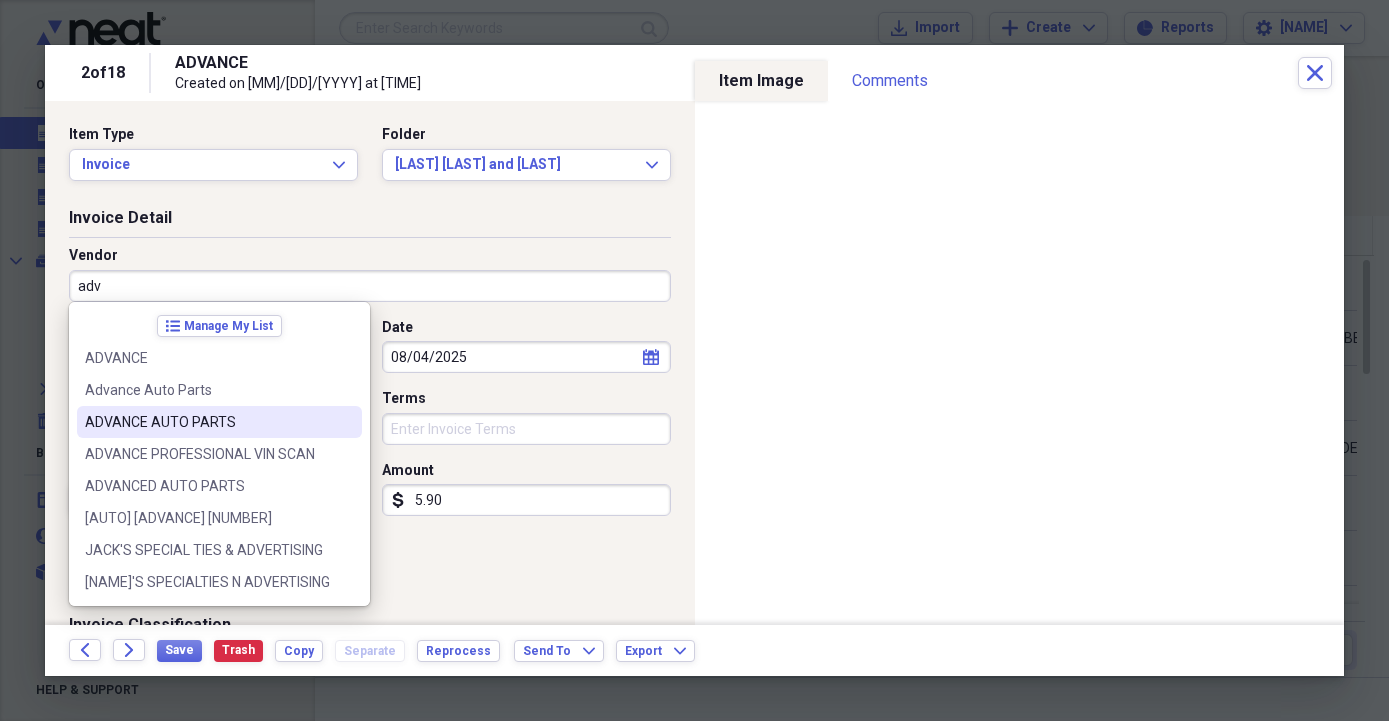 click on "ADVANCE AUTO PARTS" at bounding box center (207, 422) 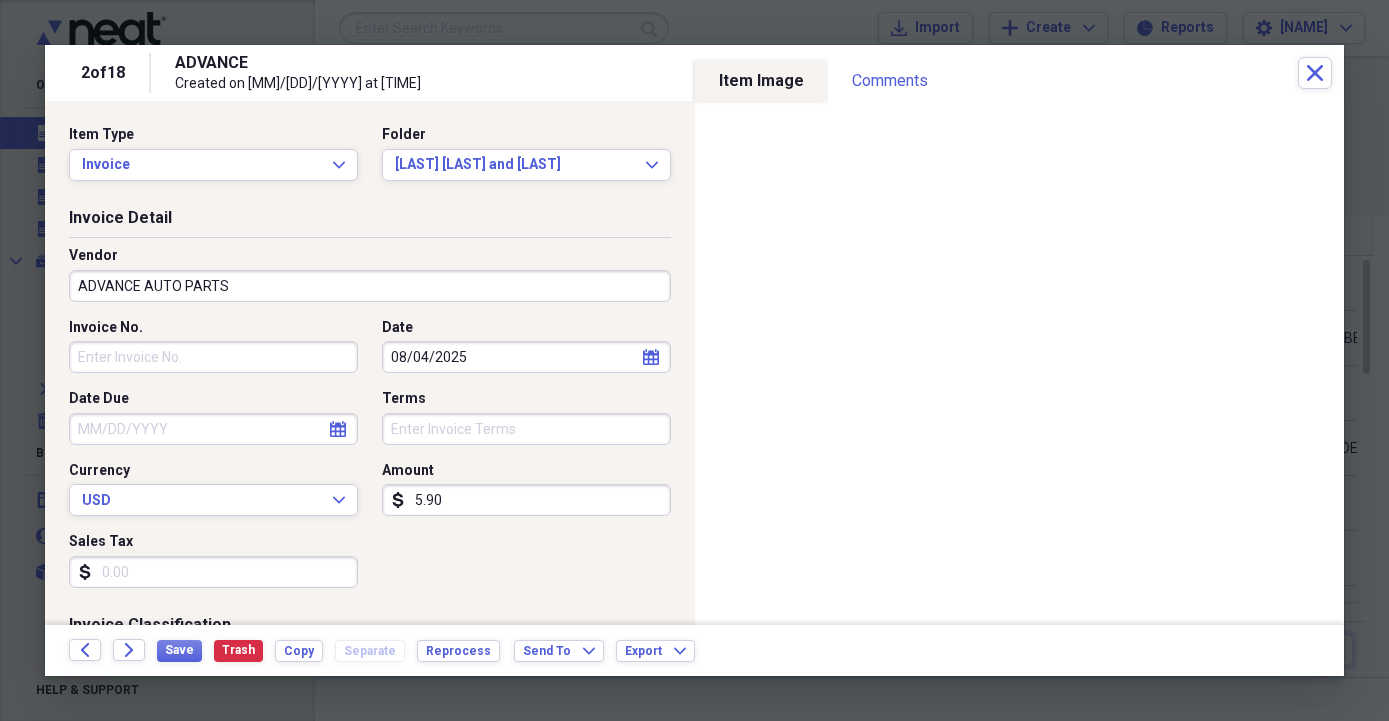 click on "Invoice No." at bounding box center [213, 357] 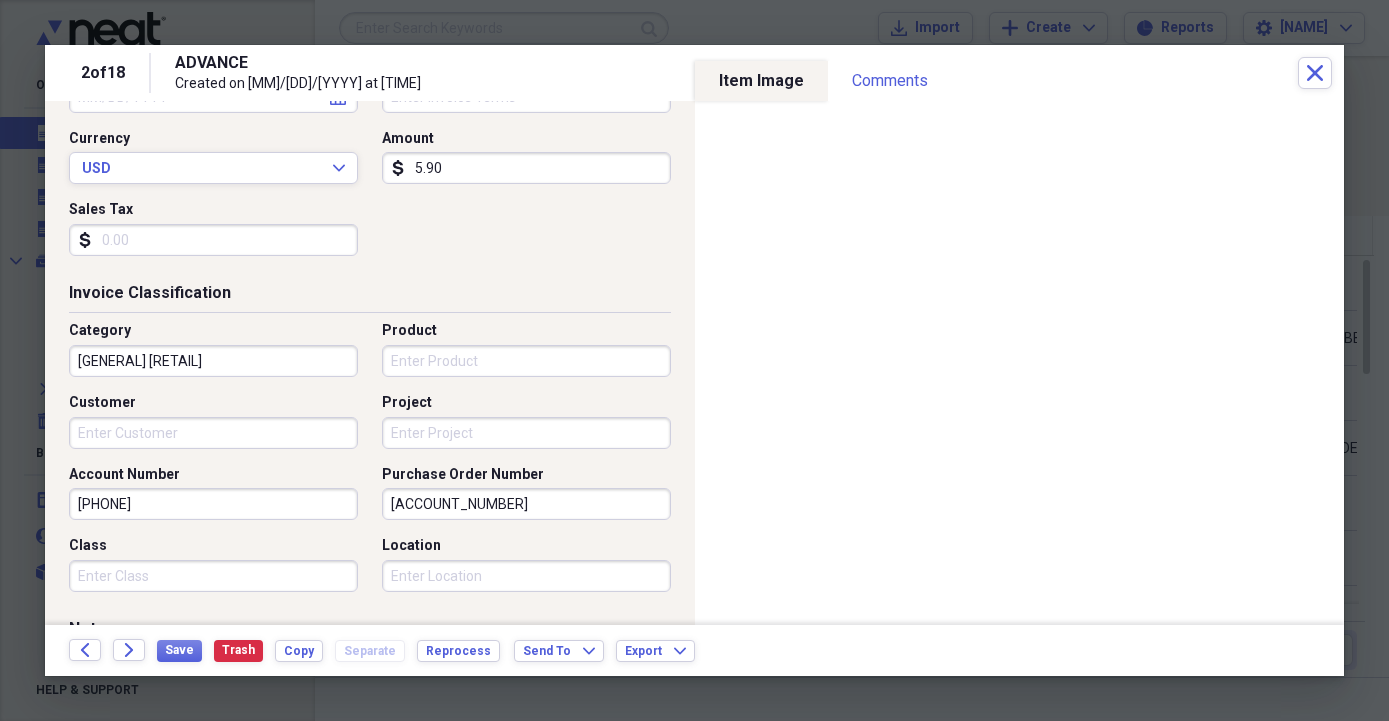 scroll, scrollTop: 342, scrollLeft: 0, axis: vertical 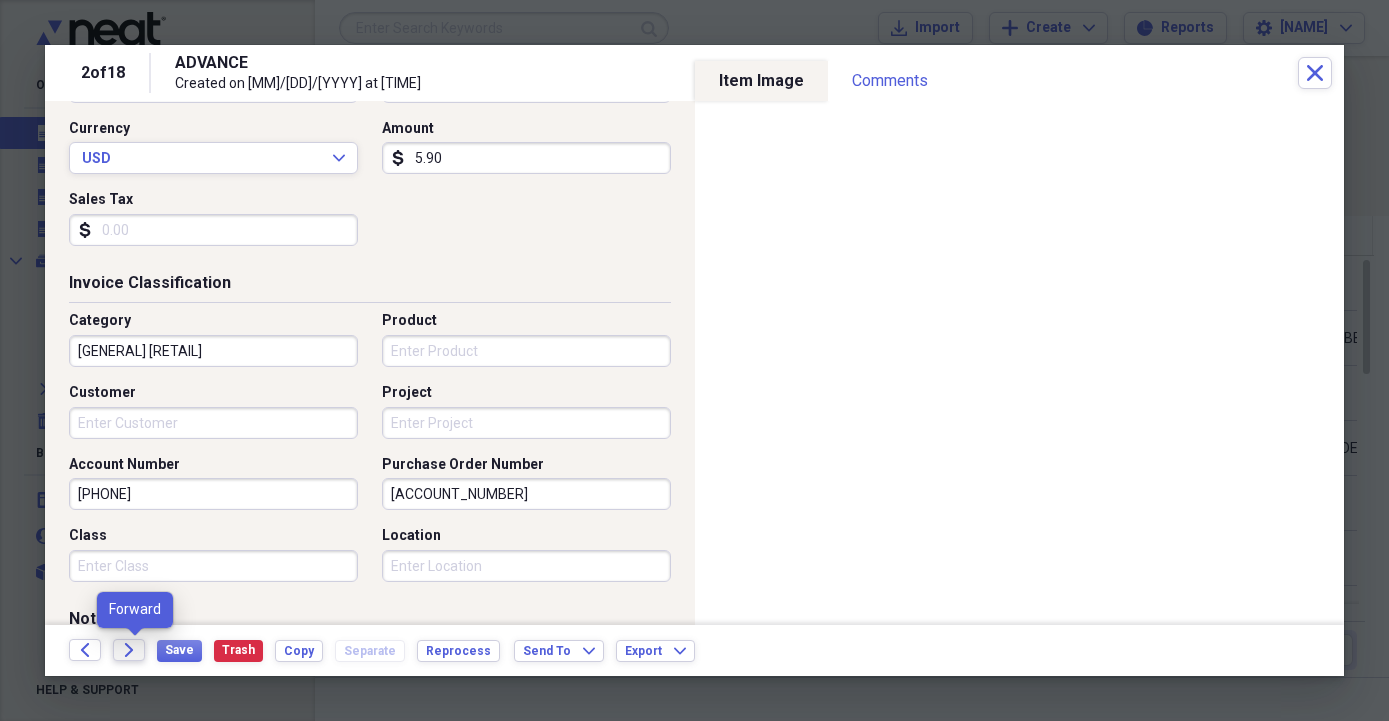 type on "7202" 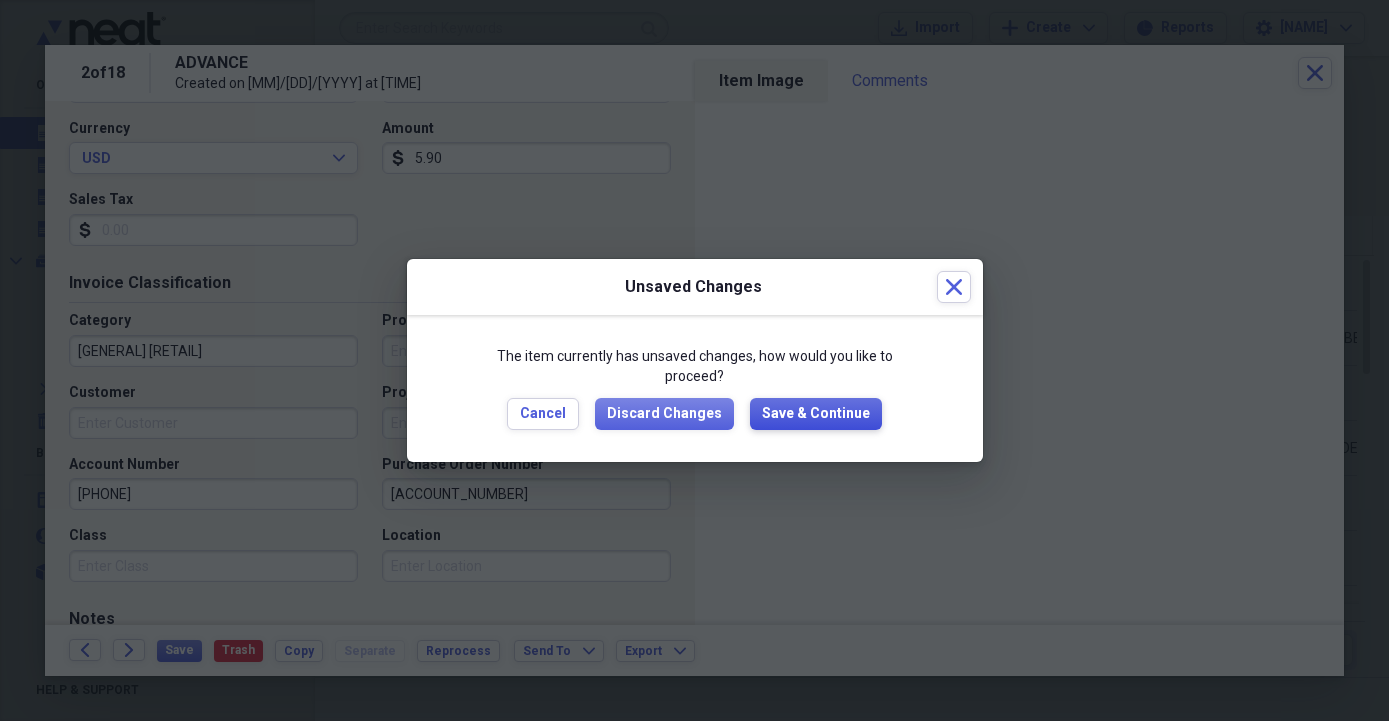 click on "Save & Continue" at bounding box center [816, 414] 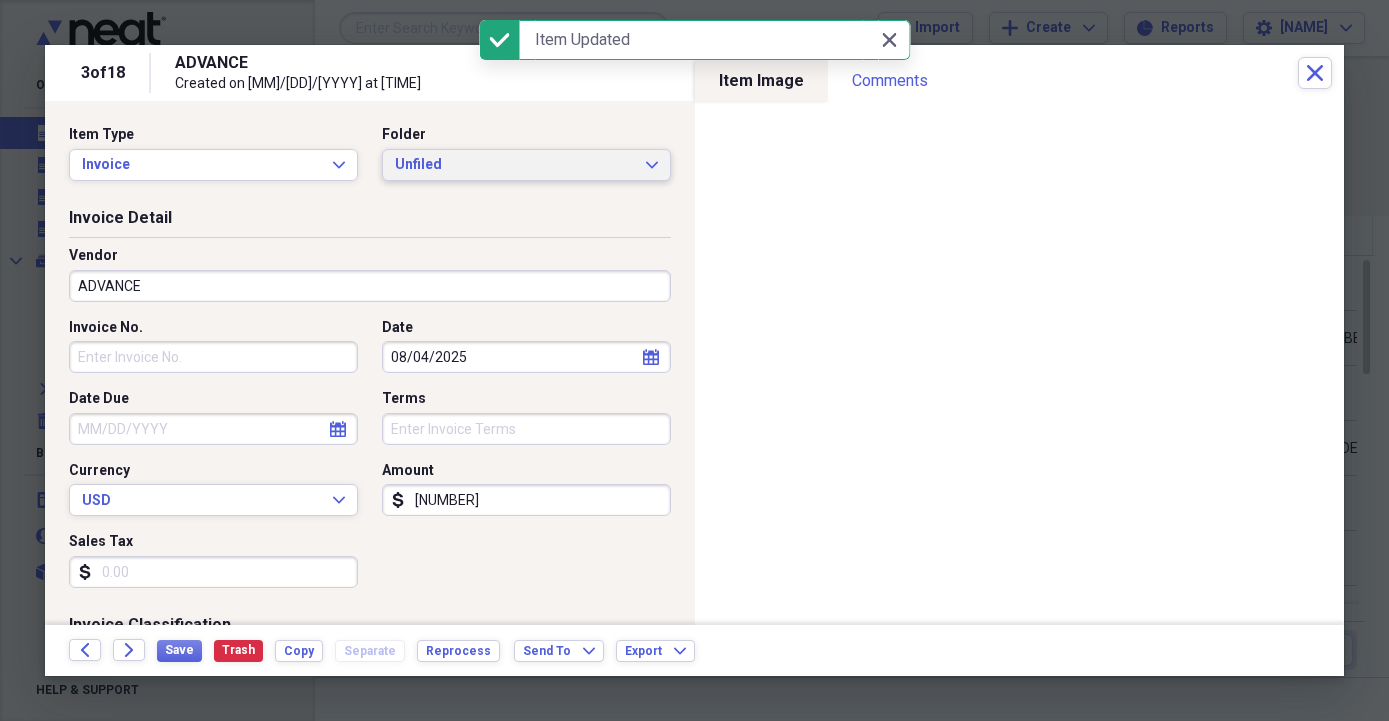 click on "Expand" 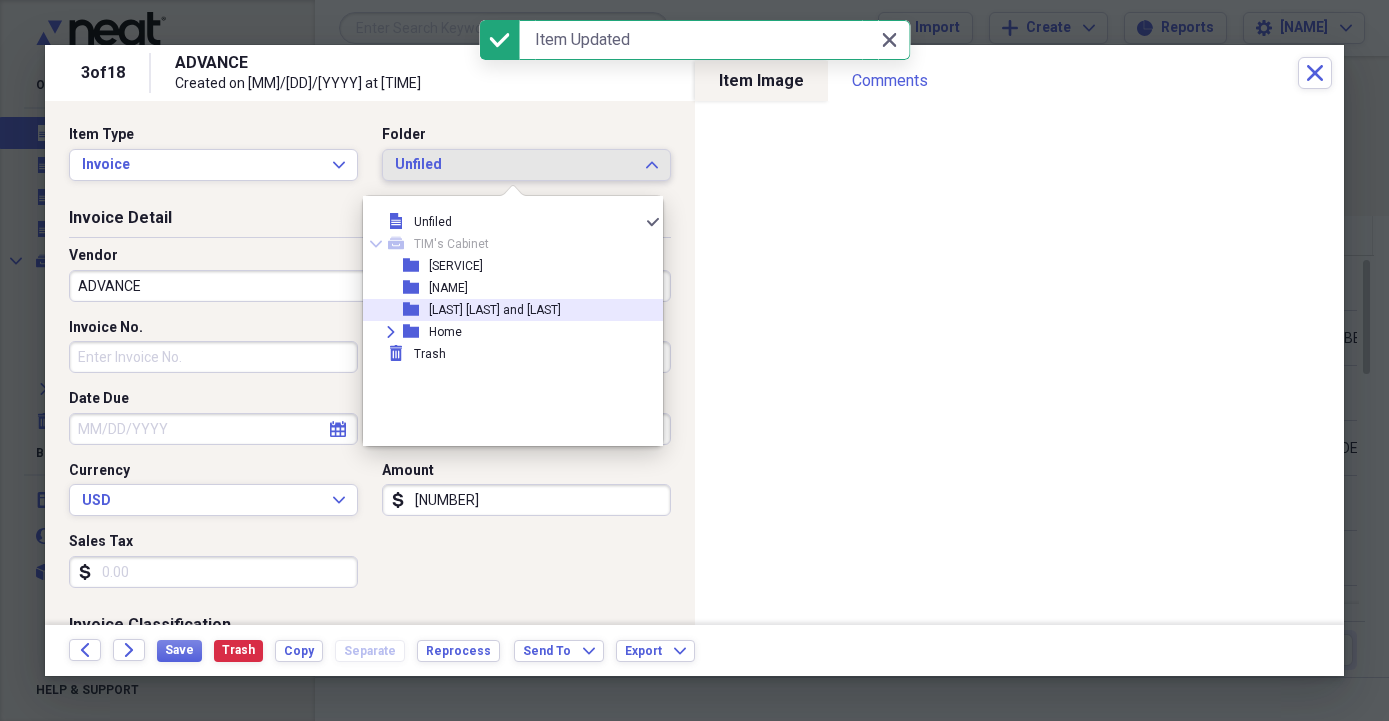 click on "[LAST] [LAST] and [LAST]" at bounding box center (495, 310) 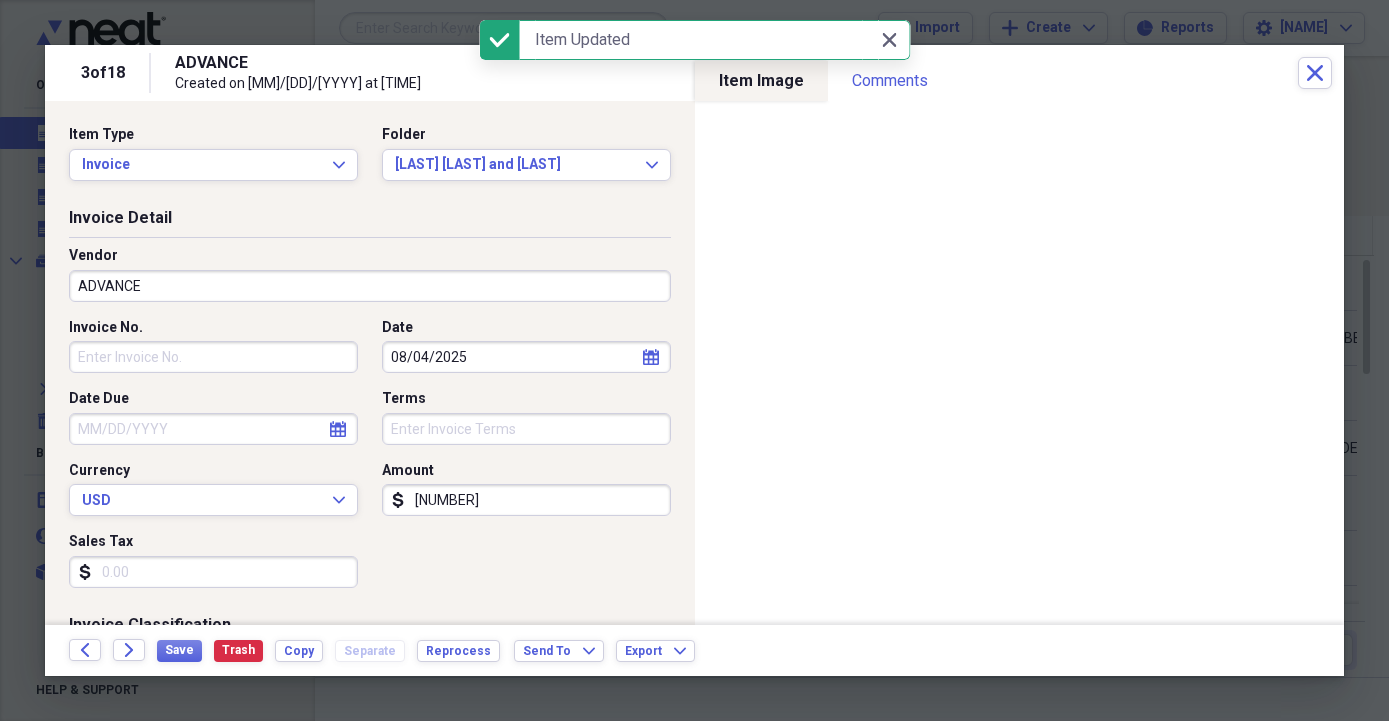 click on "ADVANCE" at bounding box center [370, 286] 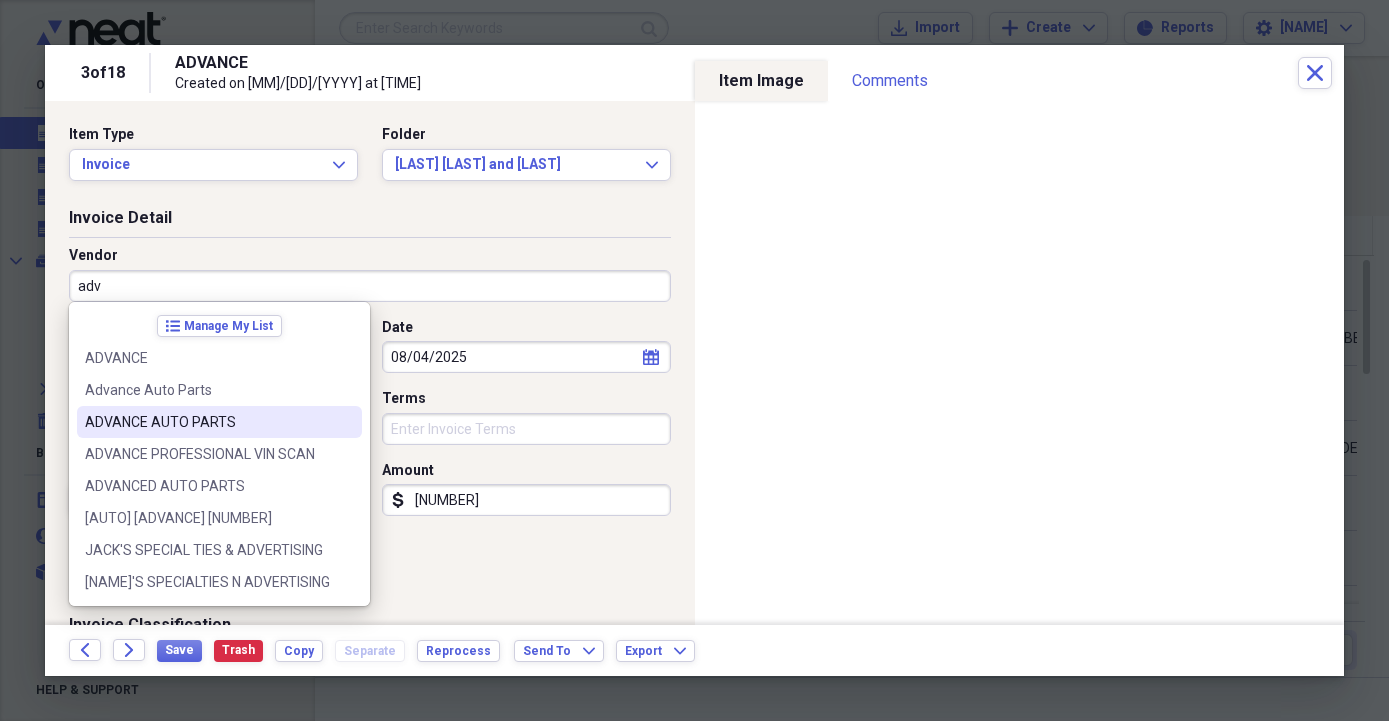 click on "ADVANCE AUTO PARTS" at bounding box center [207, 422] 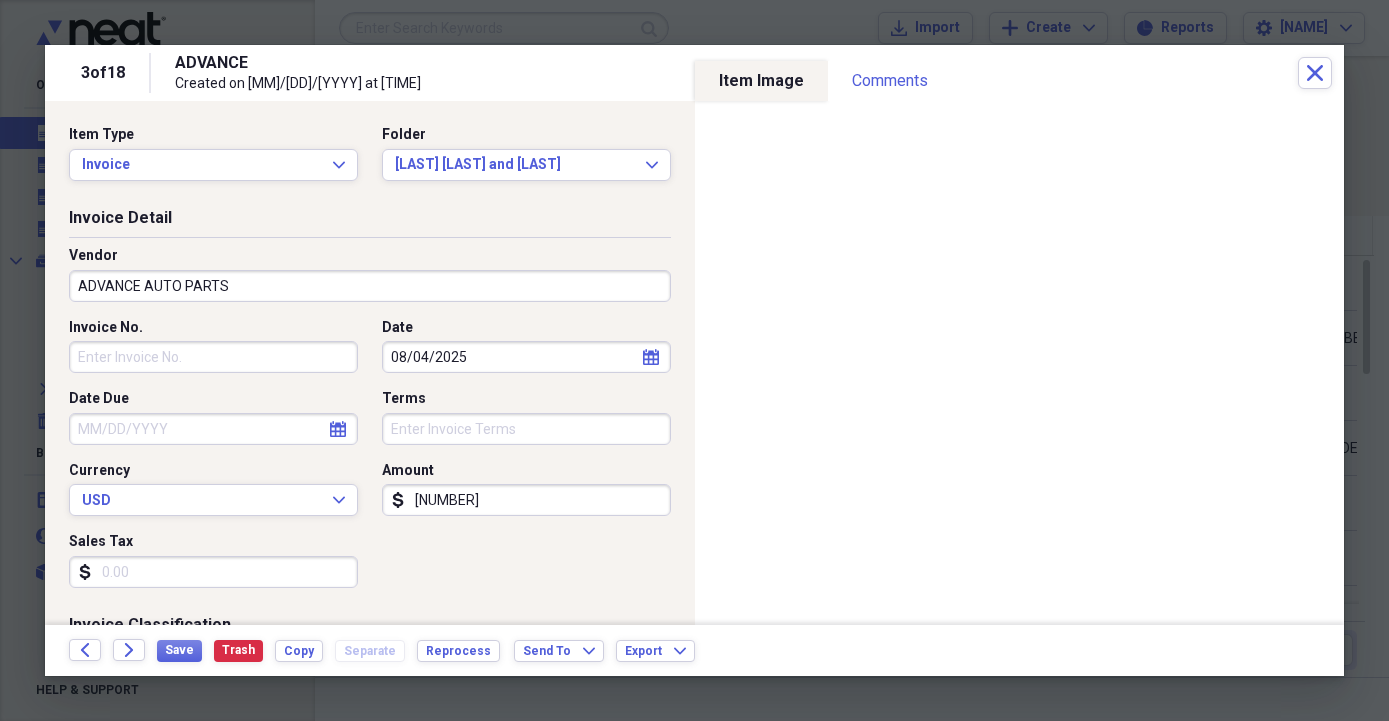 click on "Invoice No." at bounding box center [213, 357] 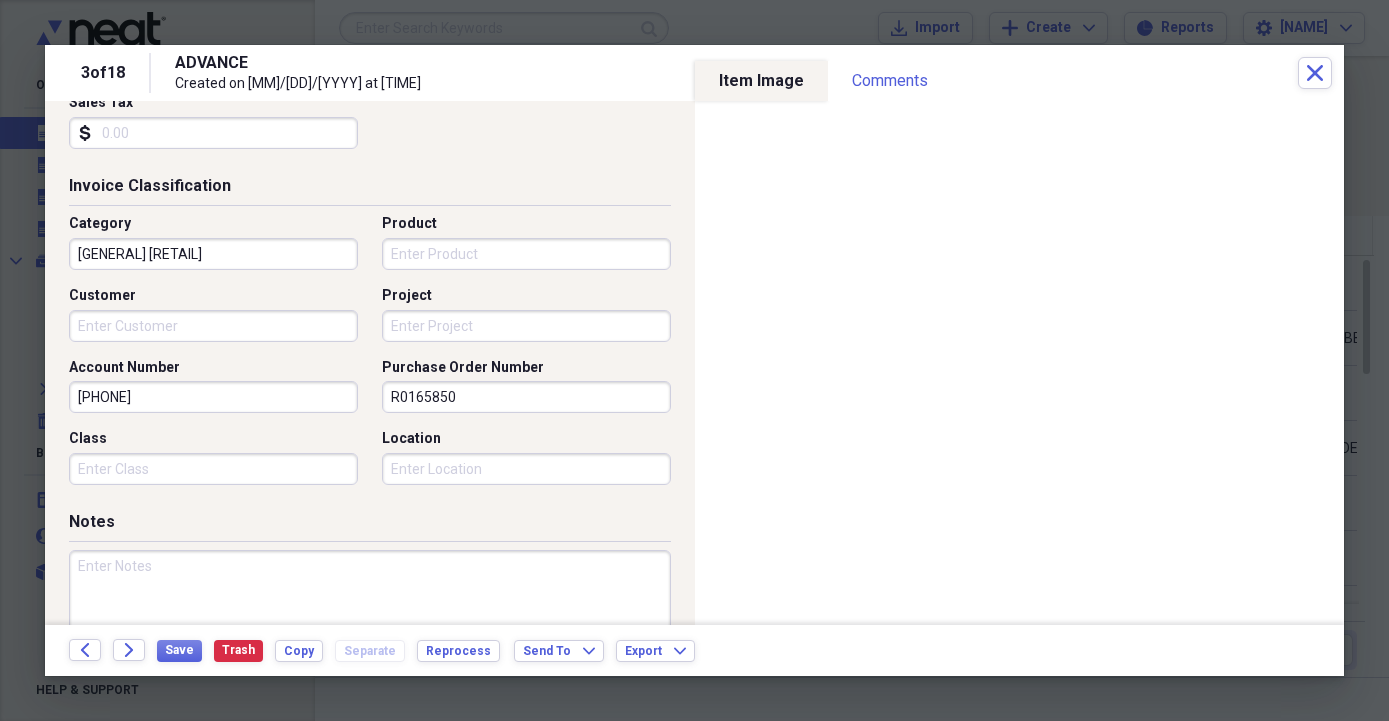 scroll, scrollTop: 456, scrollLeft: 0, axis: vertical 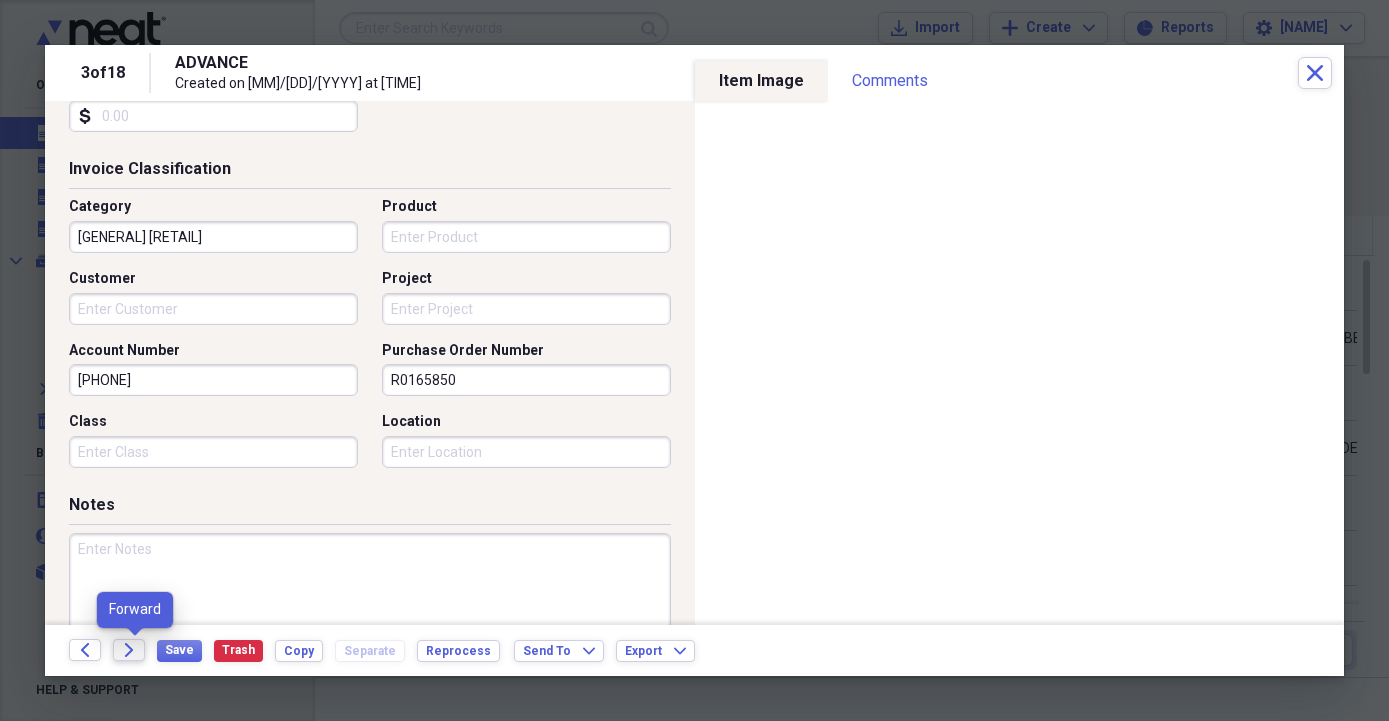 type on "[NUMBER]" 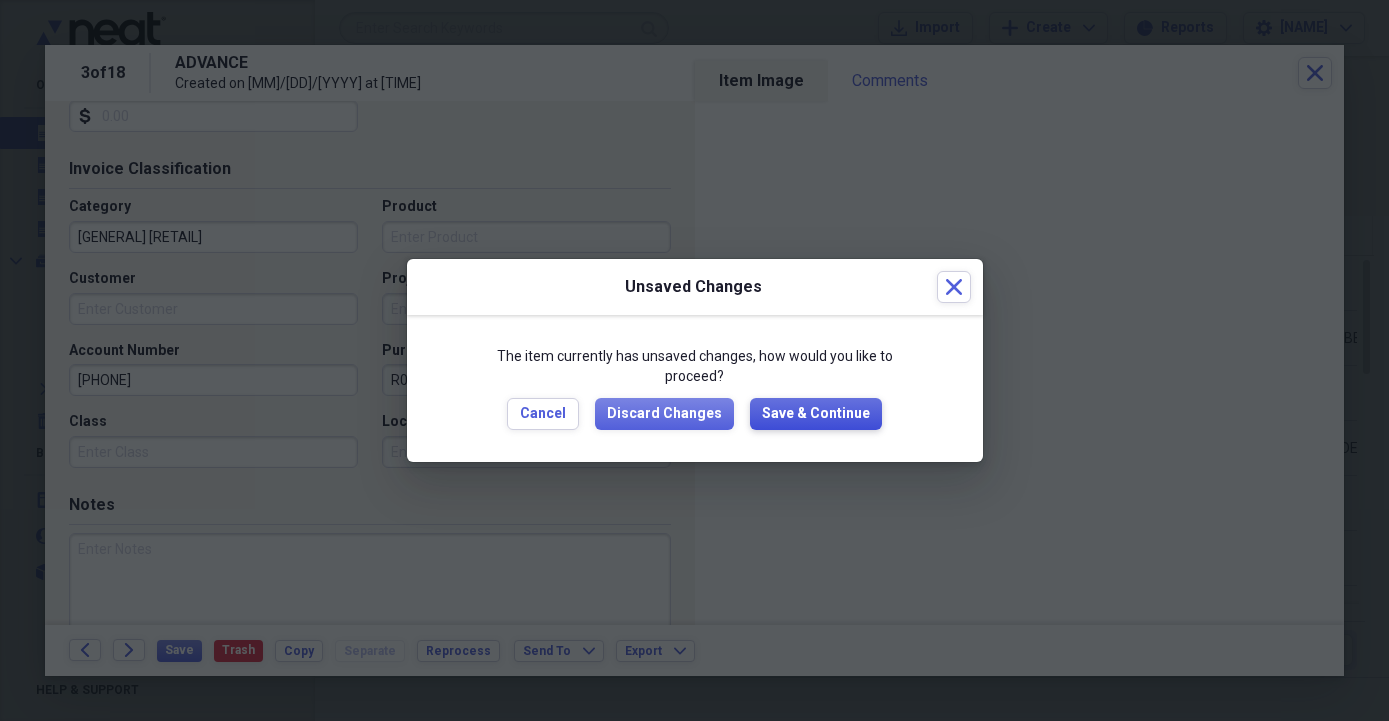 click on "Save & Continue" at bounding box center [816, 414] 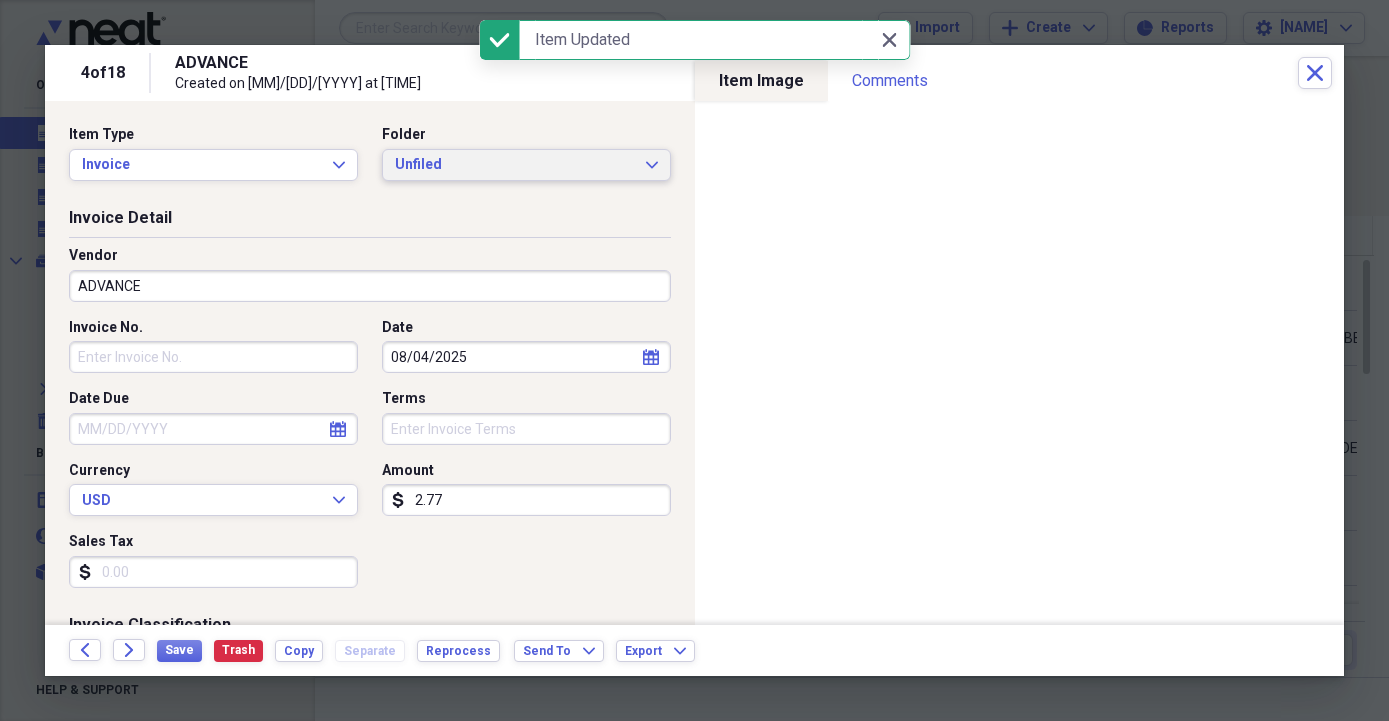 click on "Expand" 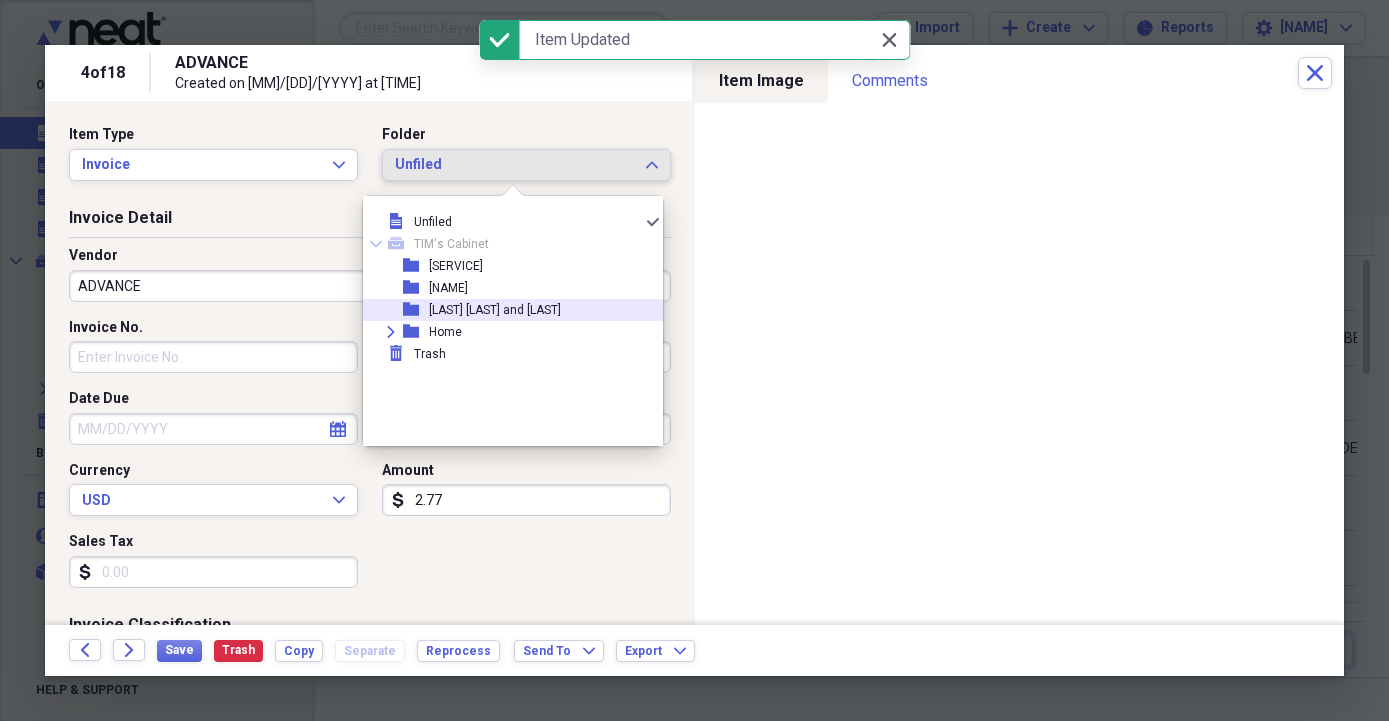 click on "[LAST] [LAST] and [LAST]" at bounding box center [495, 310] 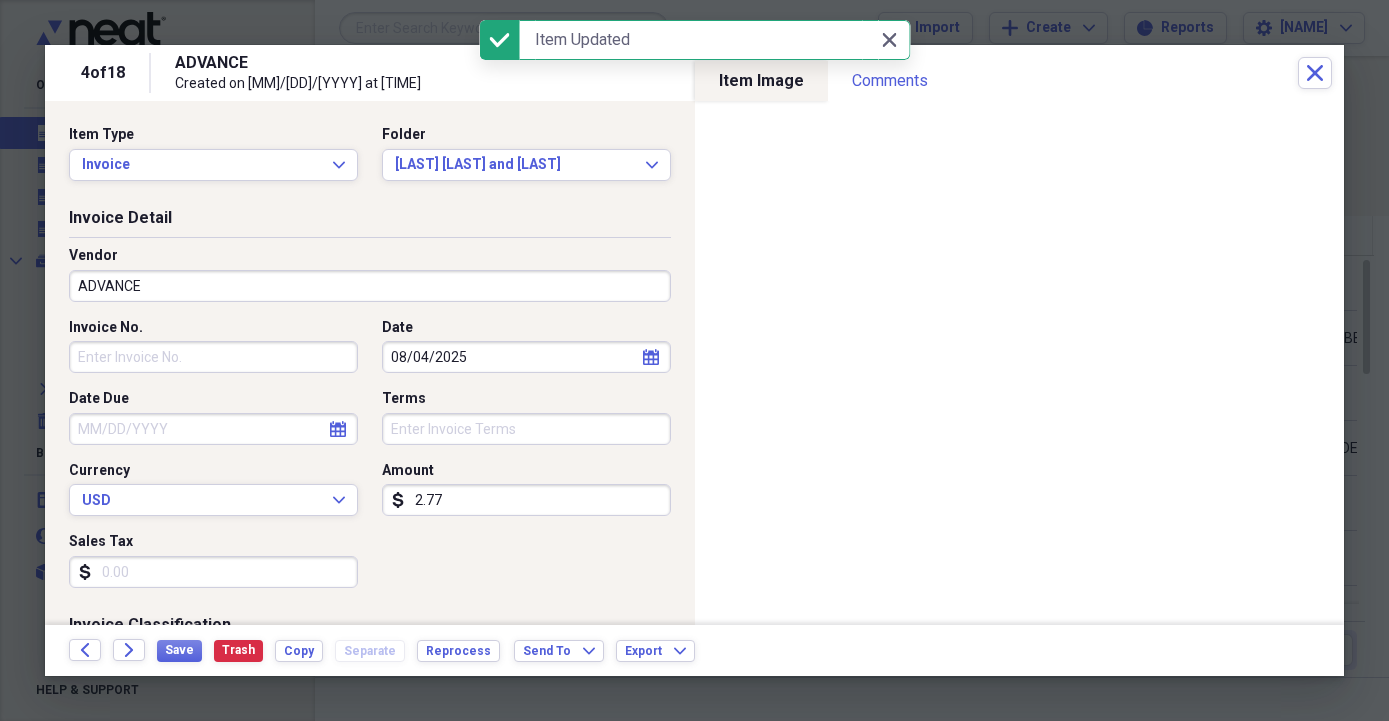 click on "ADVANCE" at bounding box center (370, 286) 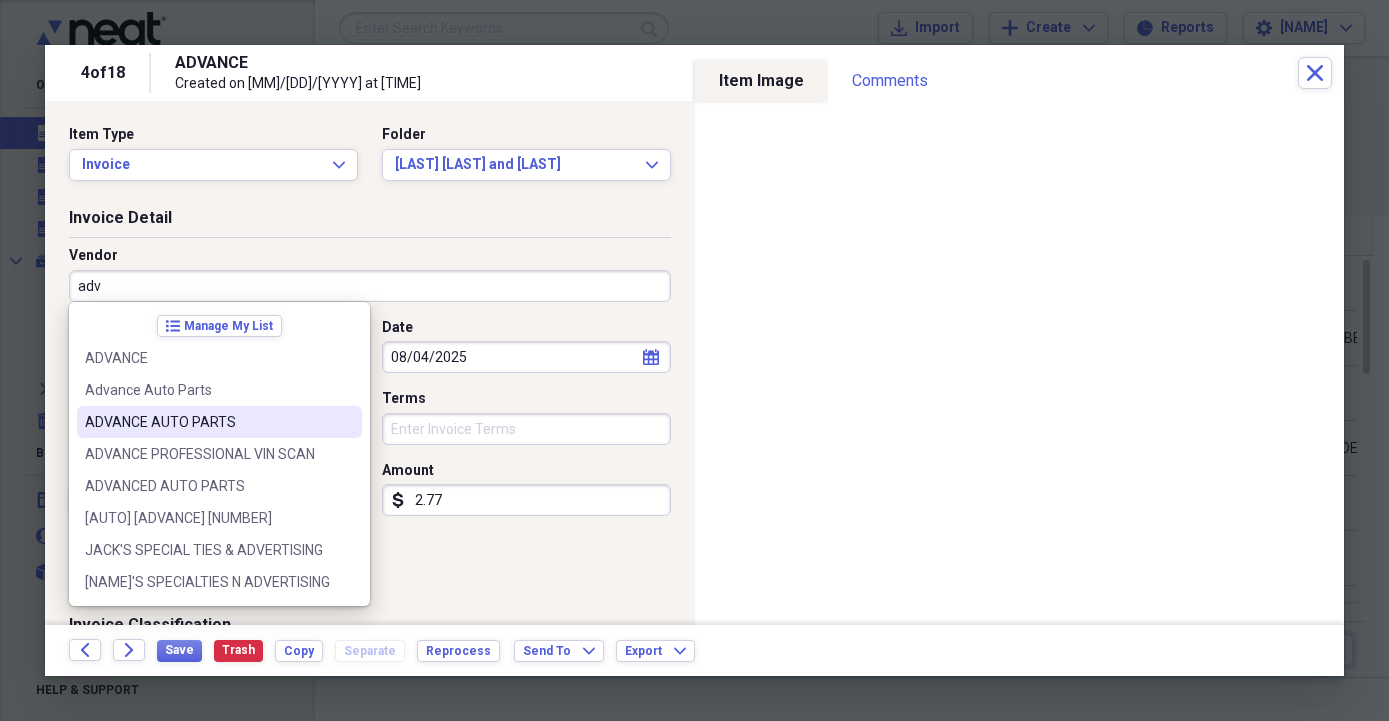 click on "ADVANCE AUTO PARTS" at bounding box center [207, 422] 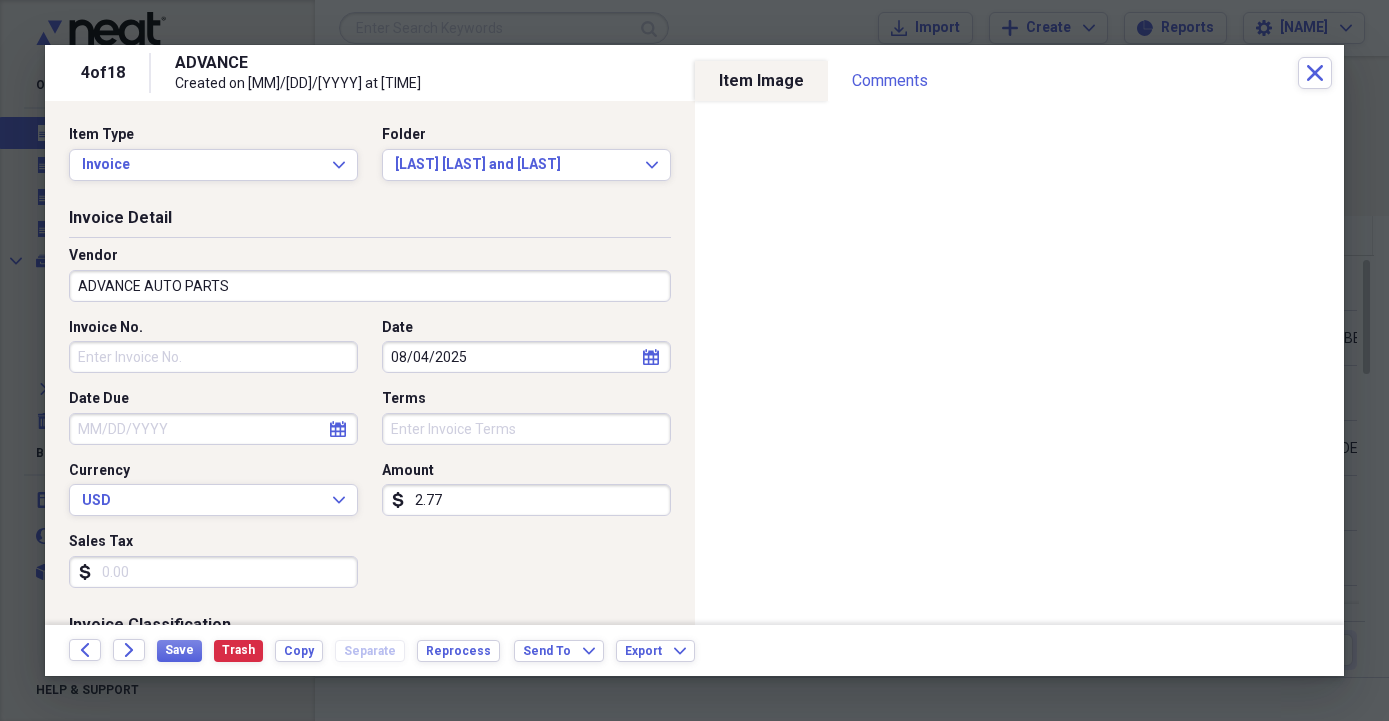 click on "Invoice No." at bounding box center (213, 357) 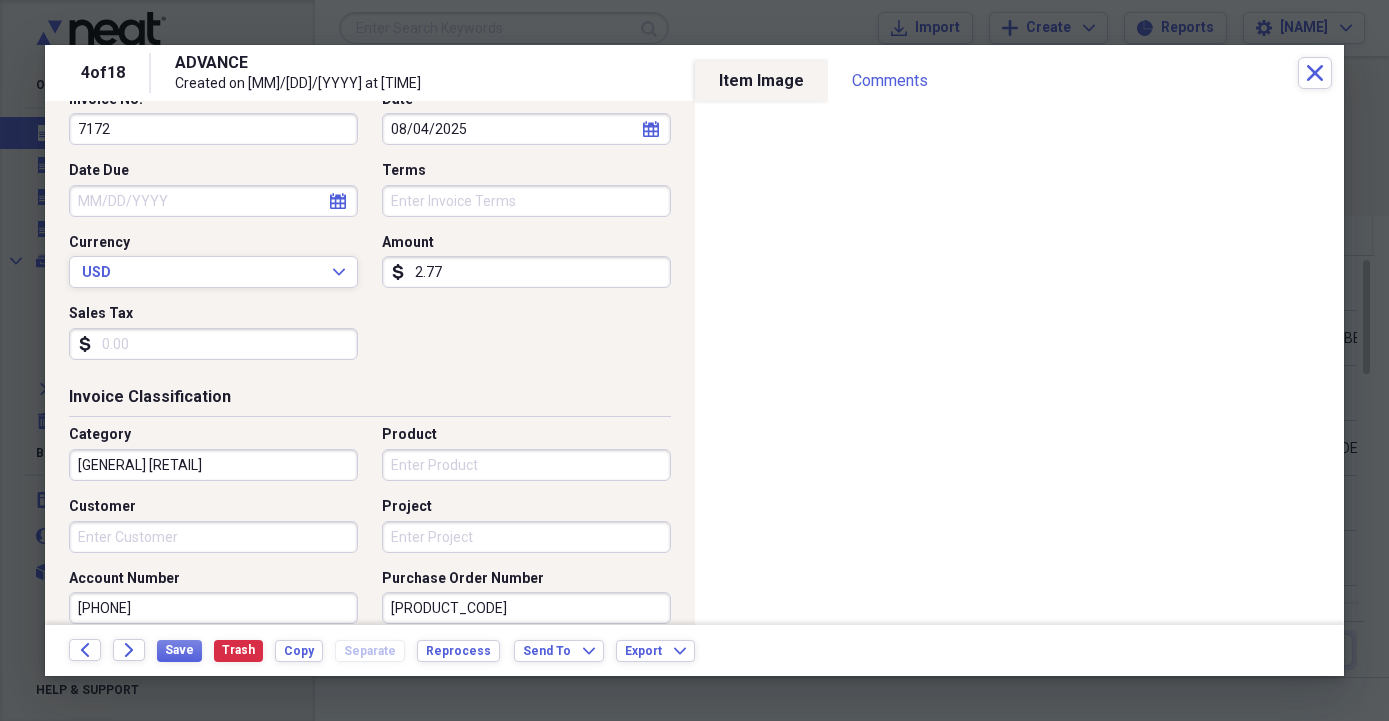 scroll, scrollTop: 342, scrollLeft: 0, axis: vertical 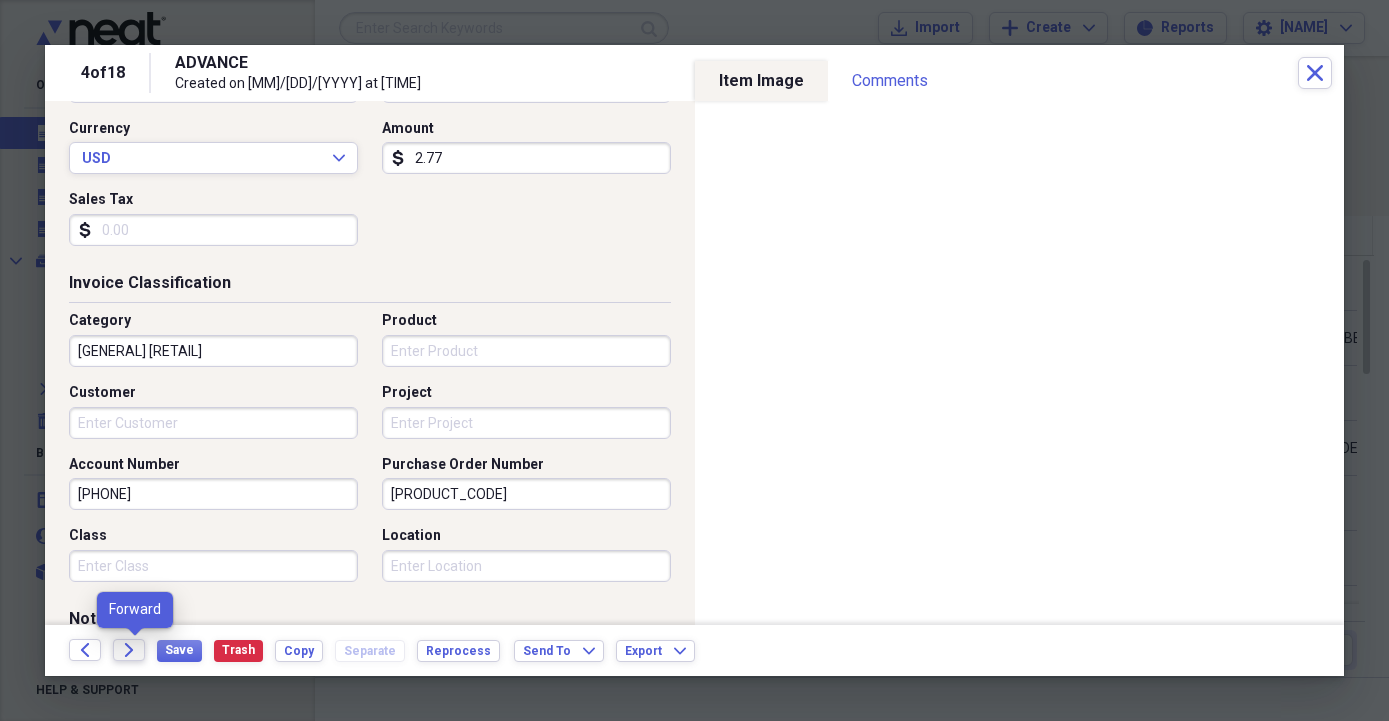 type on "7172" 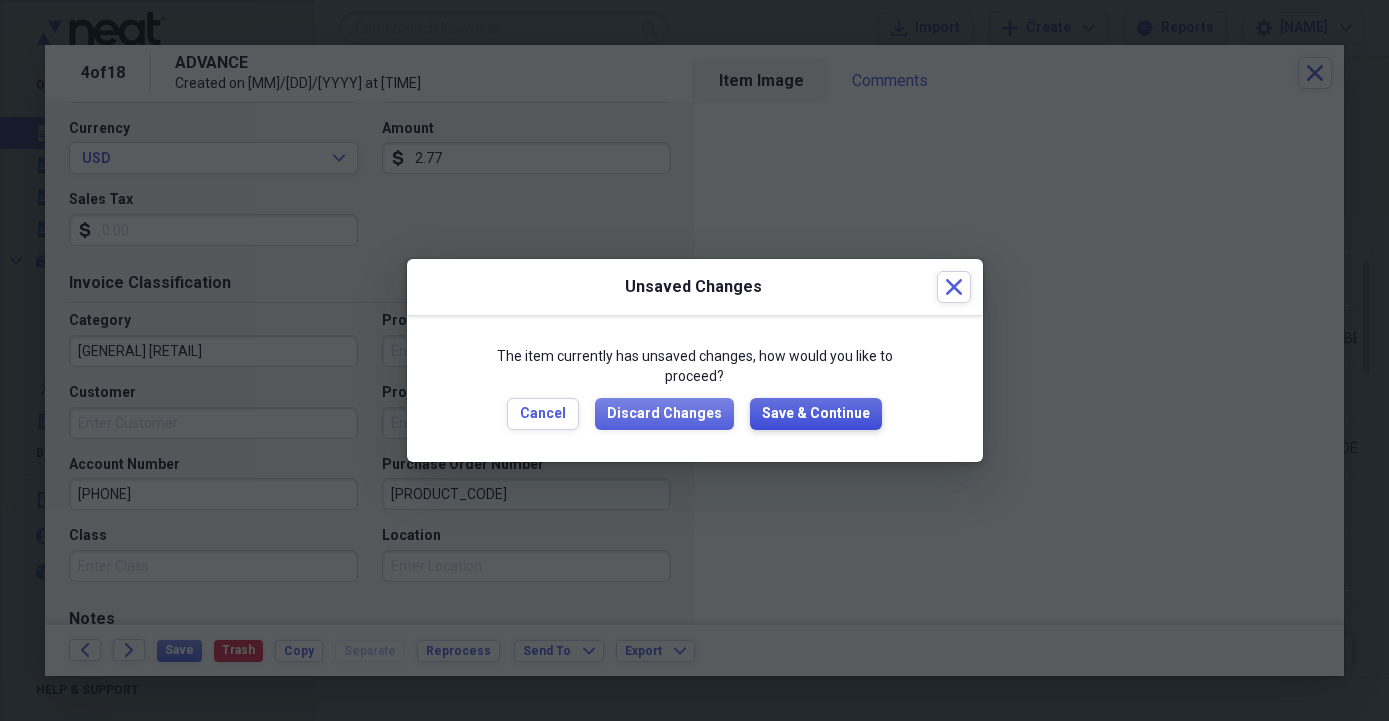 click on "Save & Continue" at bounding box center [816, 414] 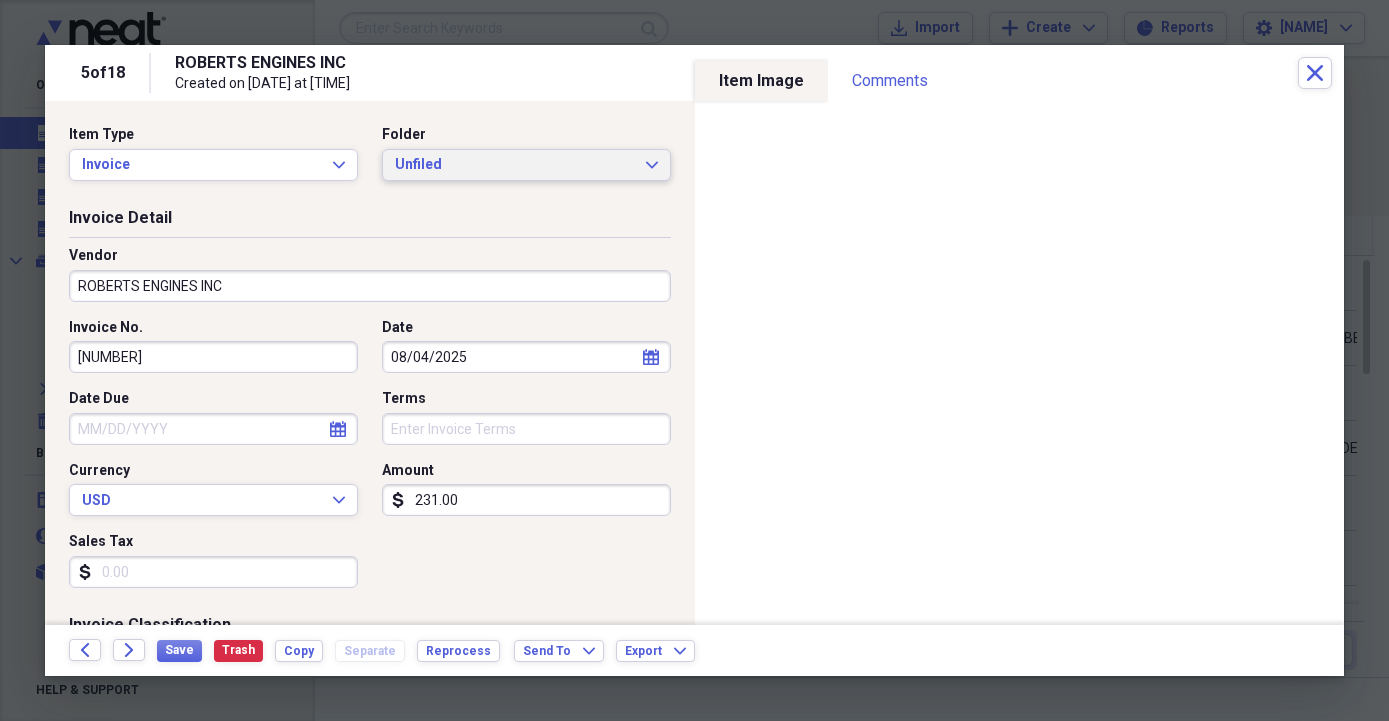 click on "Expand" 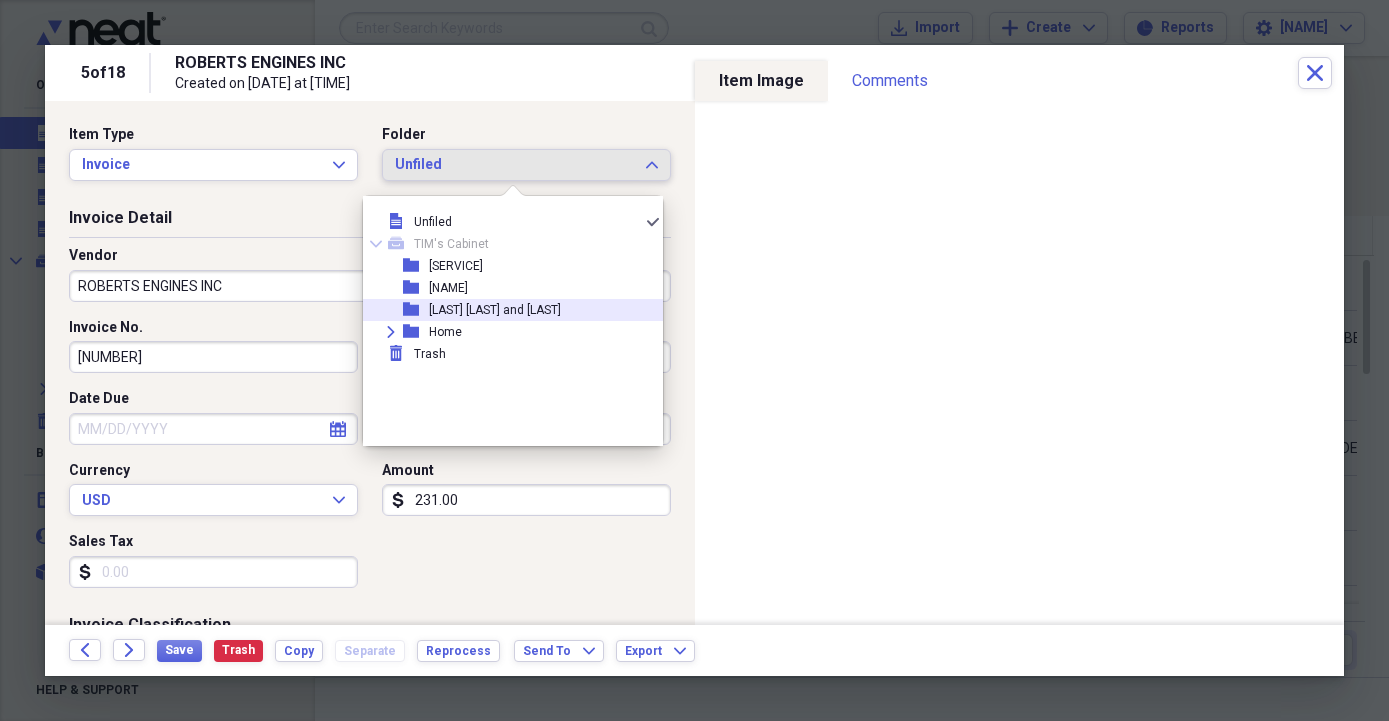 click on "[LAST] [LAST] and [LAST]" at bounding box center [495, 310] 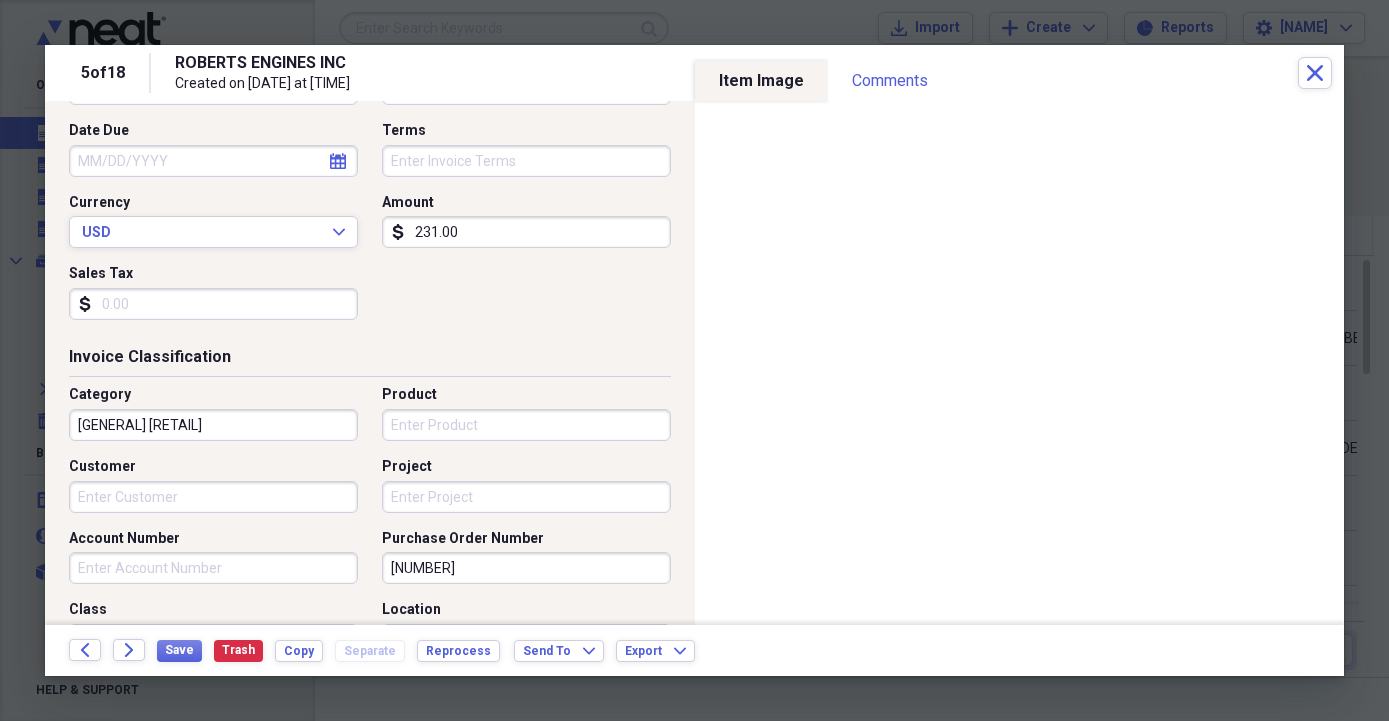 scroll, scrollTop: 342, scrollLeft: 0, axis: vertical 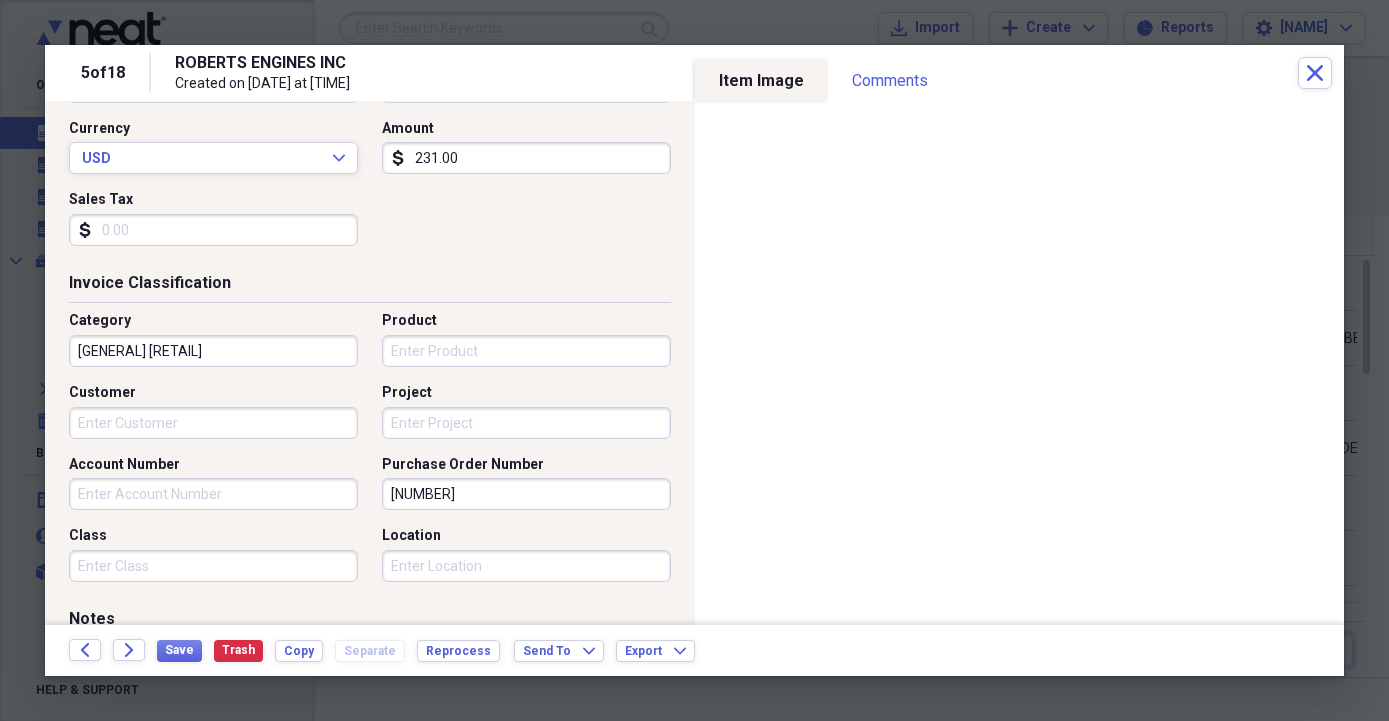 drag, startPoint x: 464, startPoint y: 497, endPoint x: 335, endPoint y: 512, distance: 129.86917 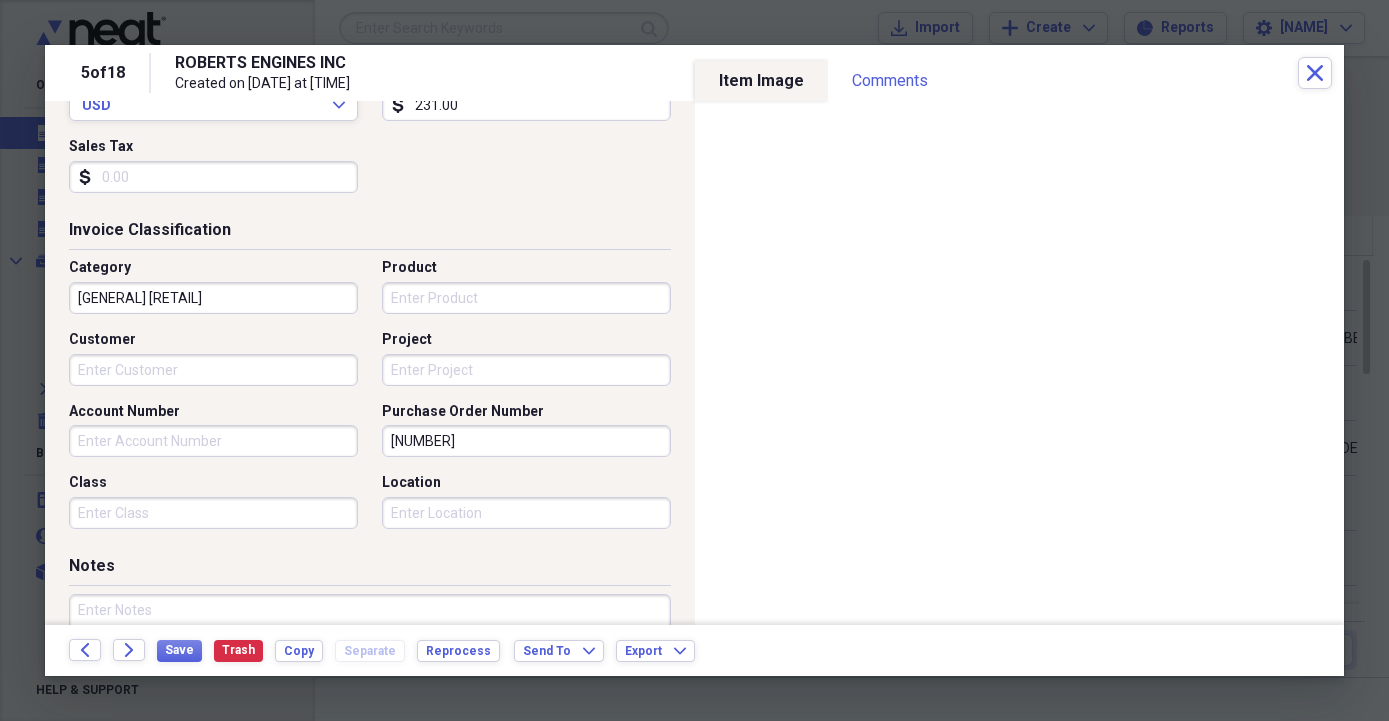 scroll, scrollTop: 456, scrollLeft: 0, axis: vertical 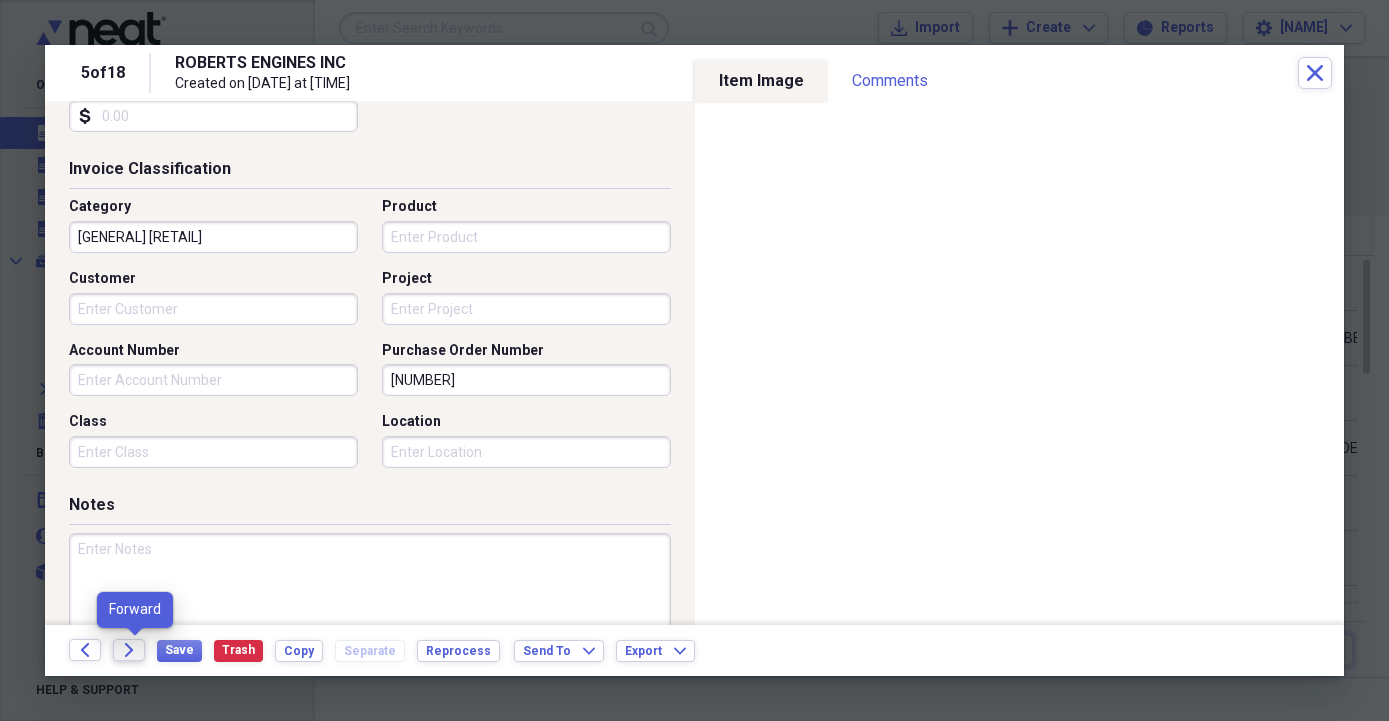 type on "[NUMBER]" 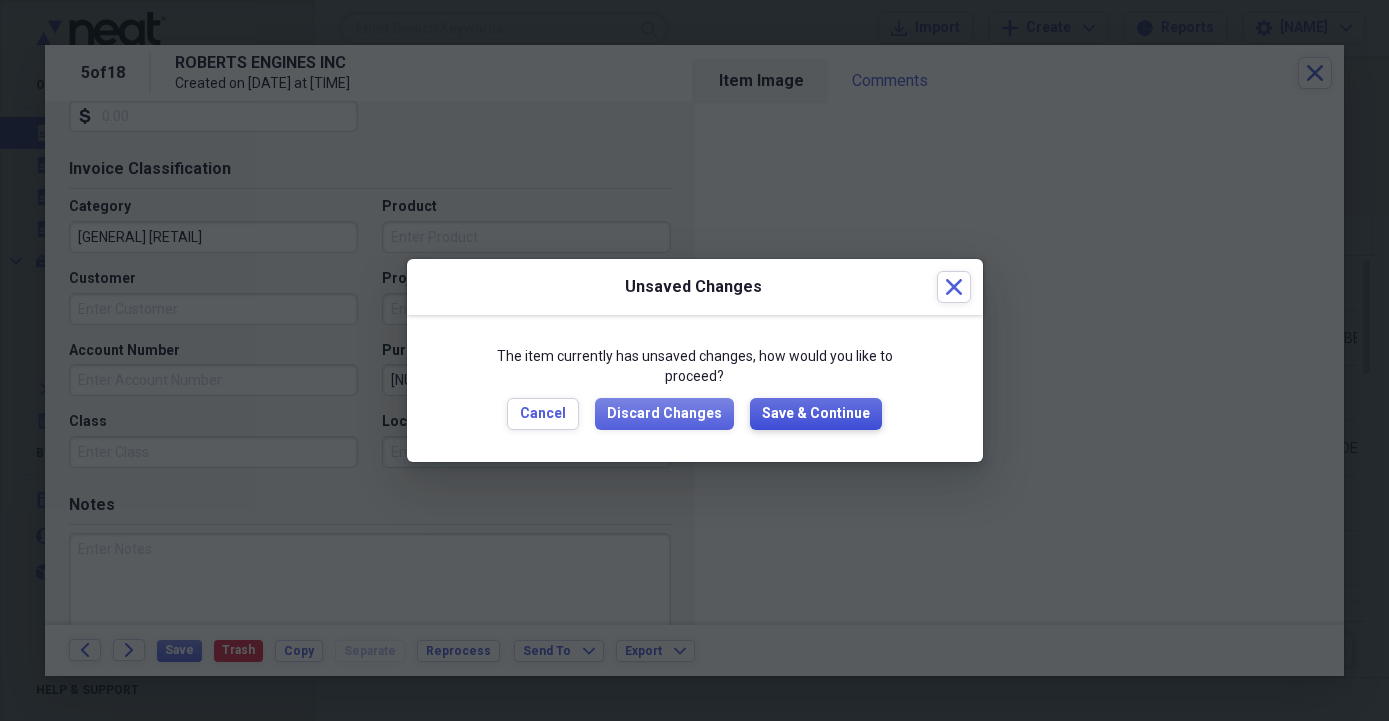 click on "Save & Continue" at bounding box center [816, 414] 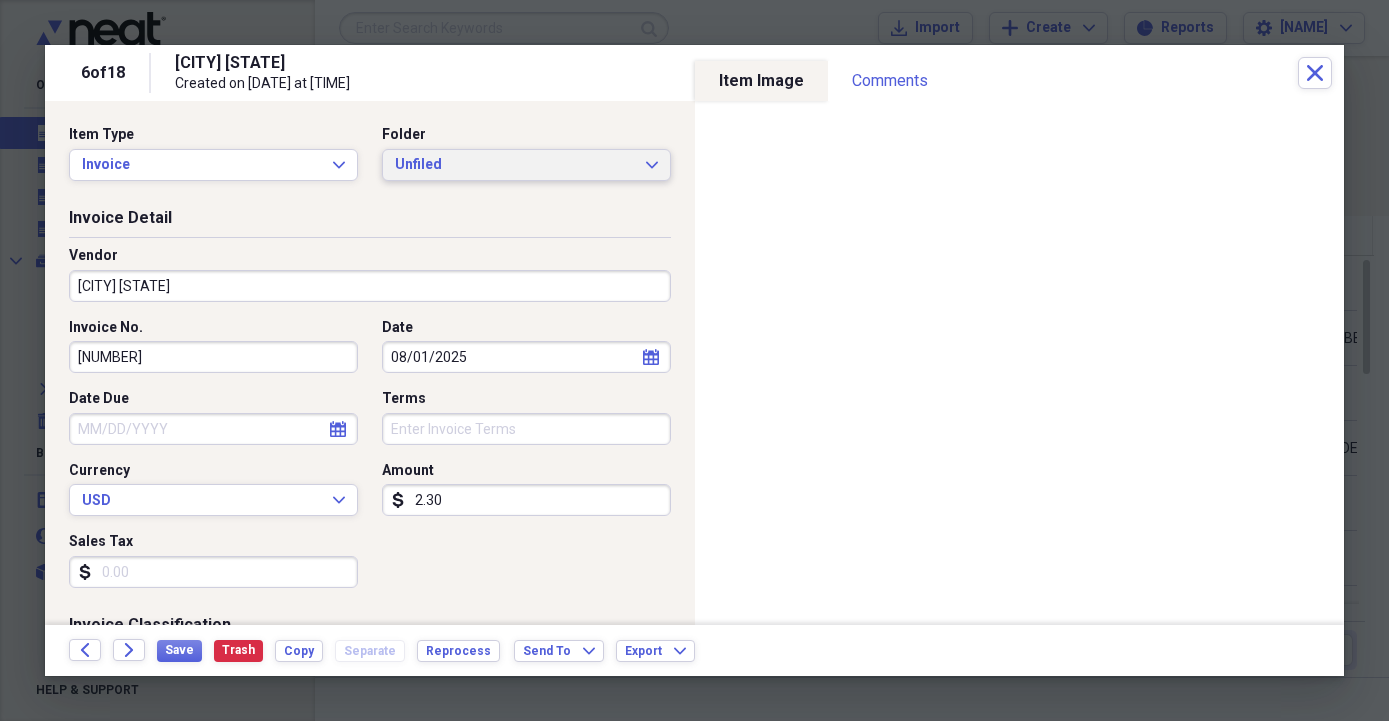 click on "Expand" 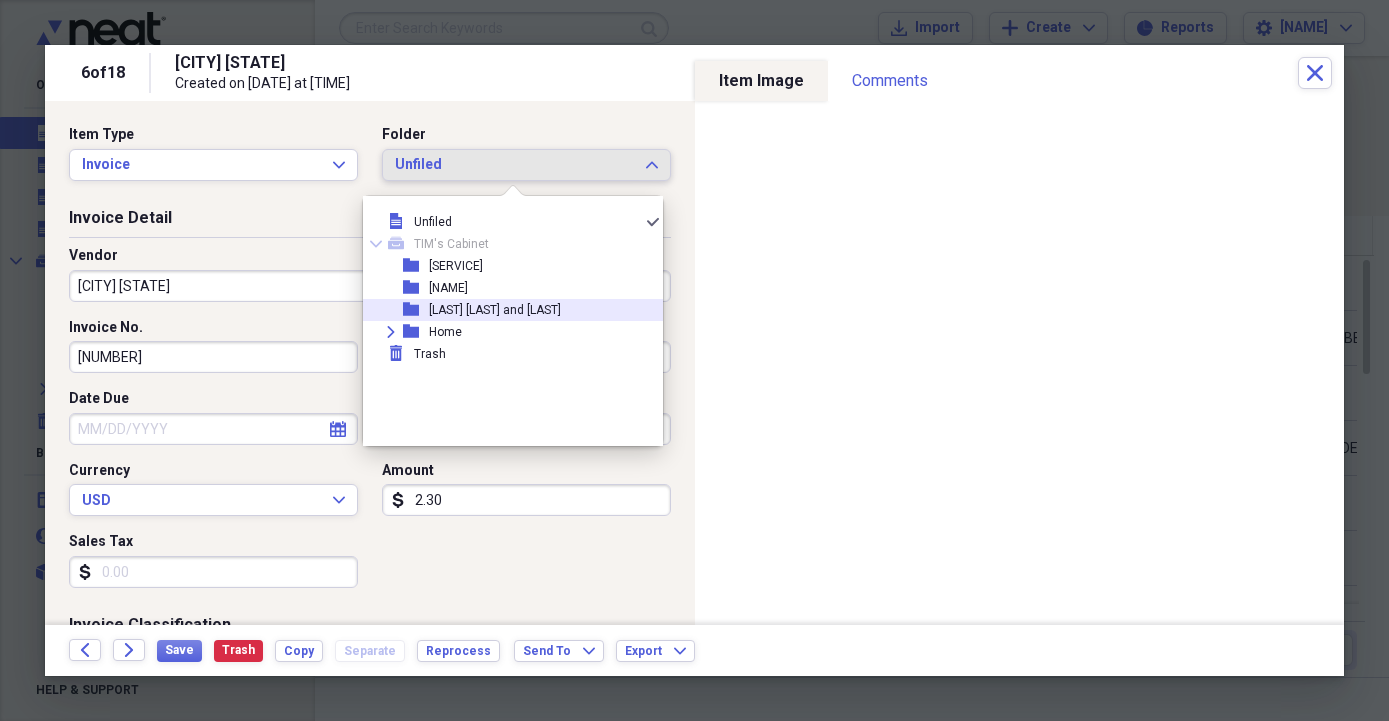 click on "[LAST] [LAST] and [LAST]" at bounding box center [495, 310] 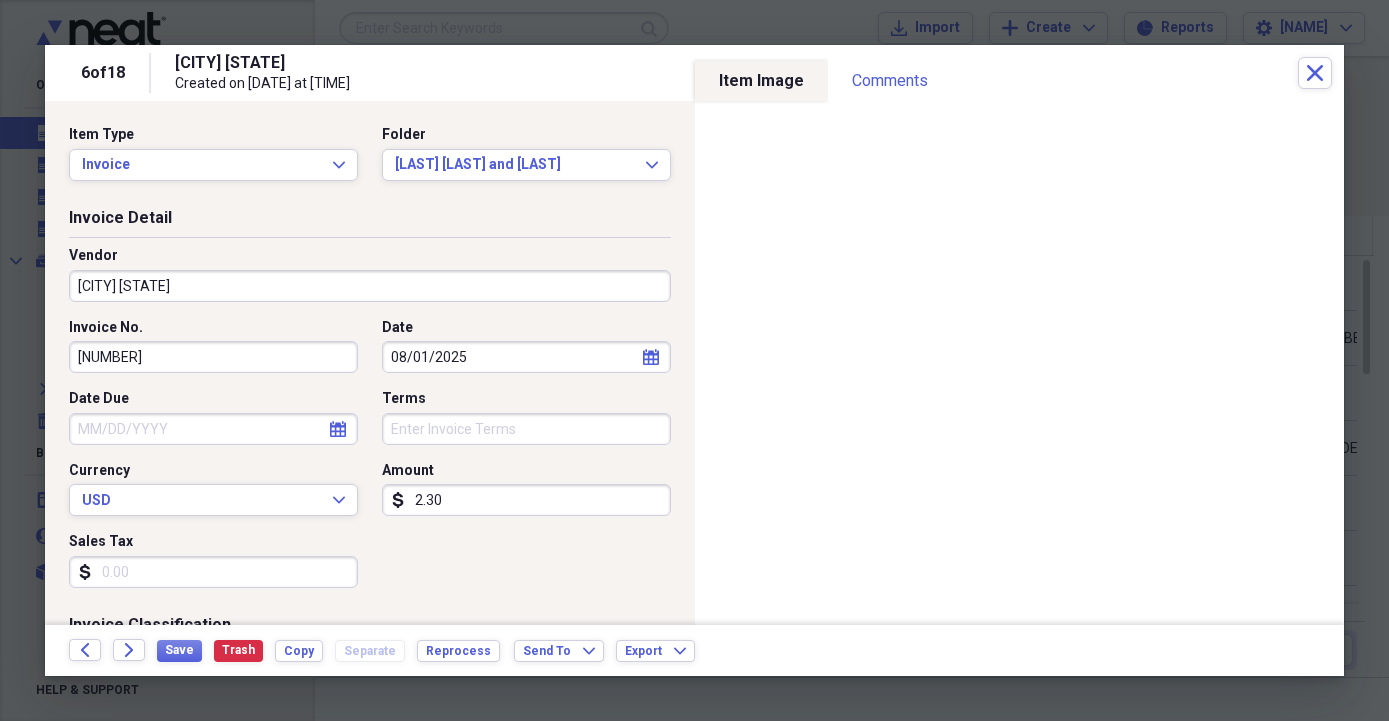click on "[CITY] [STATE]" at bounding box center (370, 286) 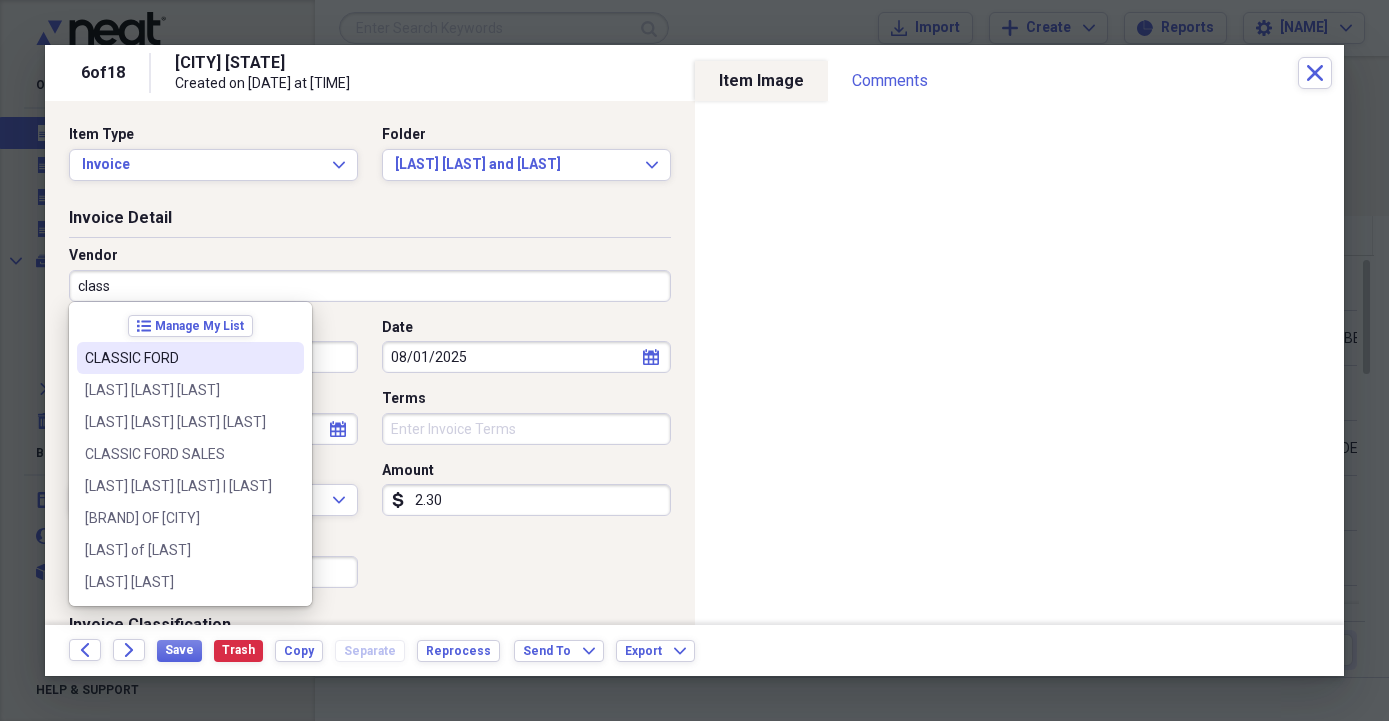 click on "CLASSIC FORD" at bounding box center [178, 358] 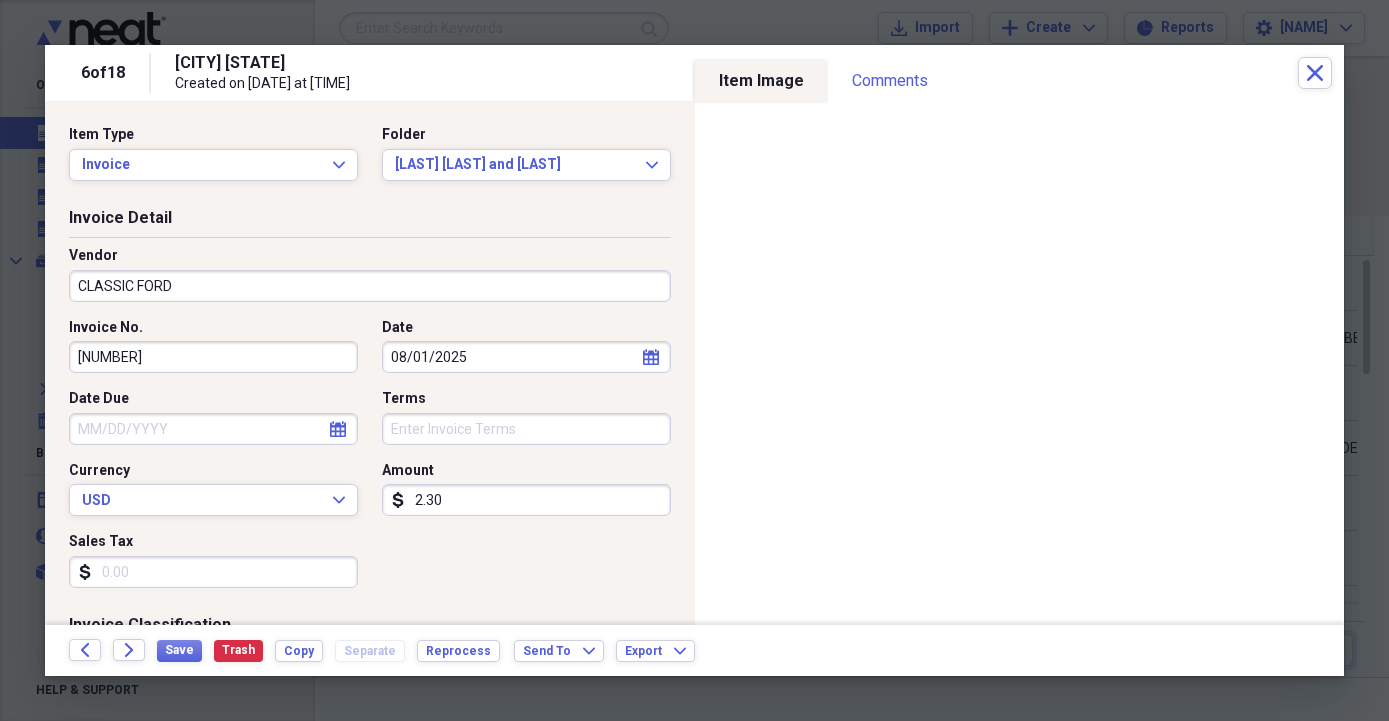 type on "[GENERAL] [RETAIL]" 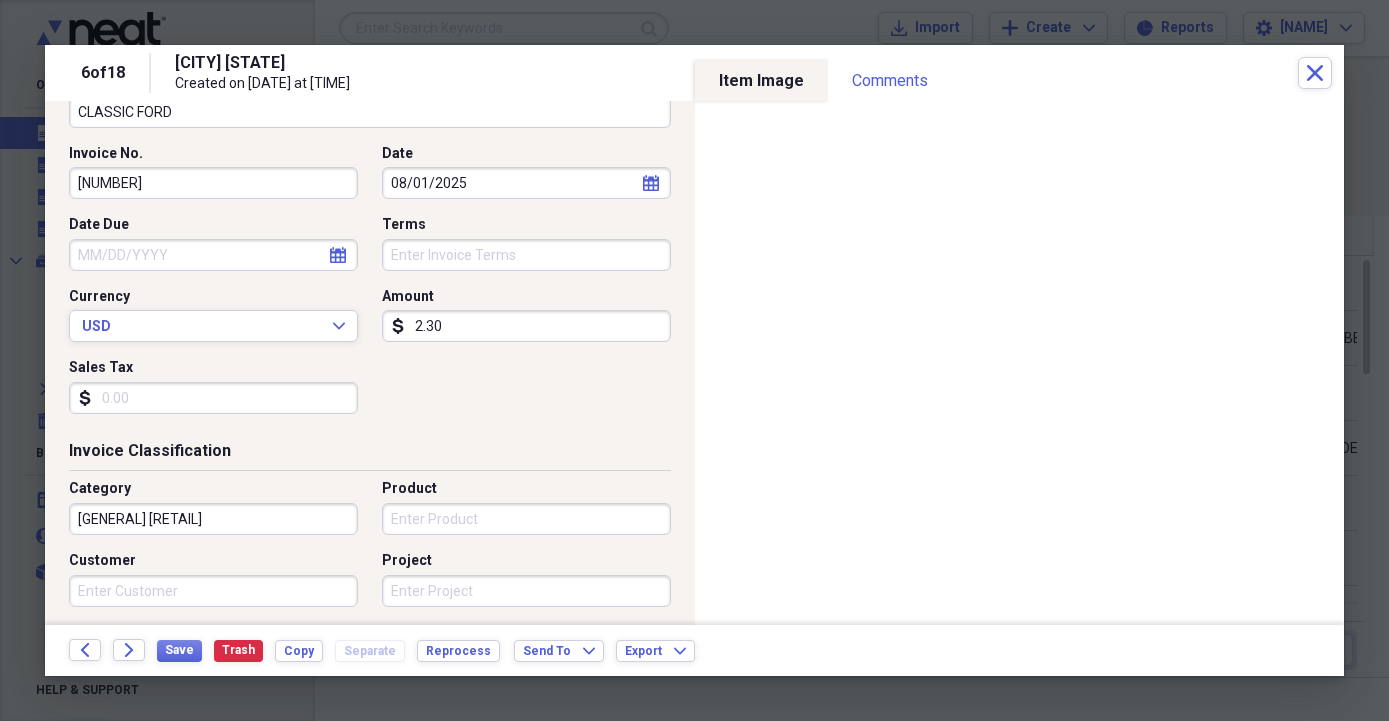 scroll, scrollTop: 342, scrollLeft: 0, axis: vertical 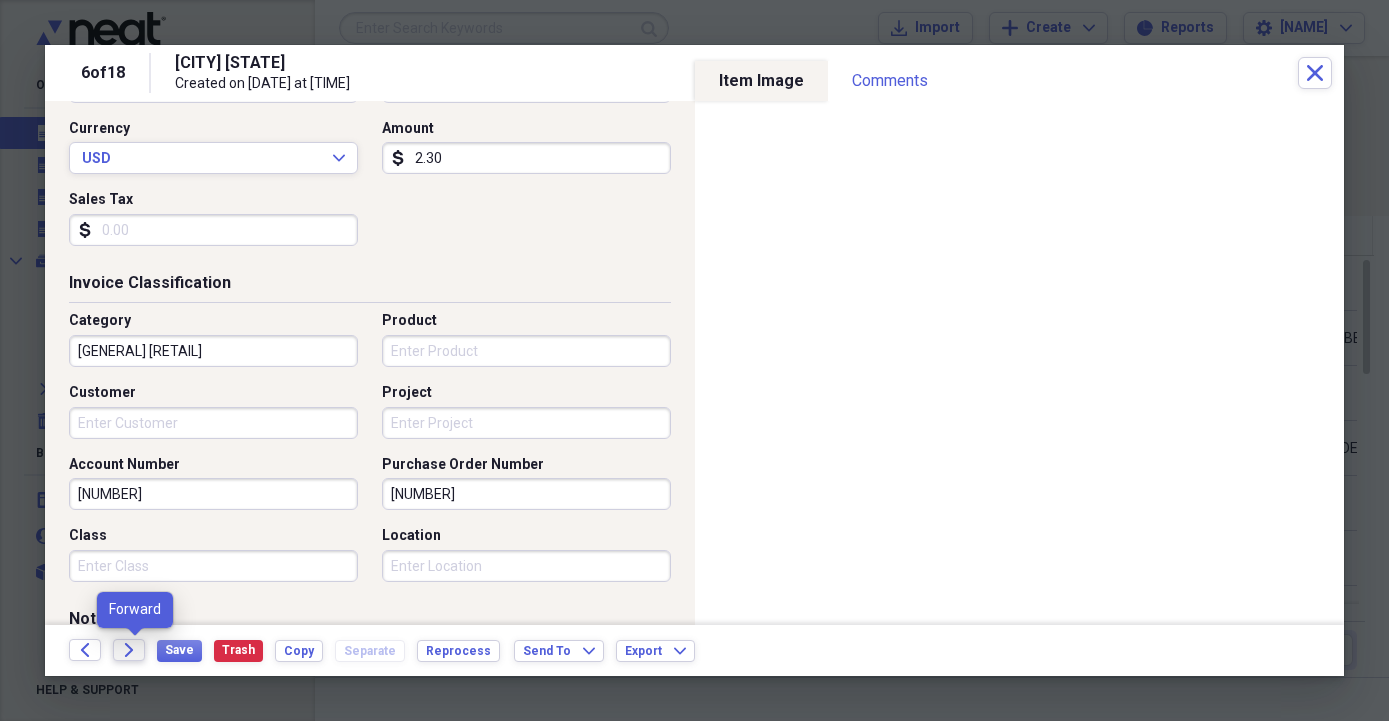 click on "Forward" 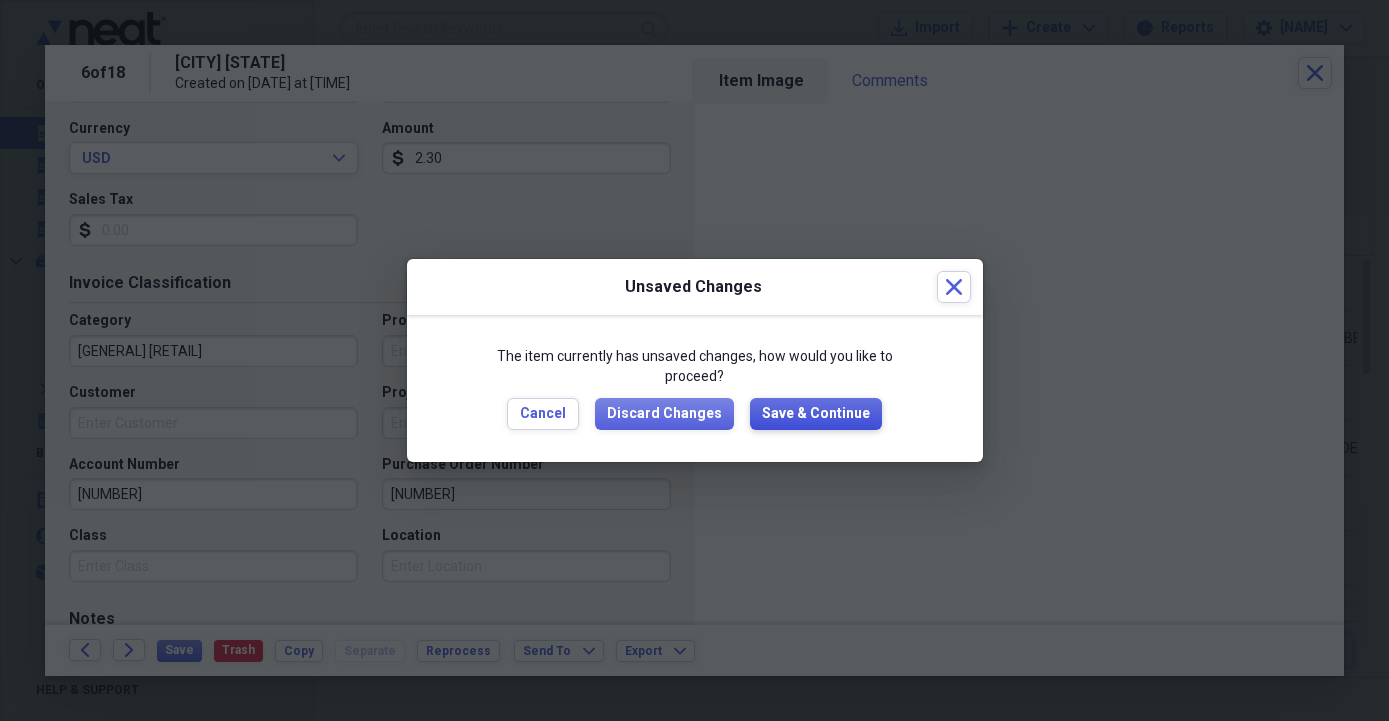 click on "Save & Continue" at bounding box center (816, 414) 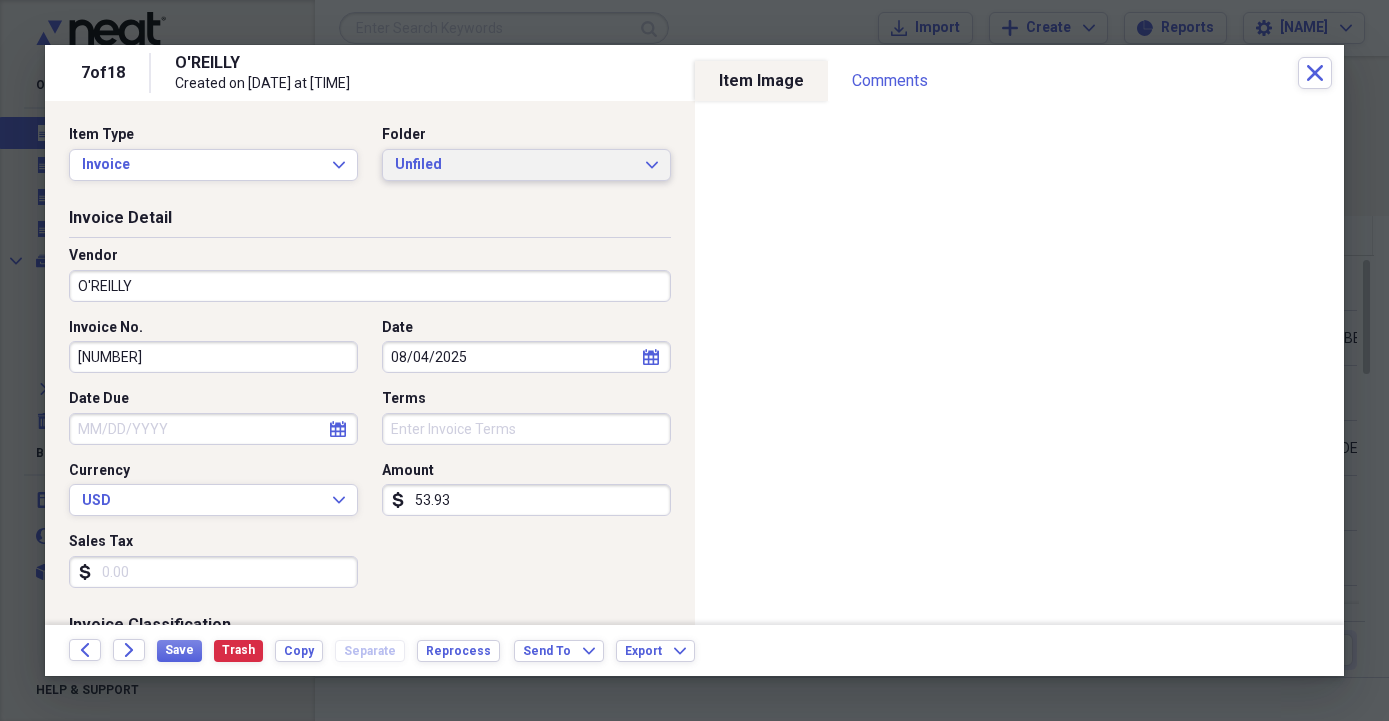 click on "Expand" 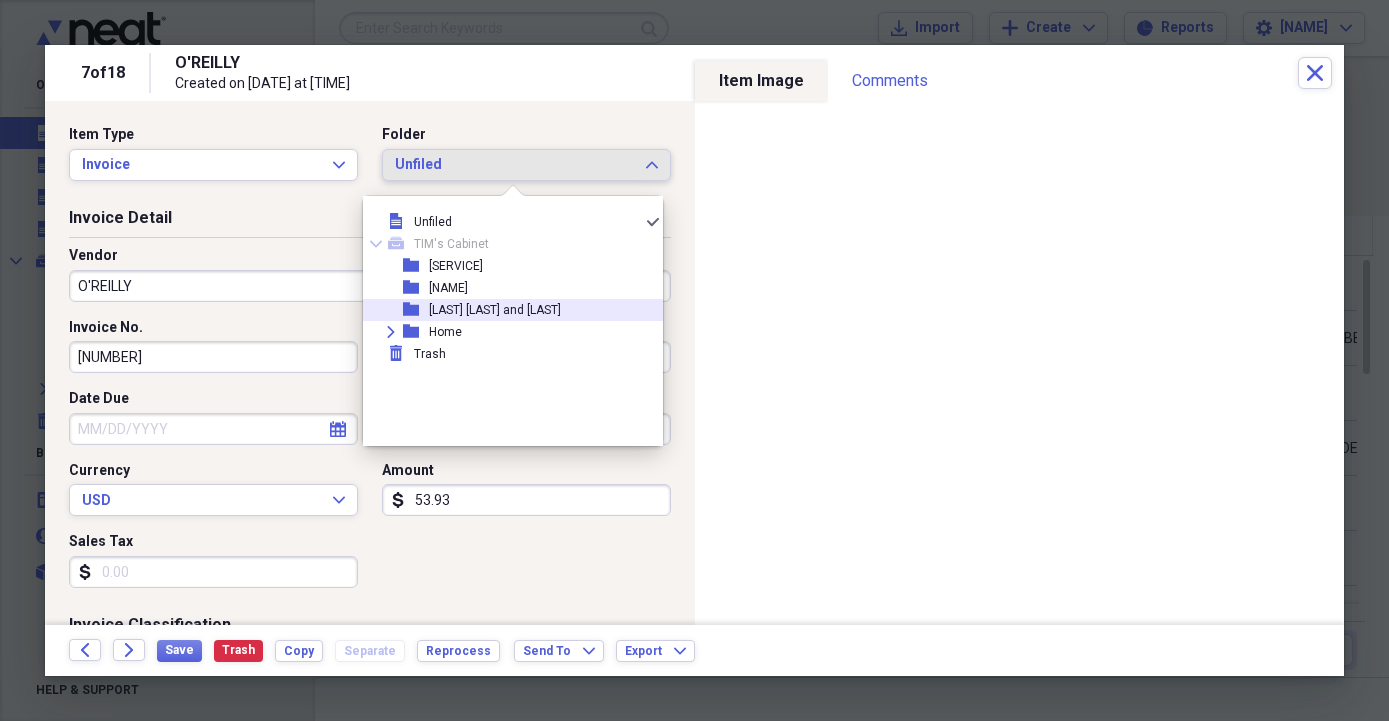 click on "folder [LAST] [LAST] and [LAST]" at bounding box center (505, 310) 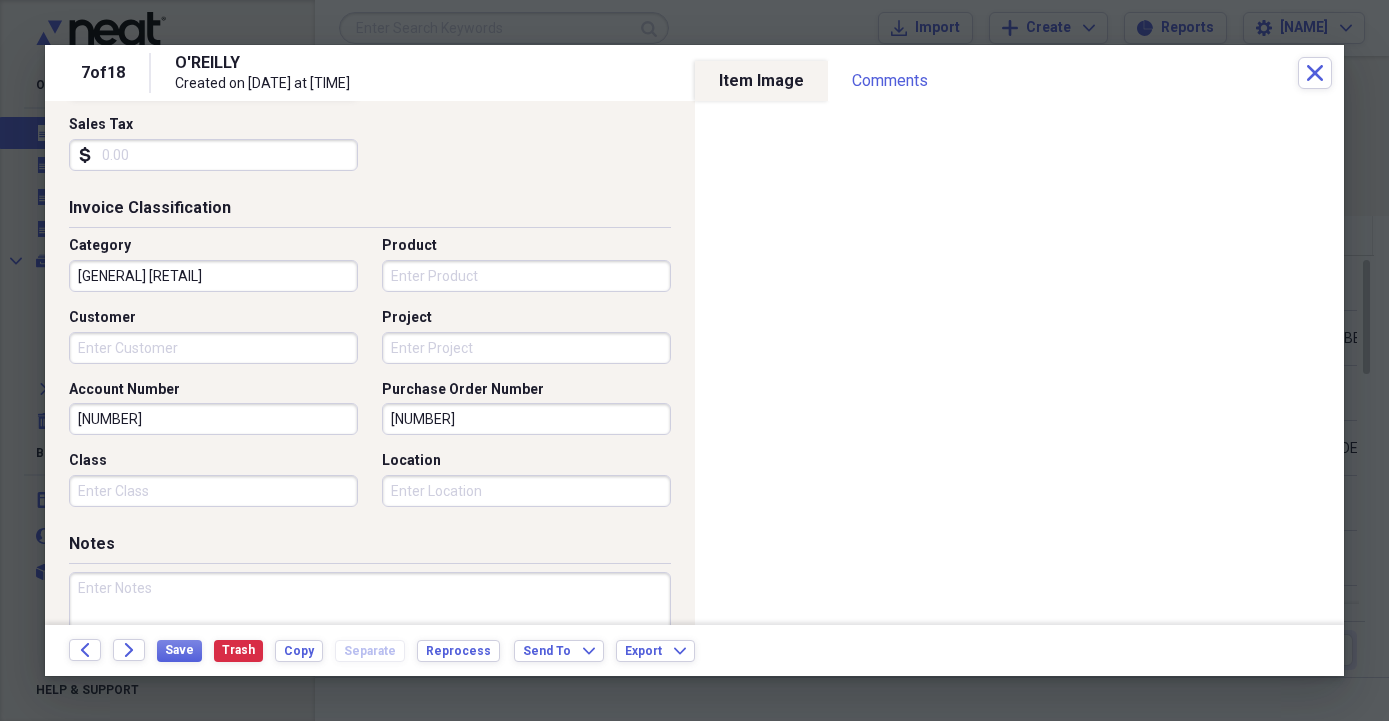 scroll, scrollTop: 456, scrollLeft: 0, axis: vertical 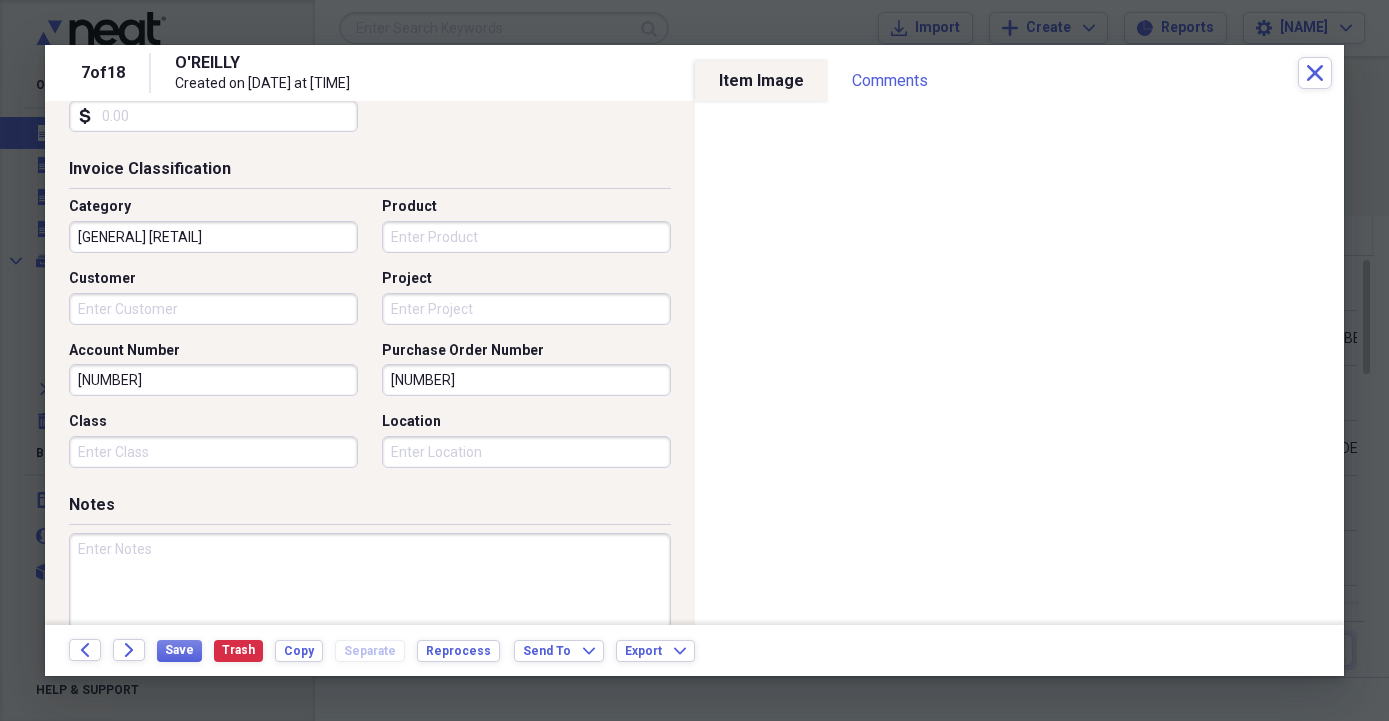 drag, startPoint x: 507, startPoint y: 377, endPoint x: 277, endPoint y: 400, distance: 231.14714 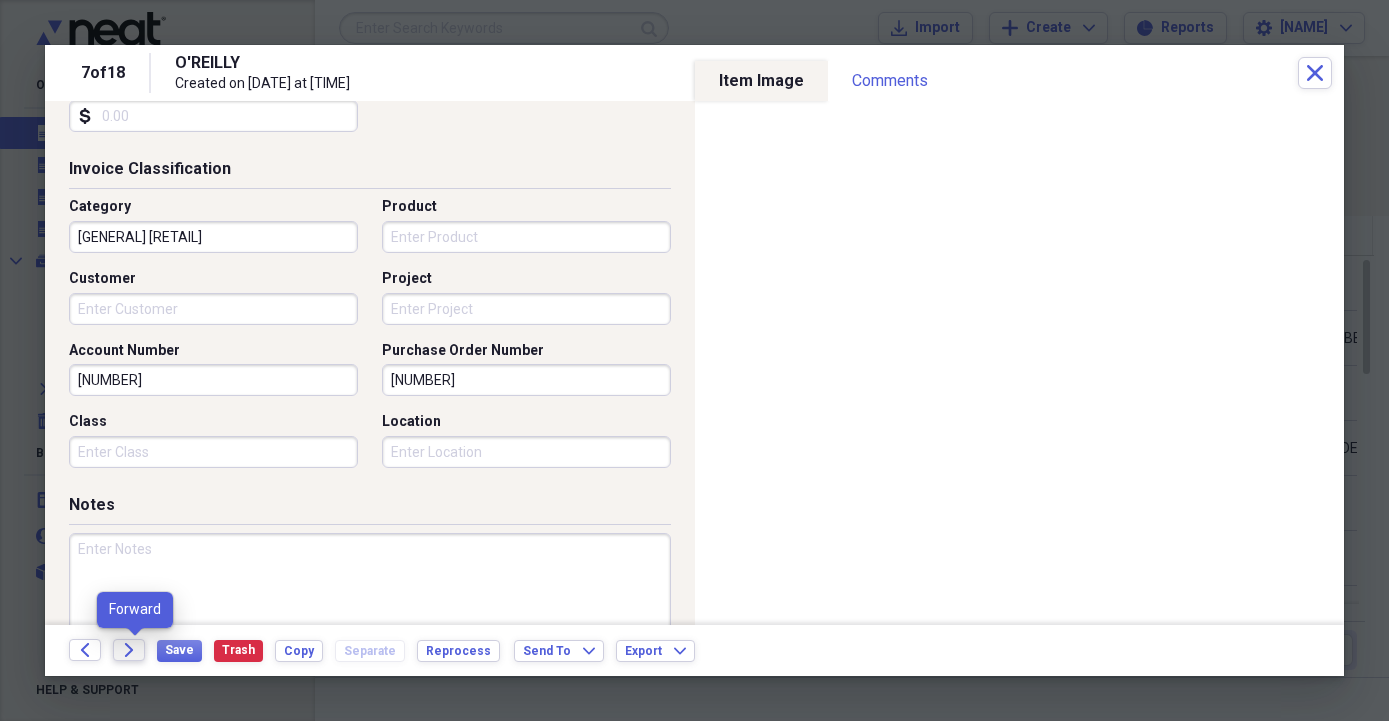 type on "[NUMBER]" 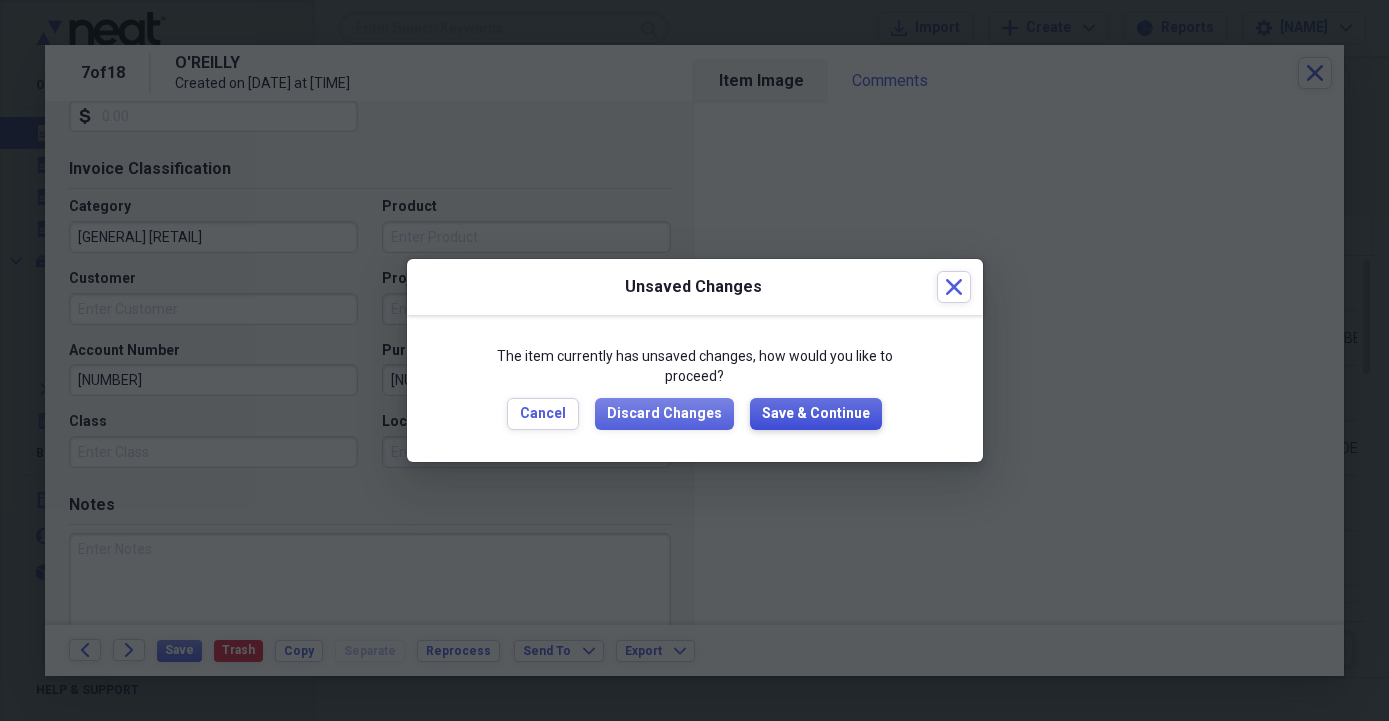 click on "Save & Continue" at bounding box center [816, 414] 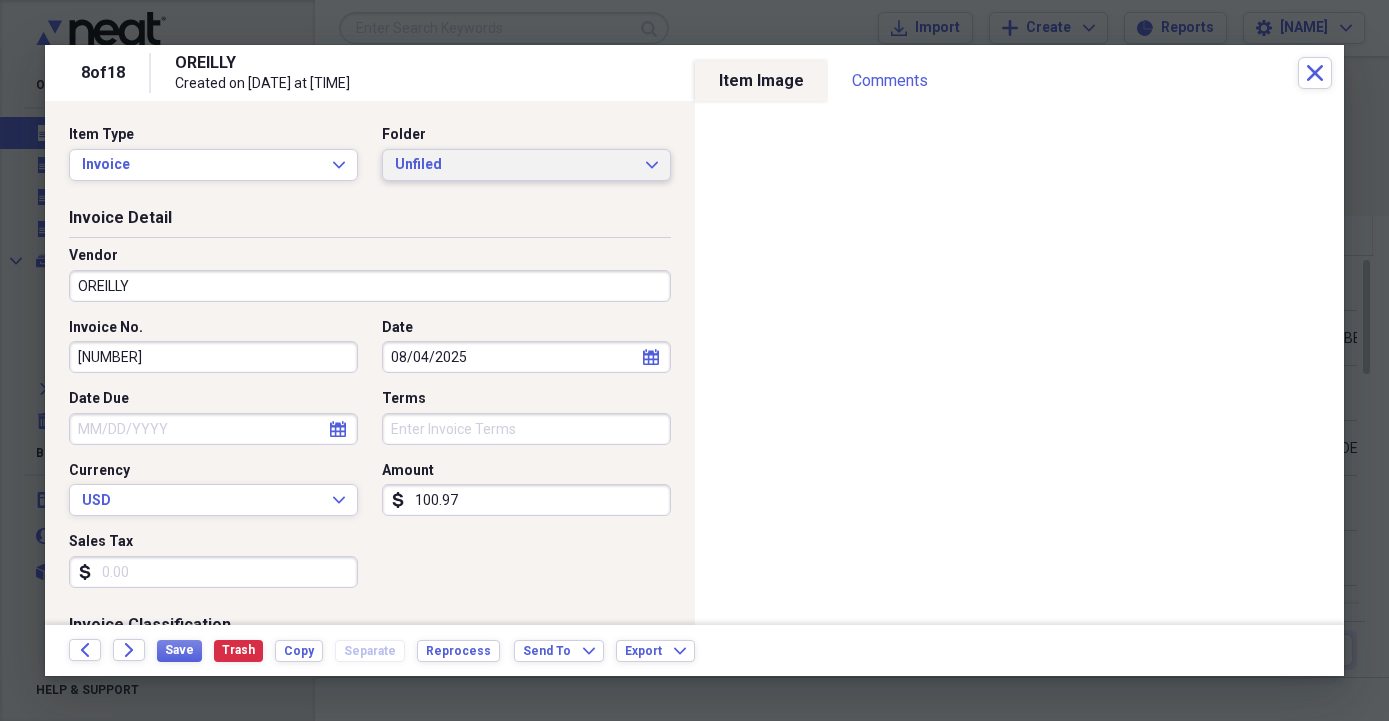 click on "Expand" 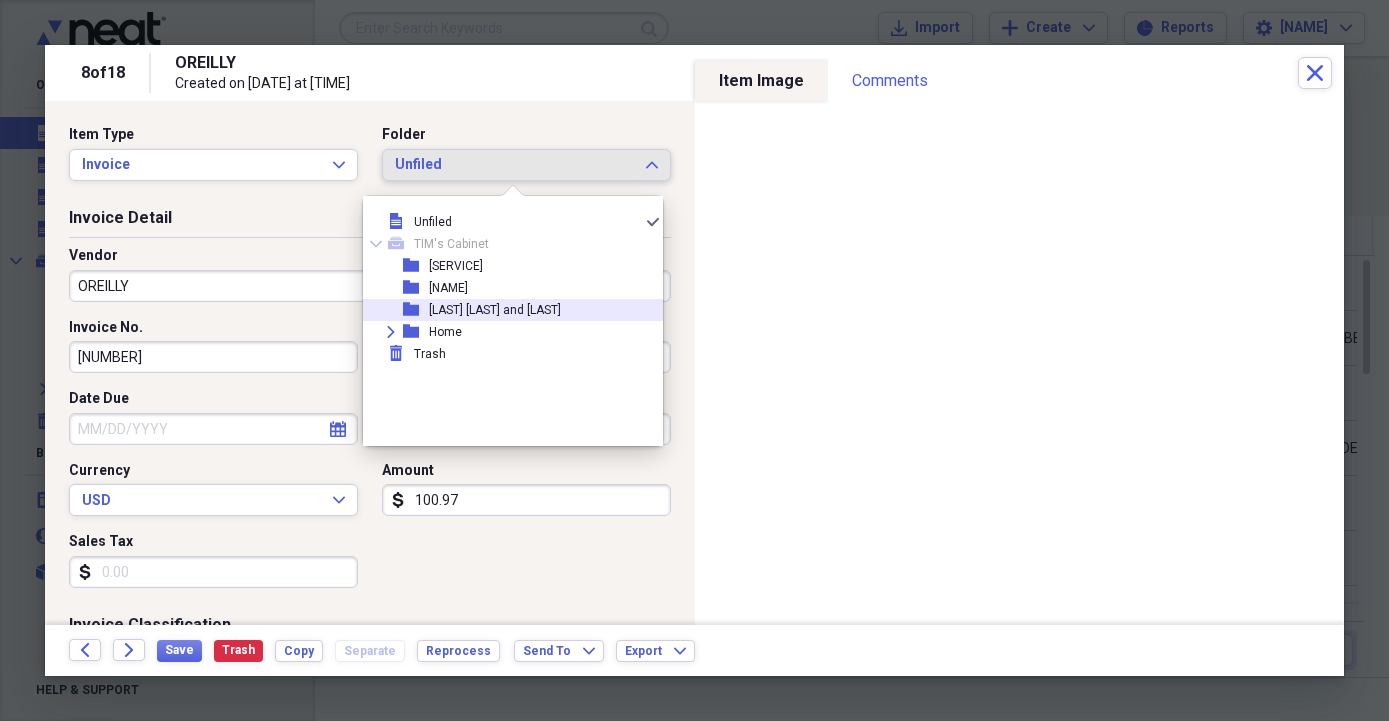 click on "[LAST] [LAST] and [LAST]" at bounding box center (495, 310) 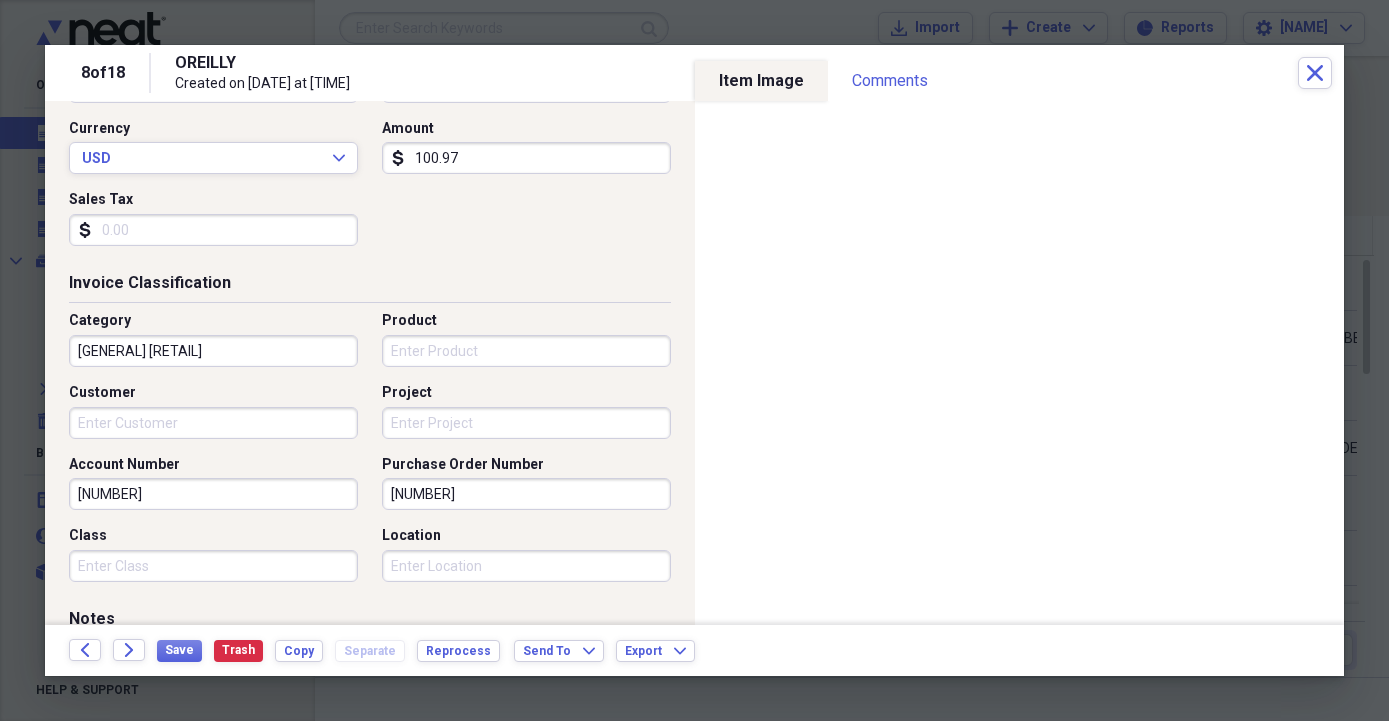 scroll, scrollTop: 456, scrollLeft: 0, axis: vertical 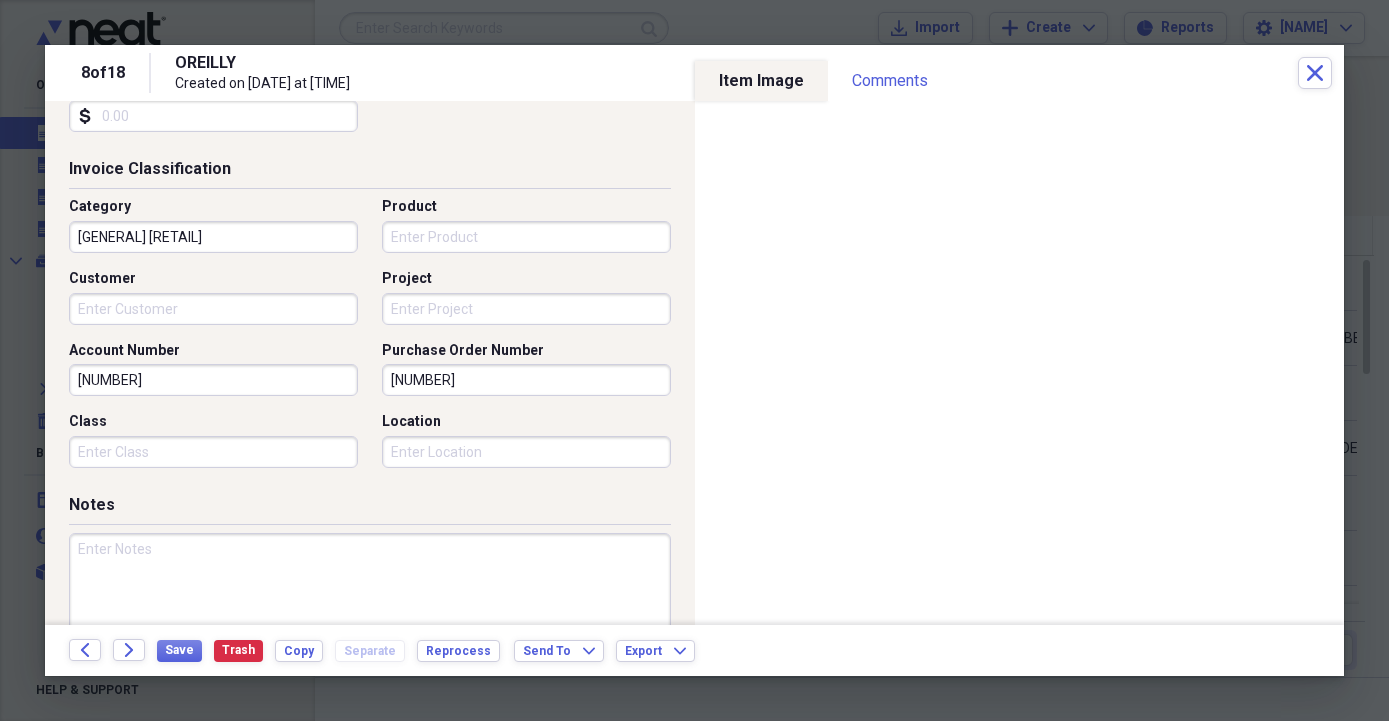 drag, startPoint x: 499, startPoint y: 380, endPoint x: 294, endPoint y: 388, distance: 205.15604 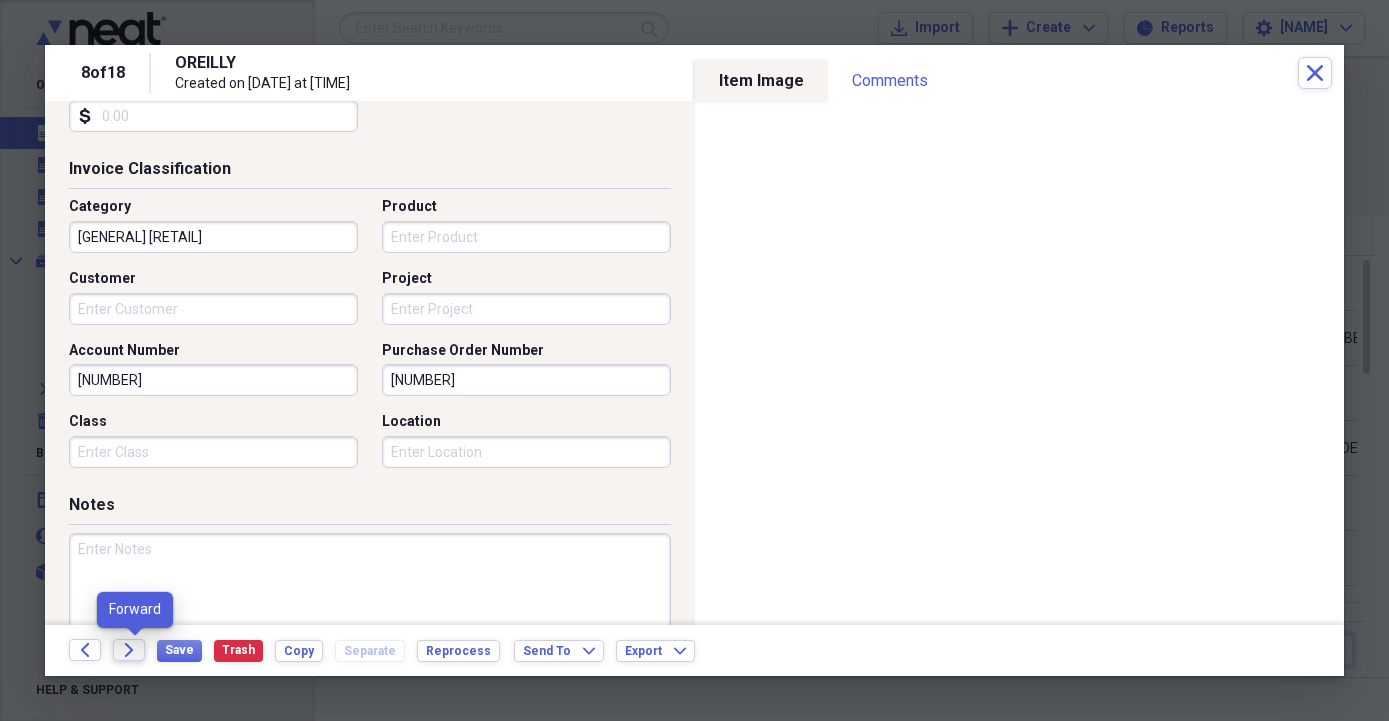 type on "[NUMBER]" 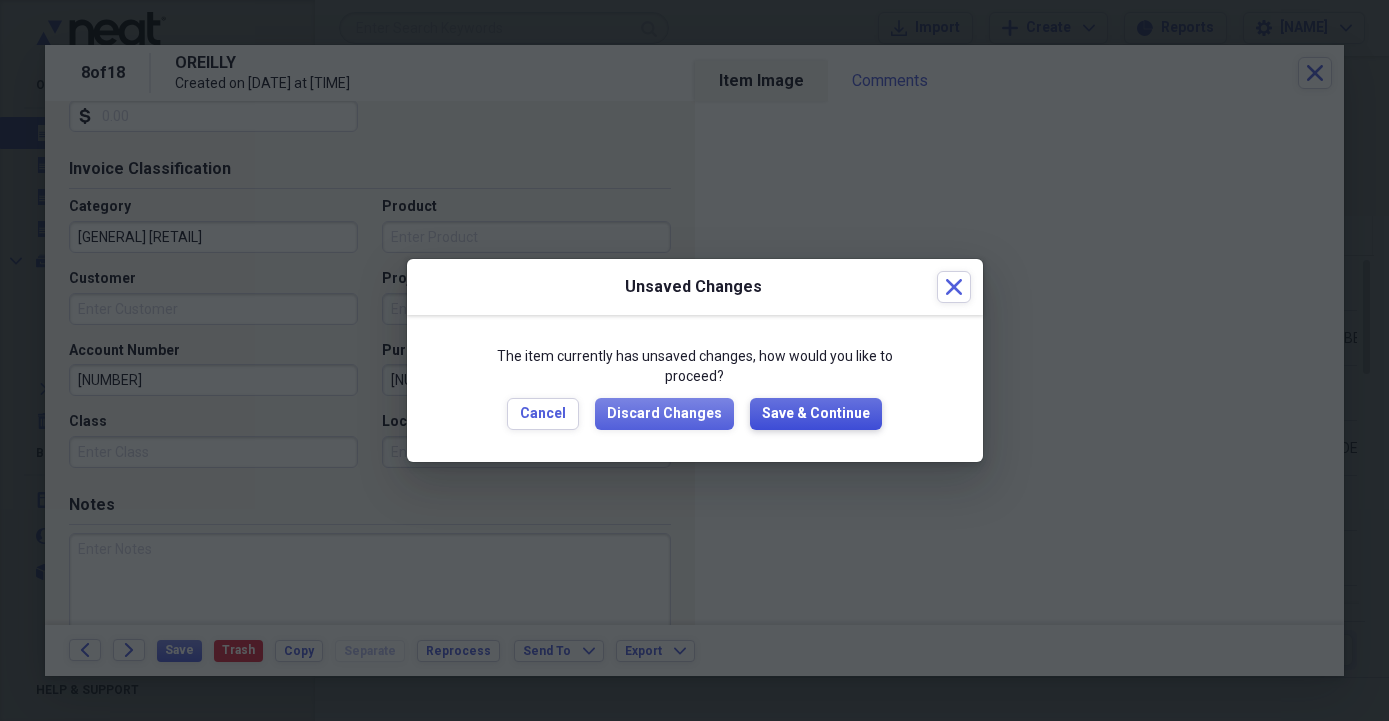 click on "Save & Continue" at bounding box center [816, 414] 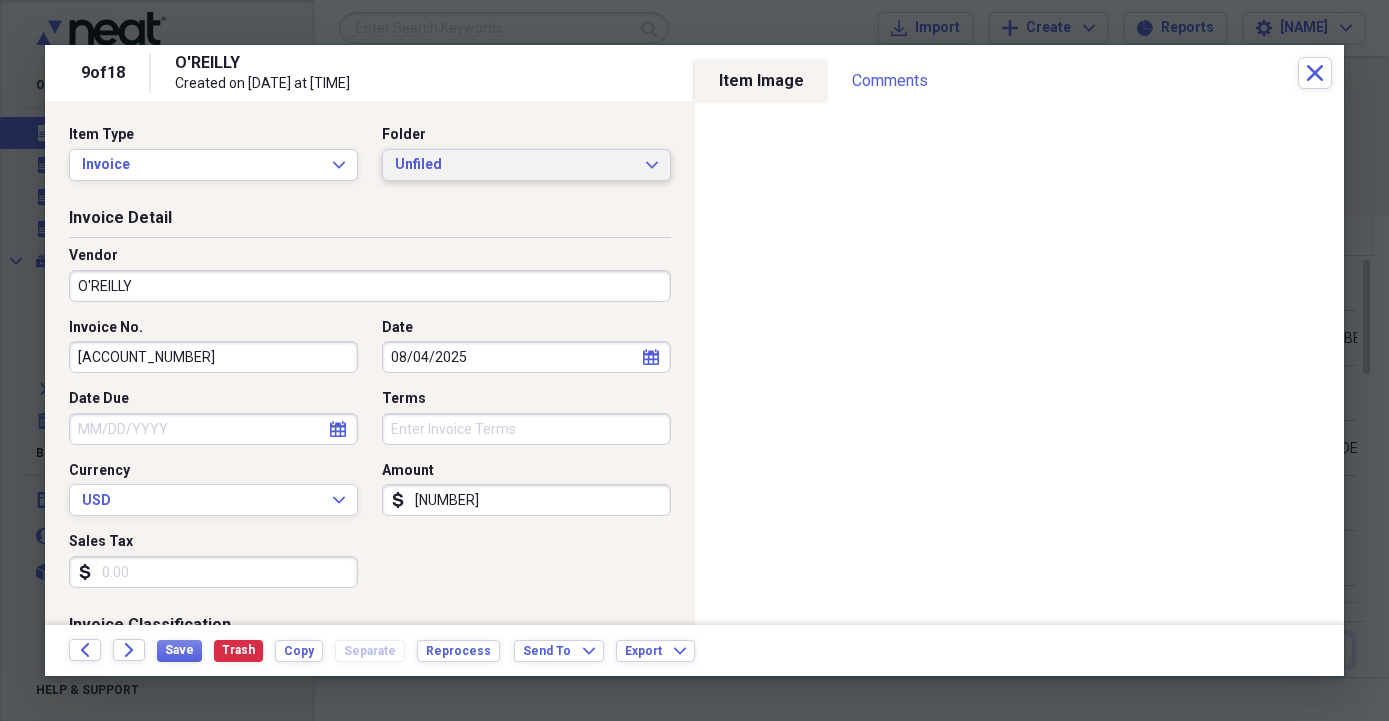 click on "Expand" 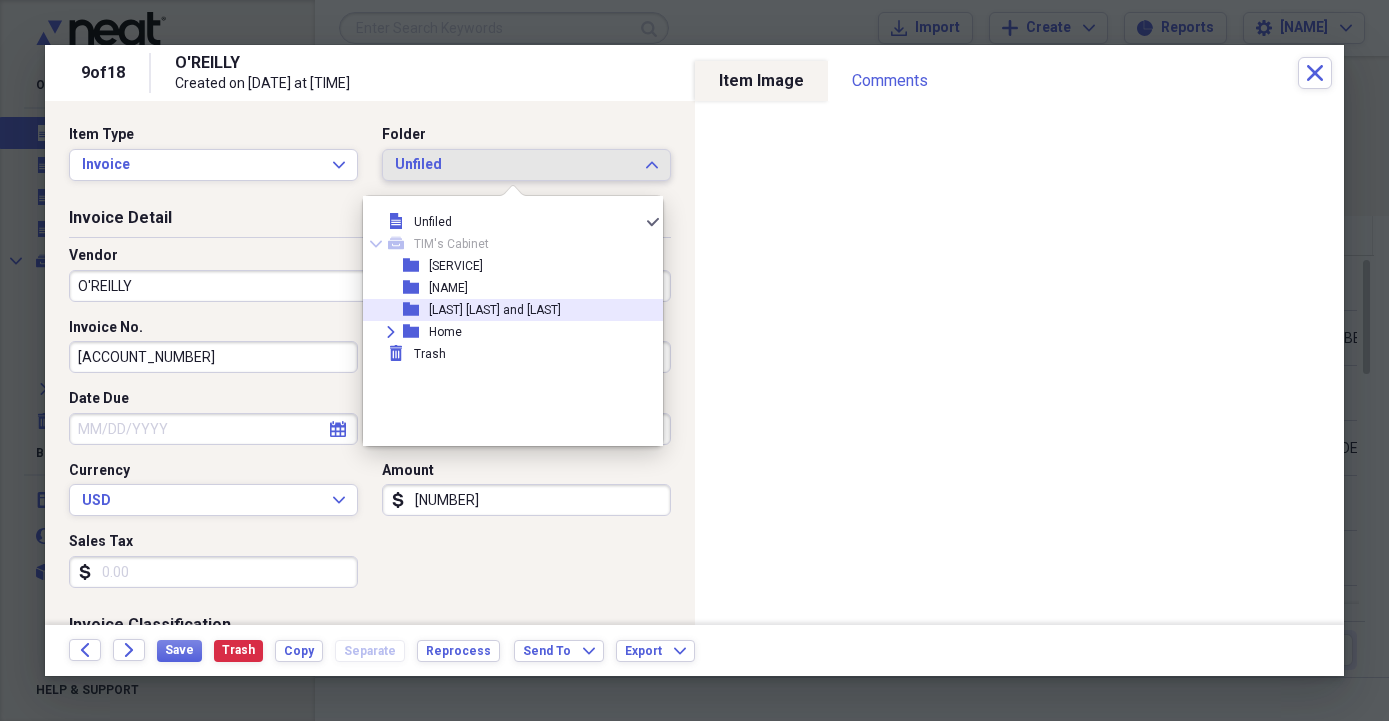 click on "[LAST] [LAST] and [LAST]" at bounding box center (495, 310) 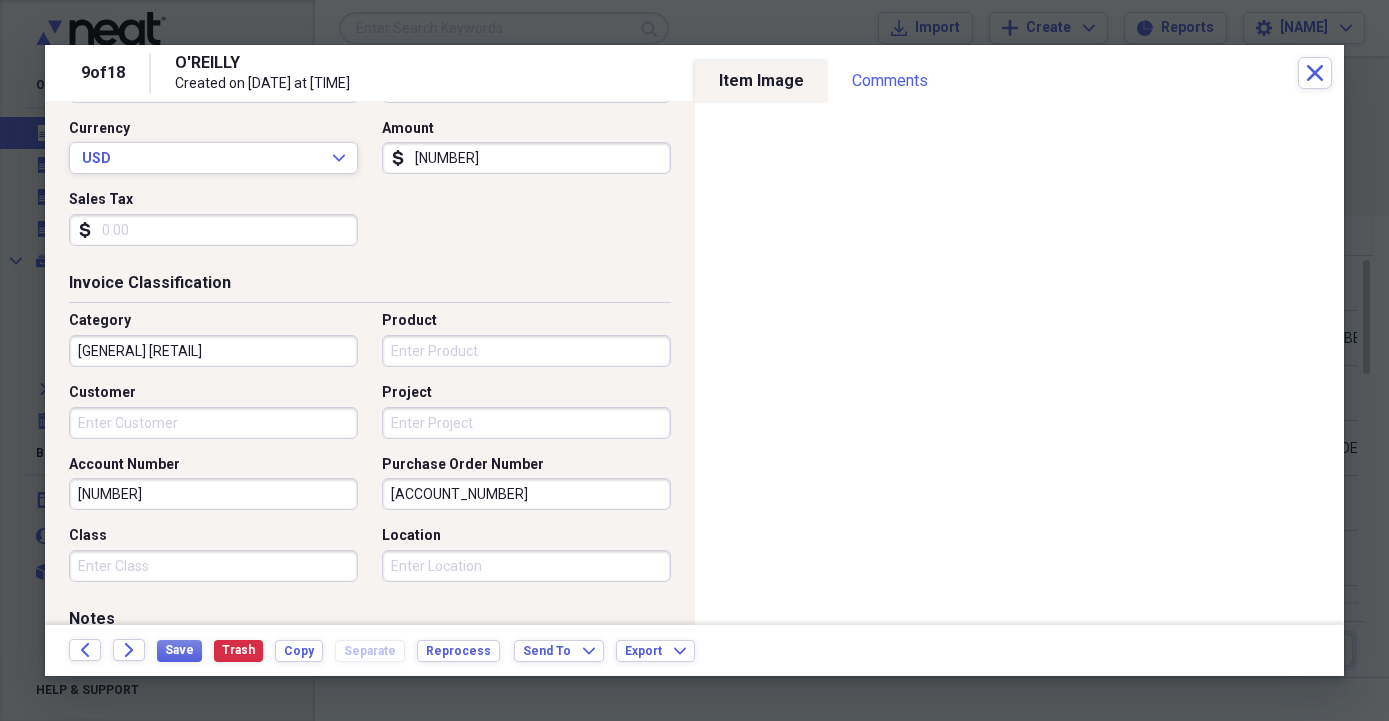 scroll, scrollTop: 456, scrollLeft: 0, axis: vertical 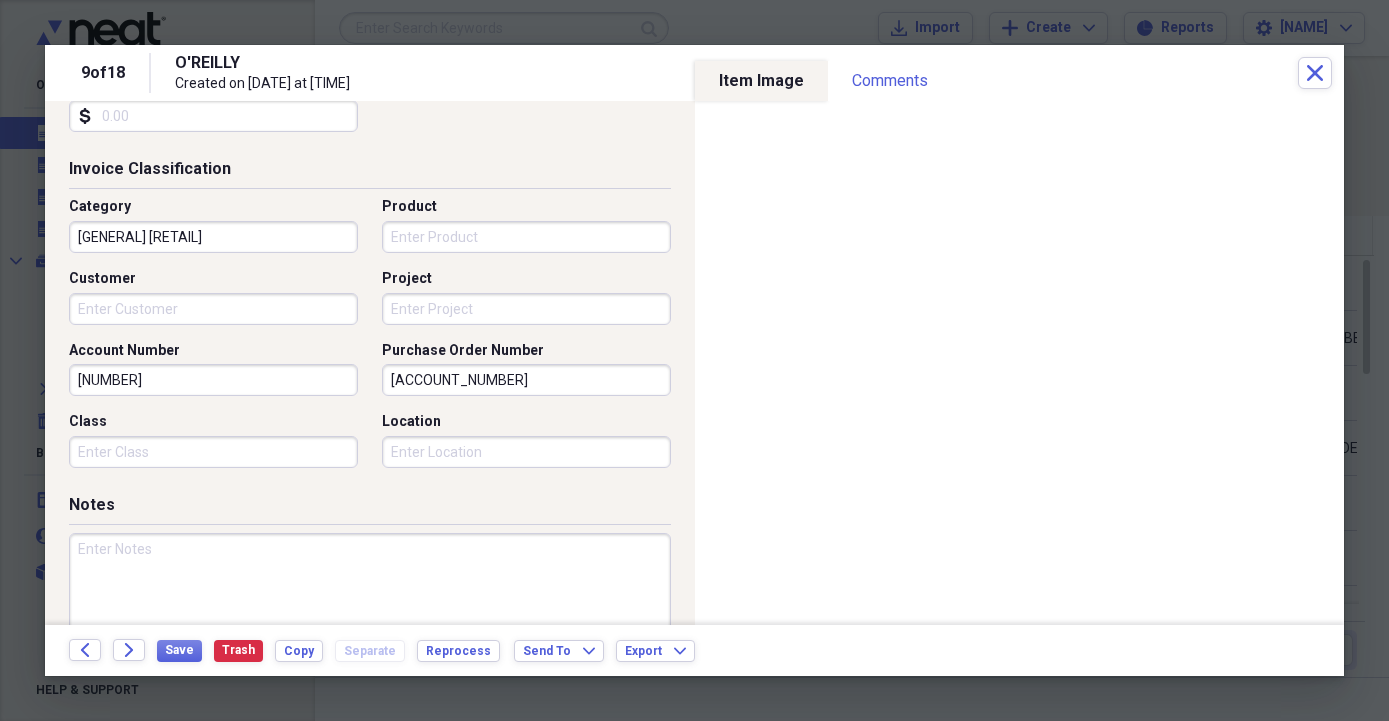 drag, startPoint x: 494, startPoint y: 380, endPoint x: 279, endPoint y: 396, distance: 215.59453 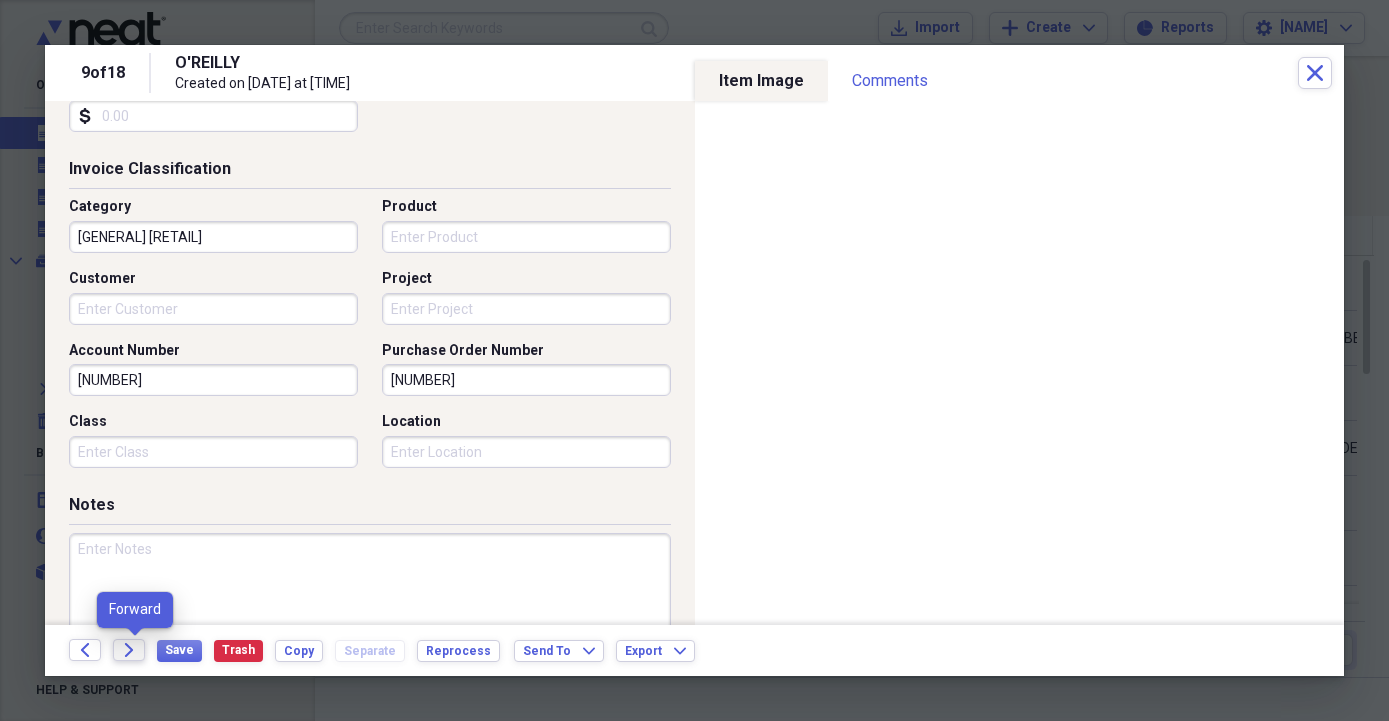type on "[NUMBER]" 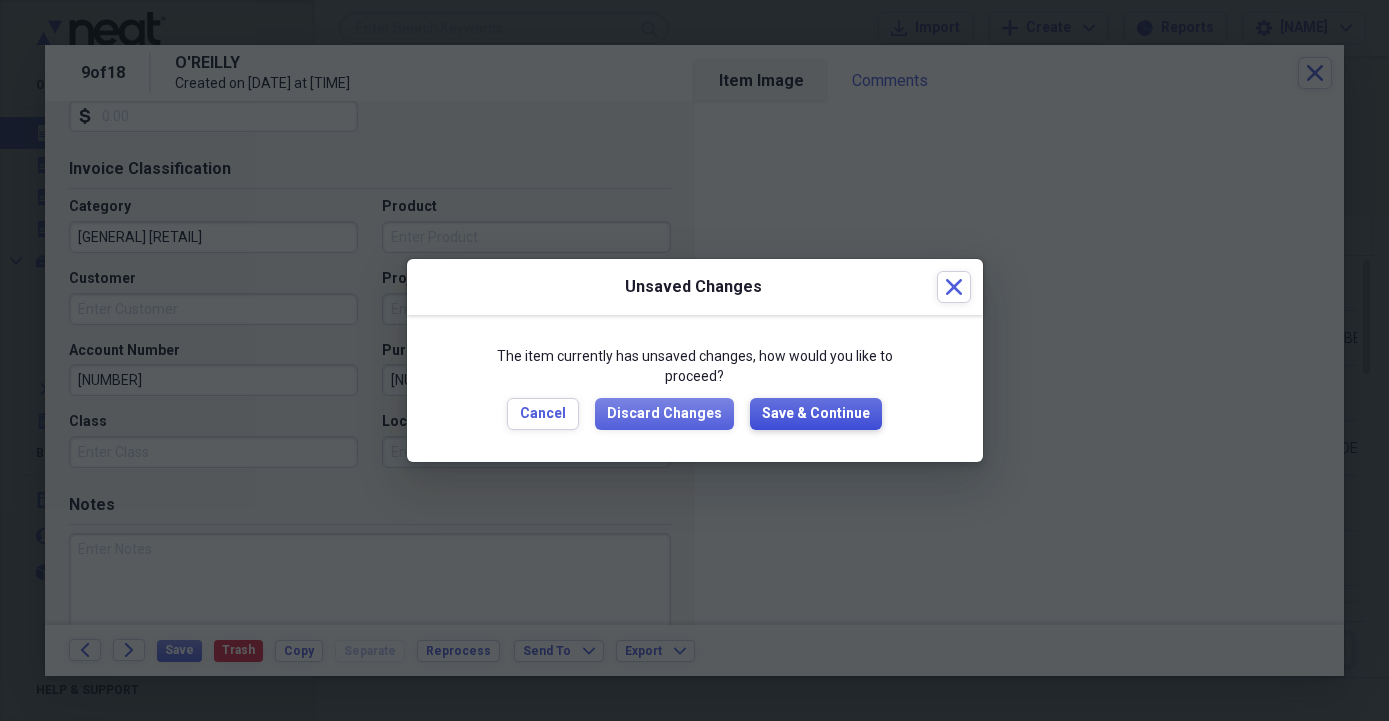 click on "Save & Continue" at bounding box center (816, 414) 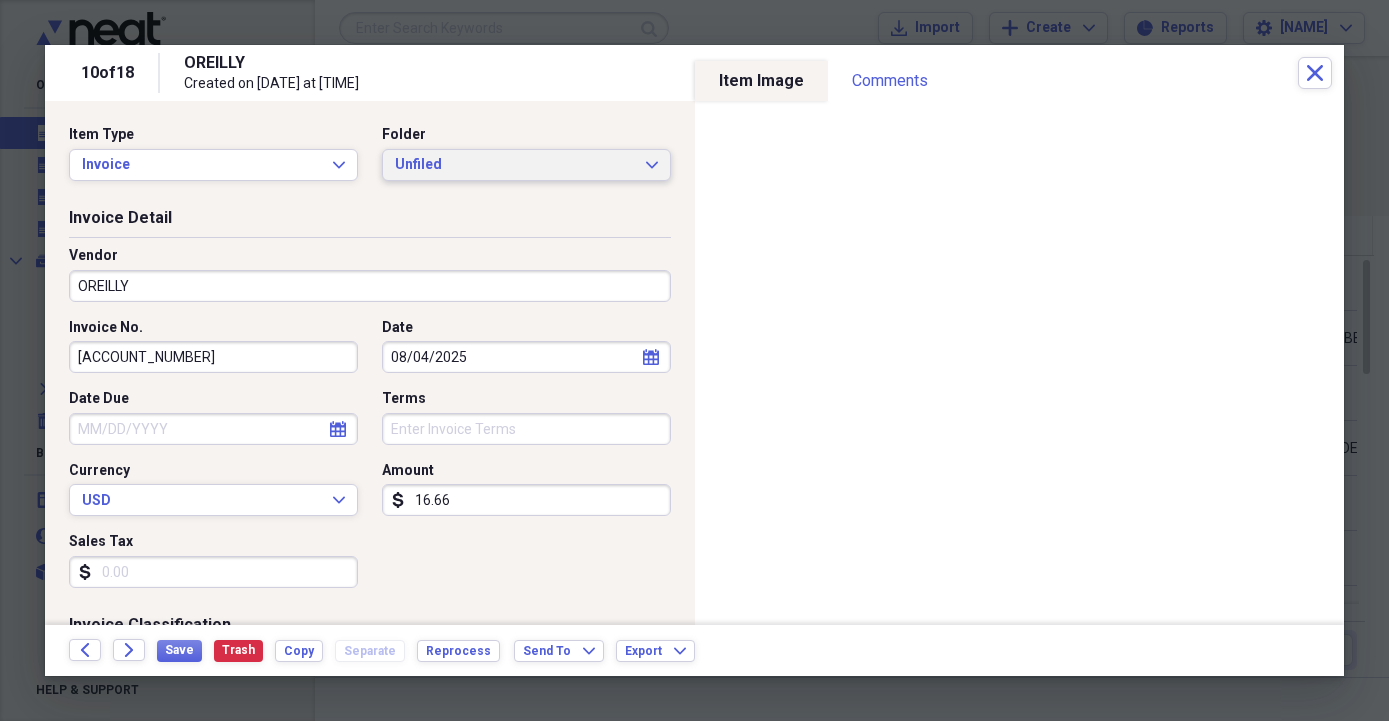 click on "Expand" 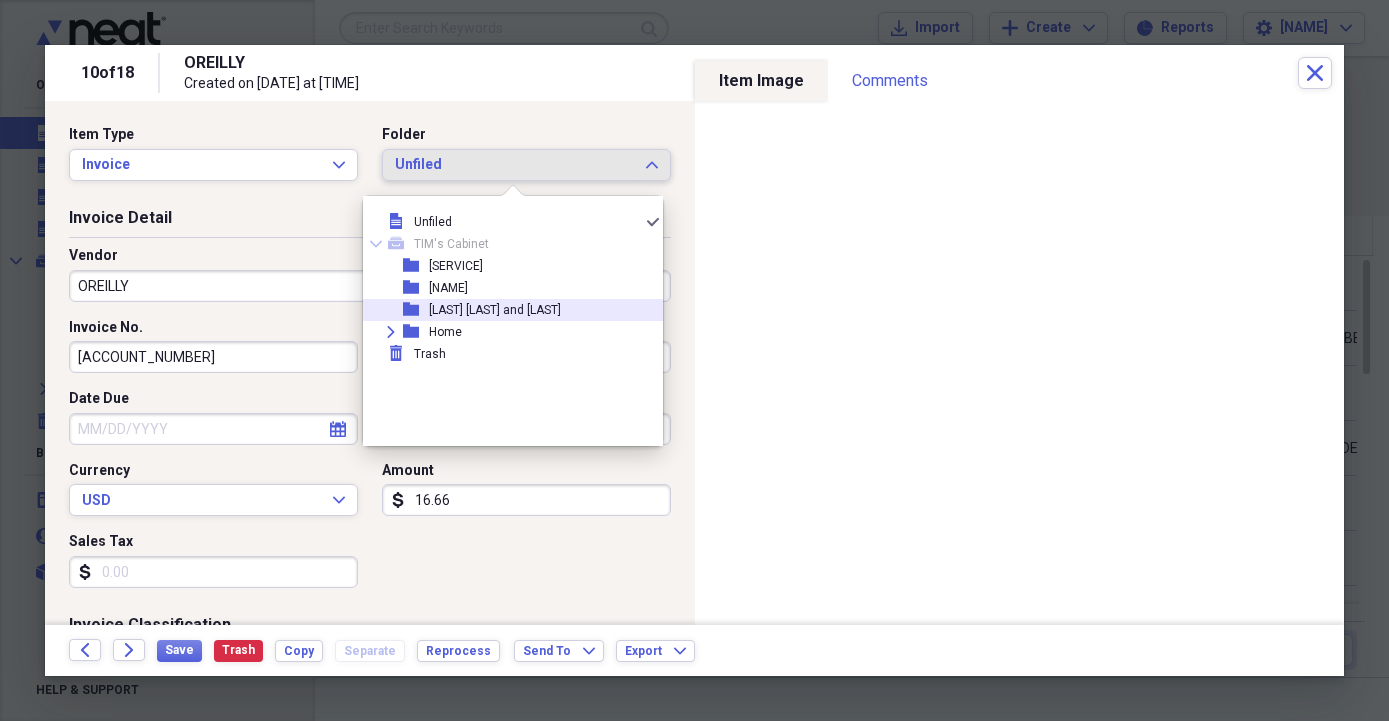 click on "[LAST] [LAST] and [LAST]" at bounding box center [495, 310] 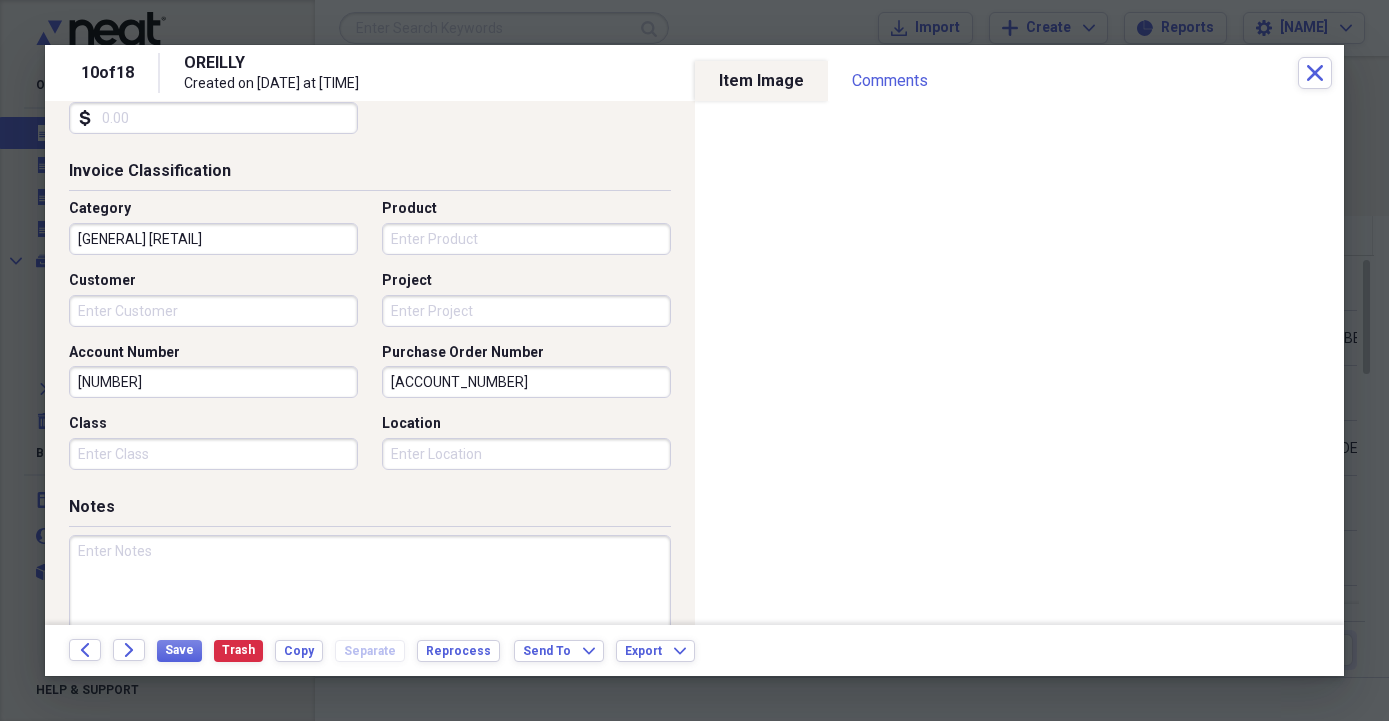 scroll, scrollTop: 456, scrollLeft: 0, axis: vertical 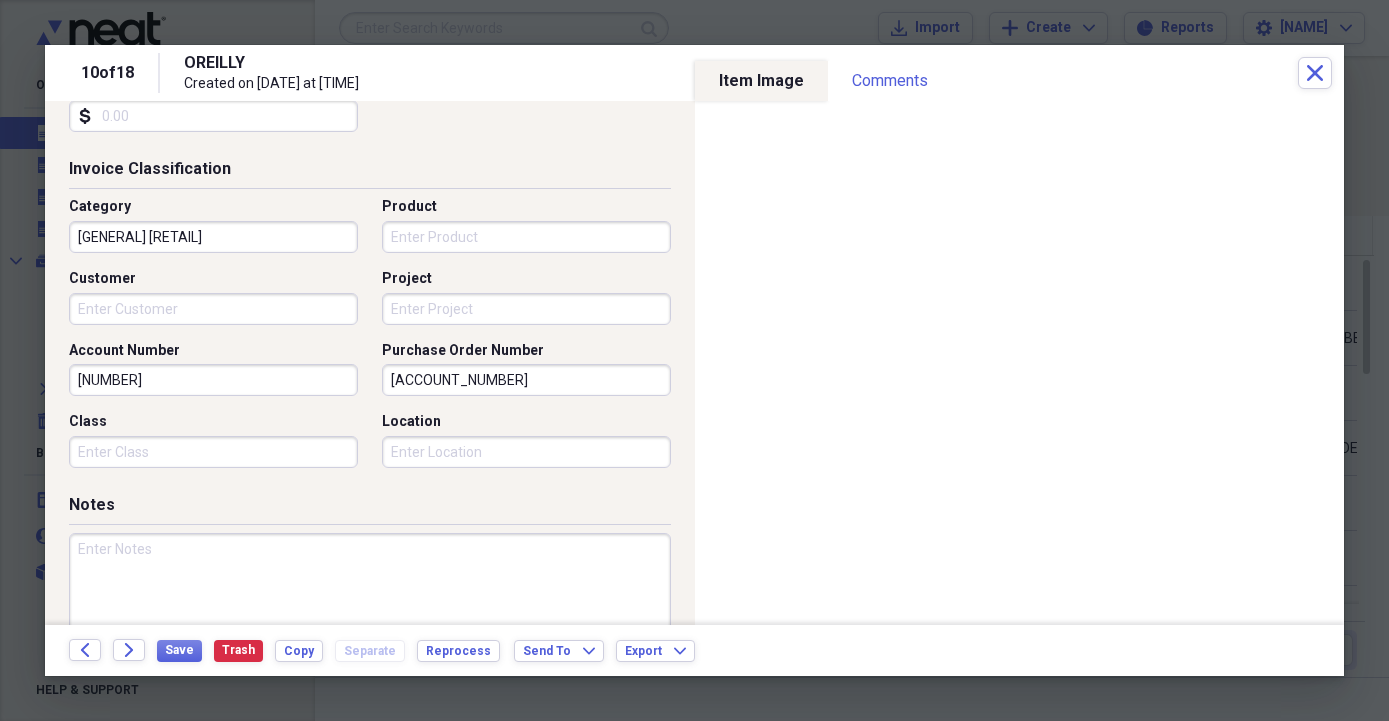 drag, startPoint x: 492, startPoint y: 381, endPoint x: 262, endPoint y: 377, distance: 230.03477 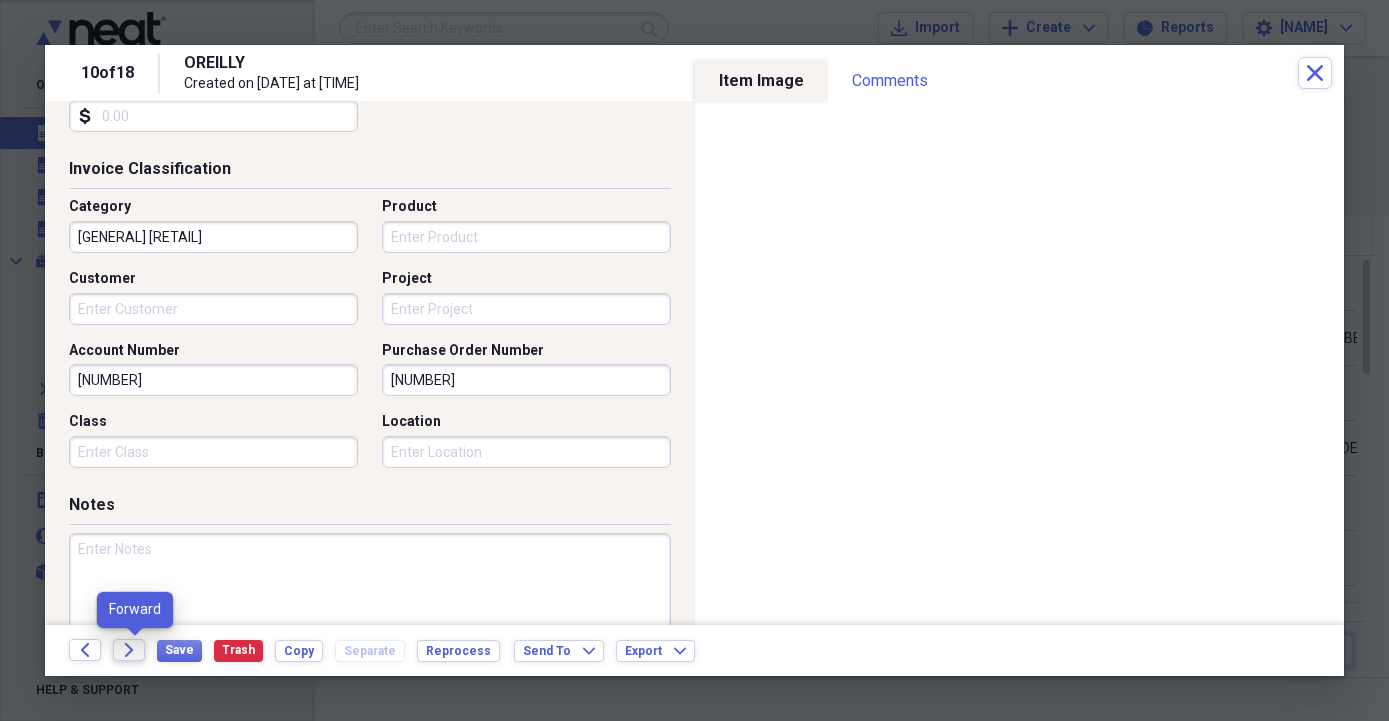 type on "[NUMBER]" 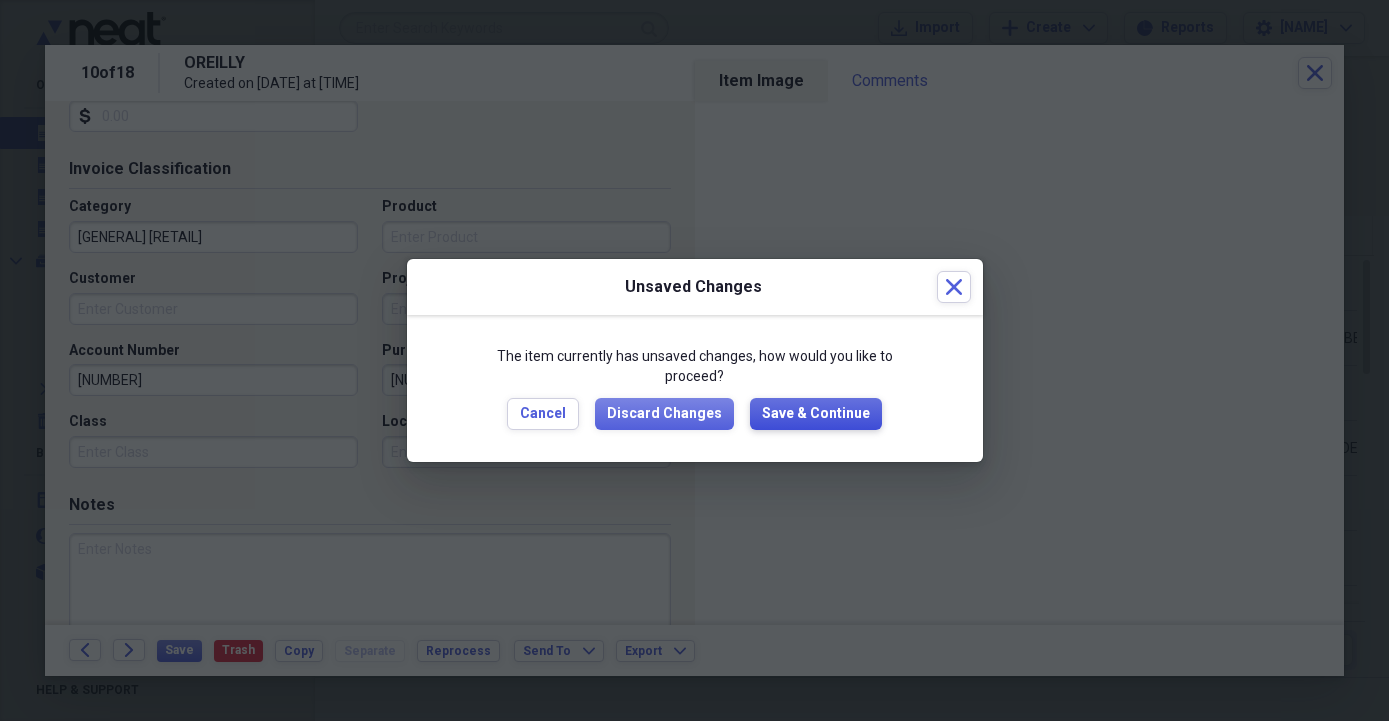 click on "Save & Continue" at bounding box center (816, 414) 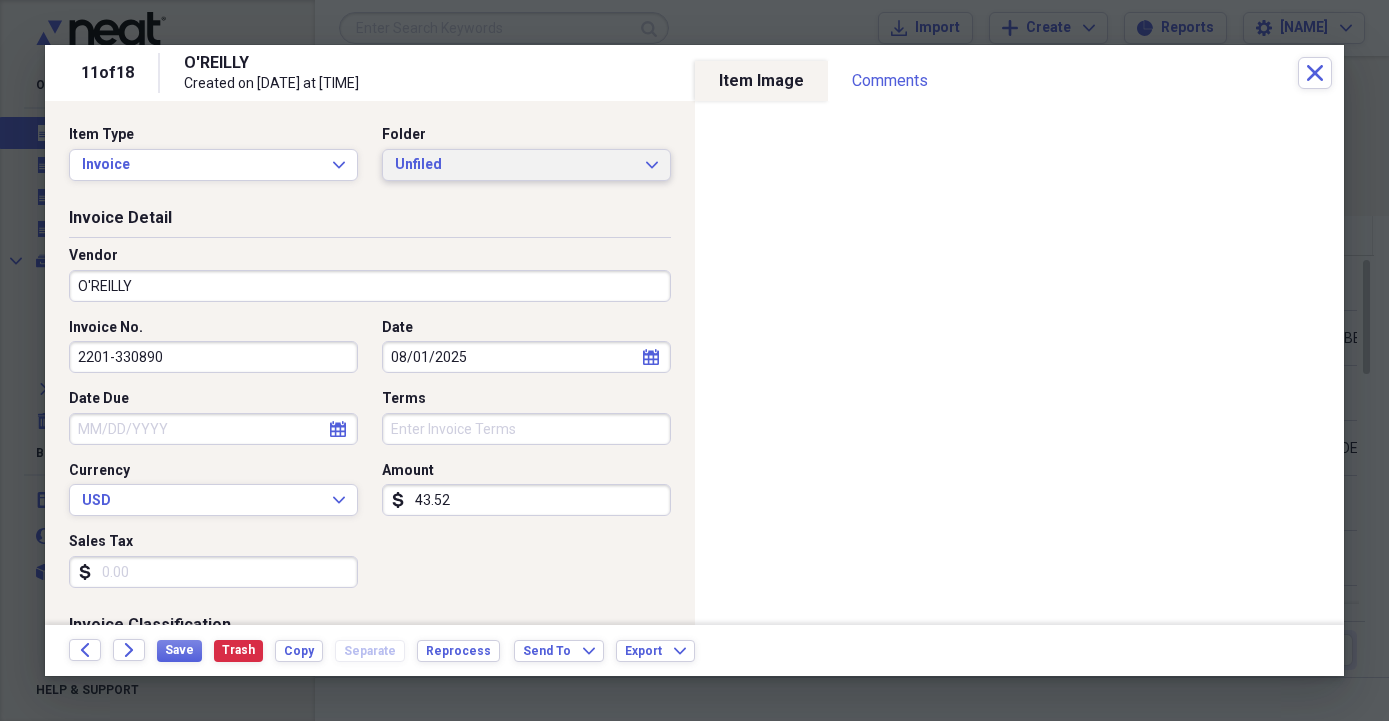 click on "Expand" 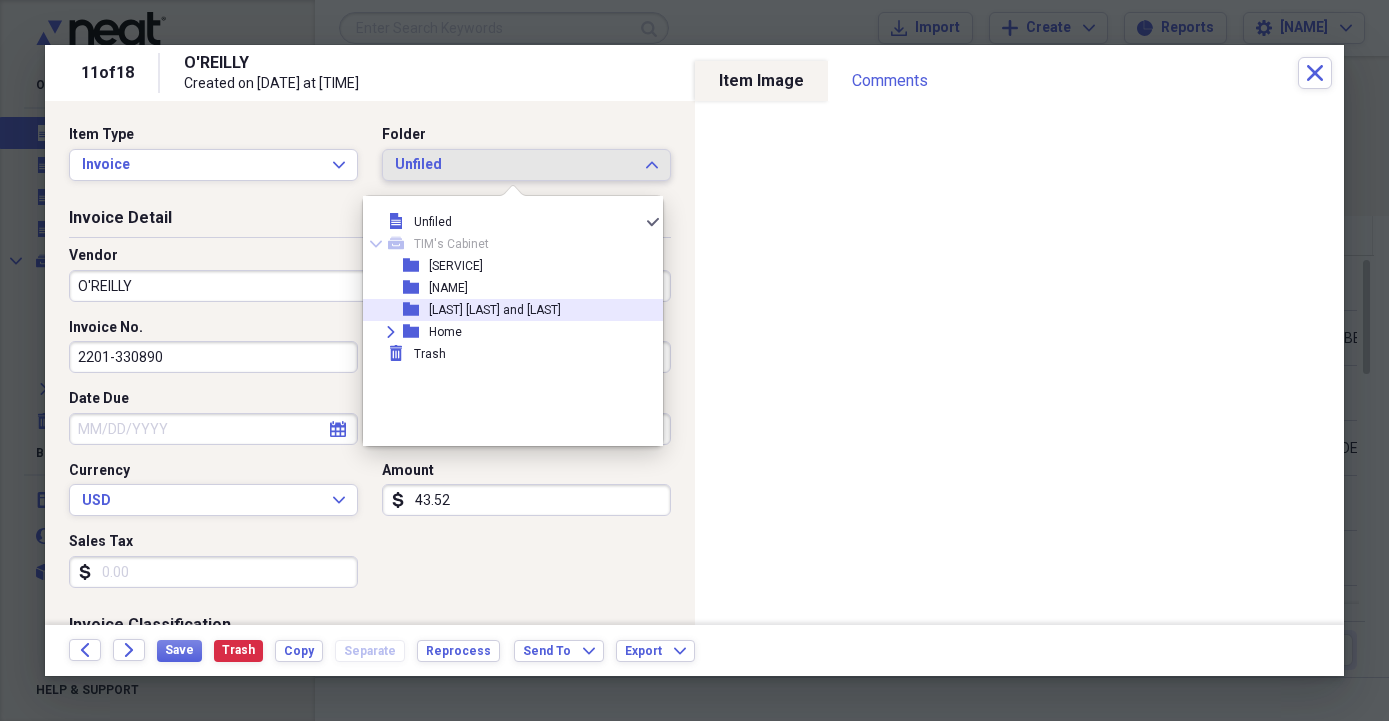 click on "[LAST] [LAST] and [LAST]" at bounding box center [495, 310] 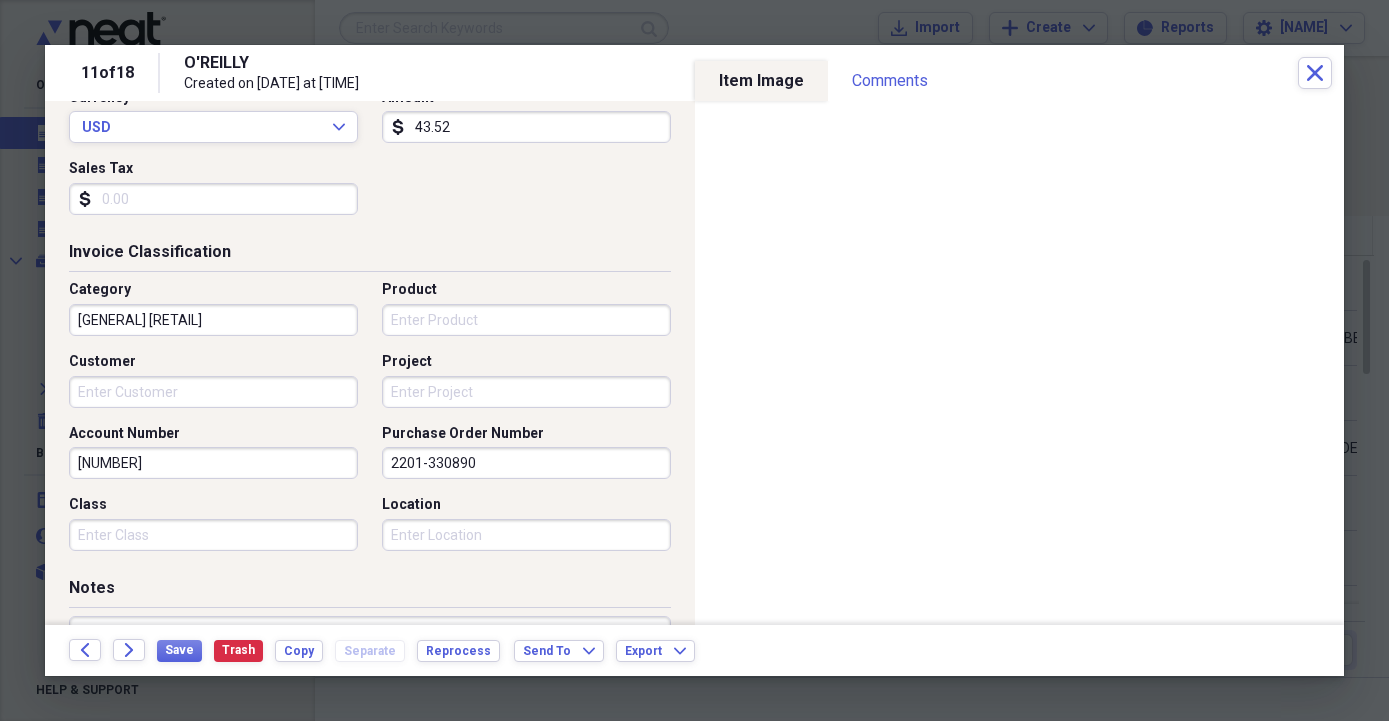 scroll, scrollTop: 456, scrollLeft: 0, axis: vertical 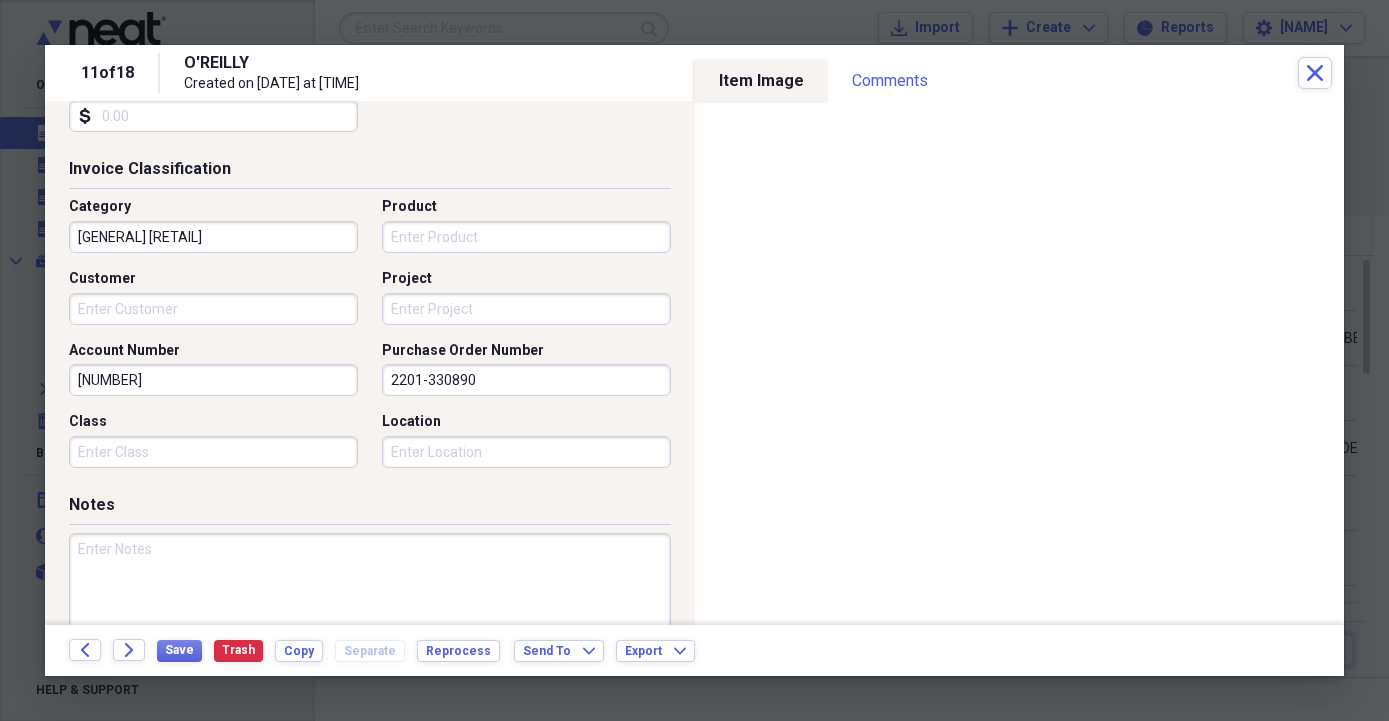 drag, startPoint x: 482, startPoint y: 370, endPoint x: 299, endPoint y: 372, distance: 183.01093 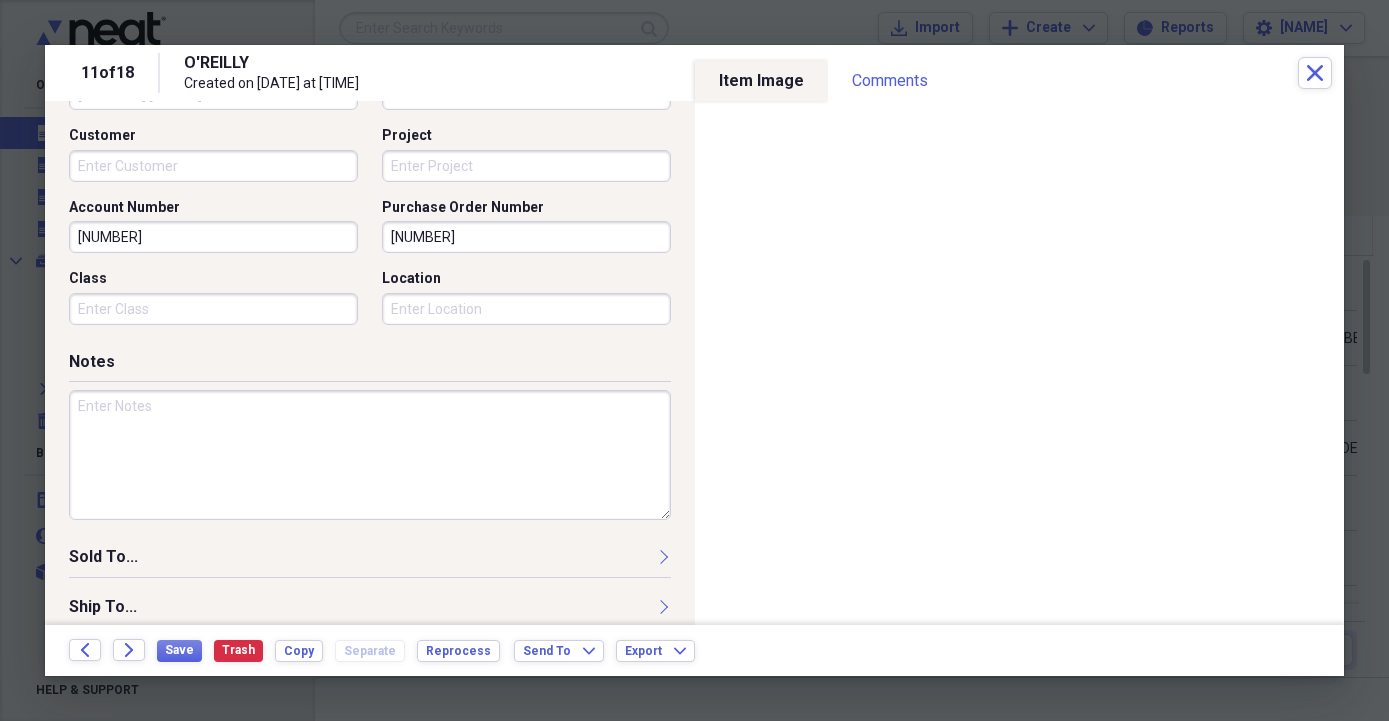scroll, scrollTop: 668, scrollLeft: 0, axis: vertical 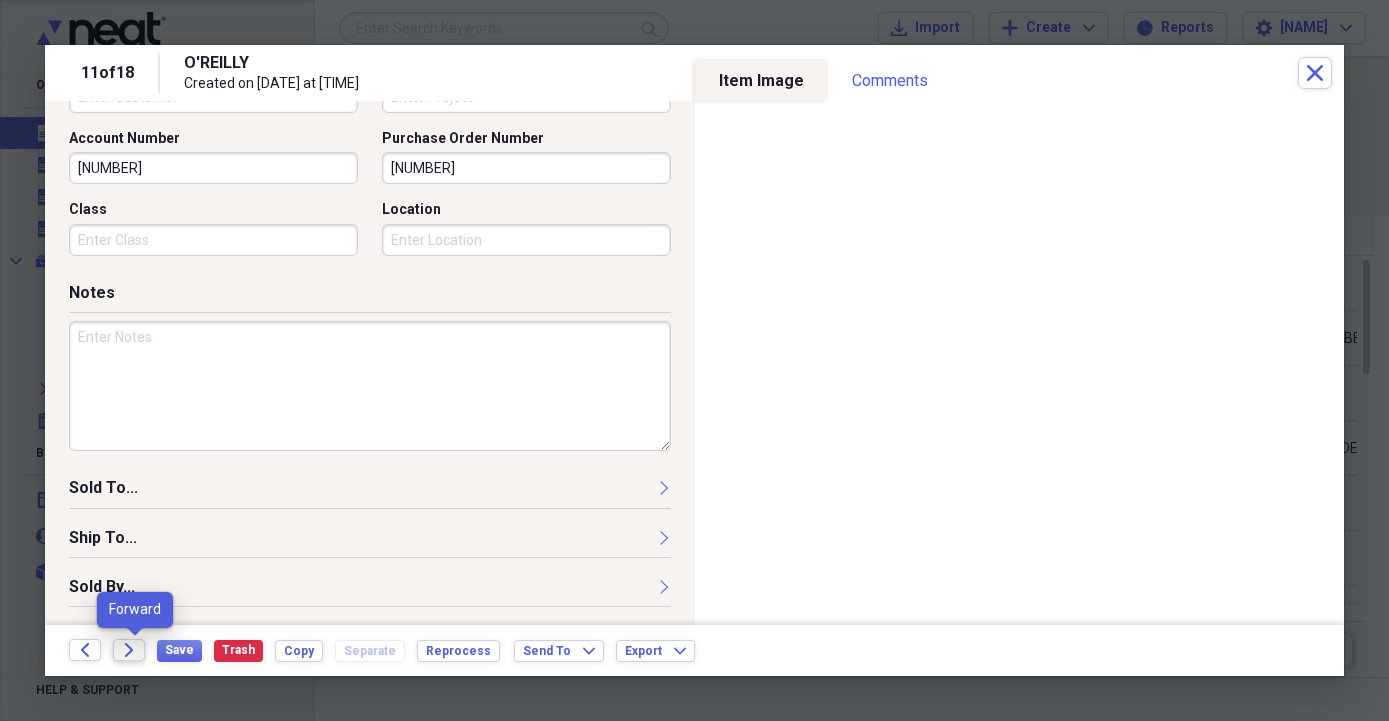 type on "[NUMBER]" 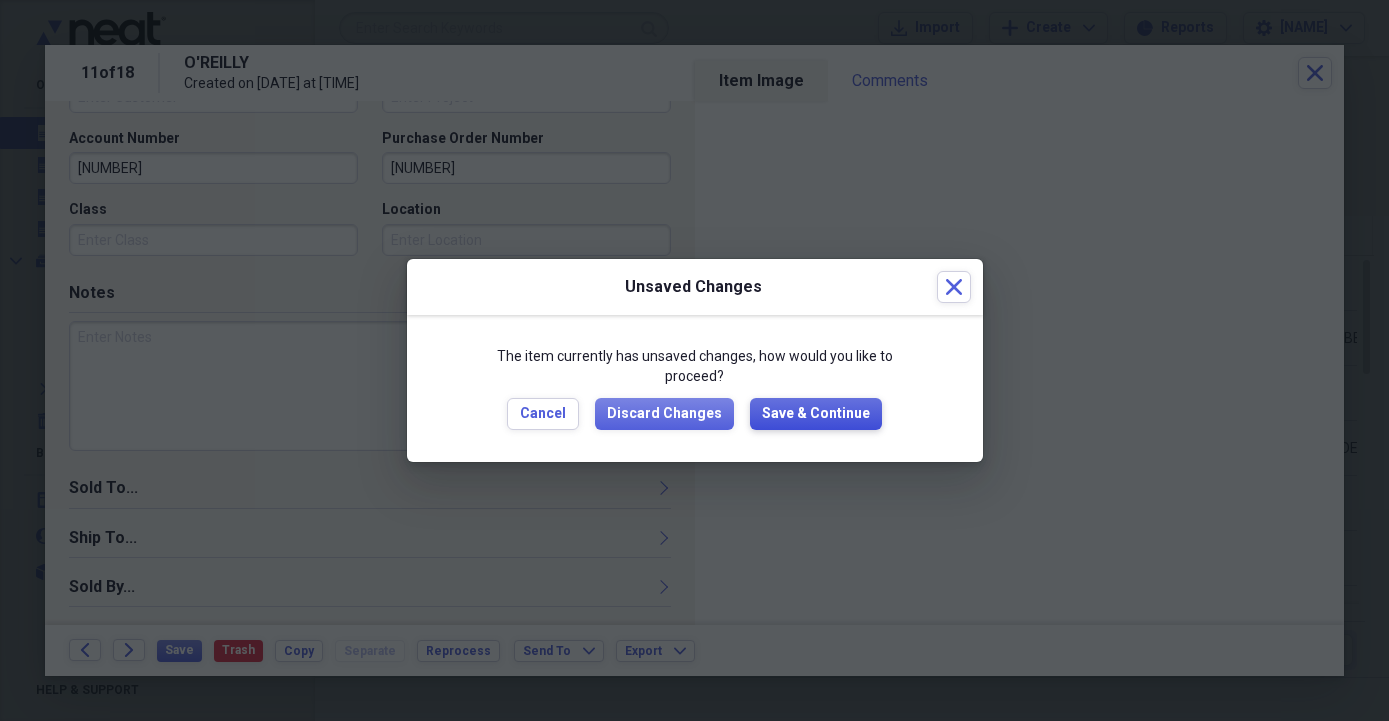click on "Save & Continue" at bounding box center (816, 414) 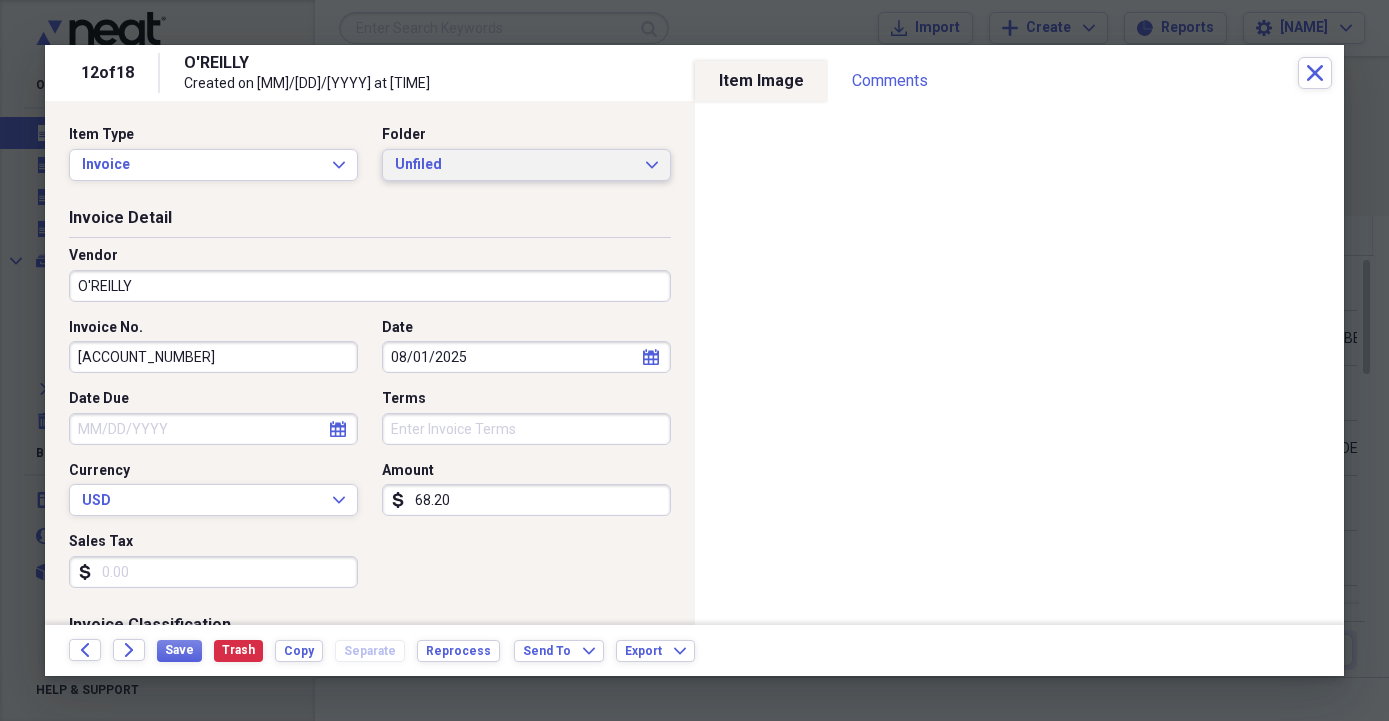 click on "Expand" 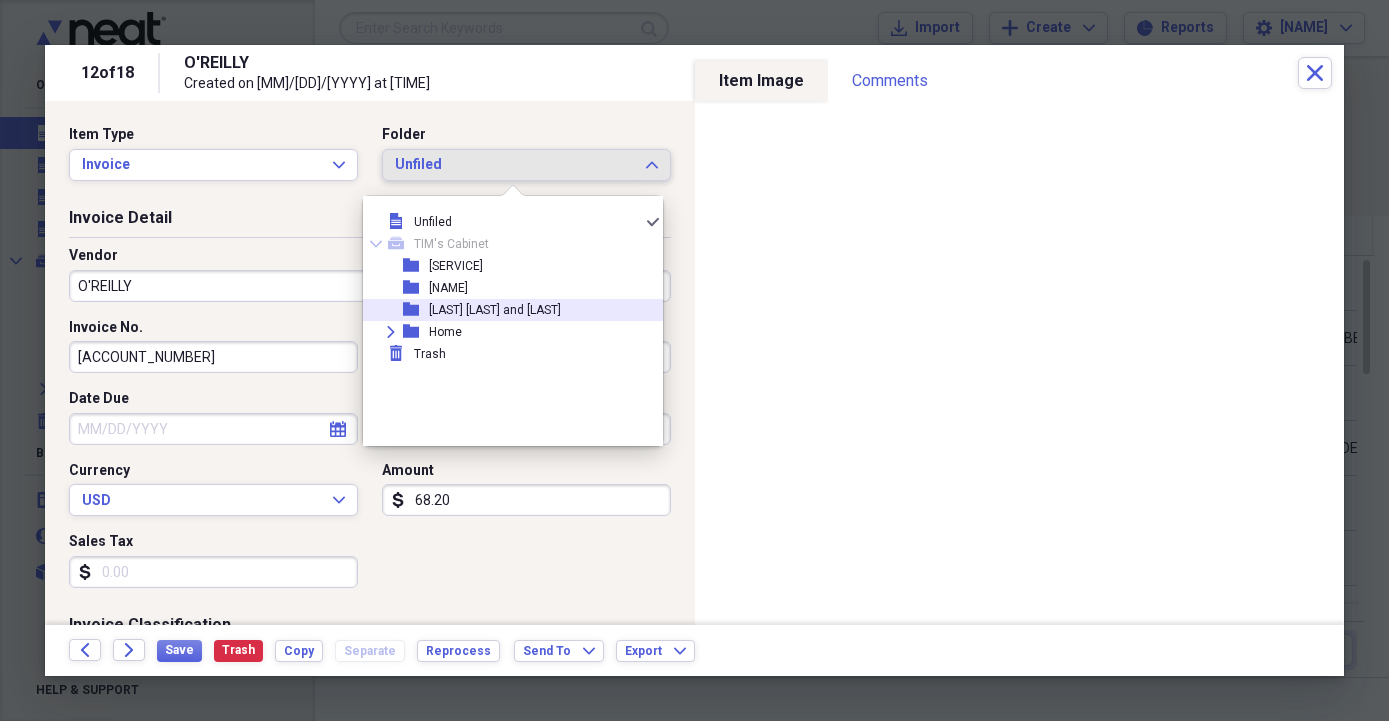 click on "[LAST] [LAST] and [LAST]" at bounding box center (495, 310) 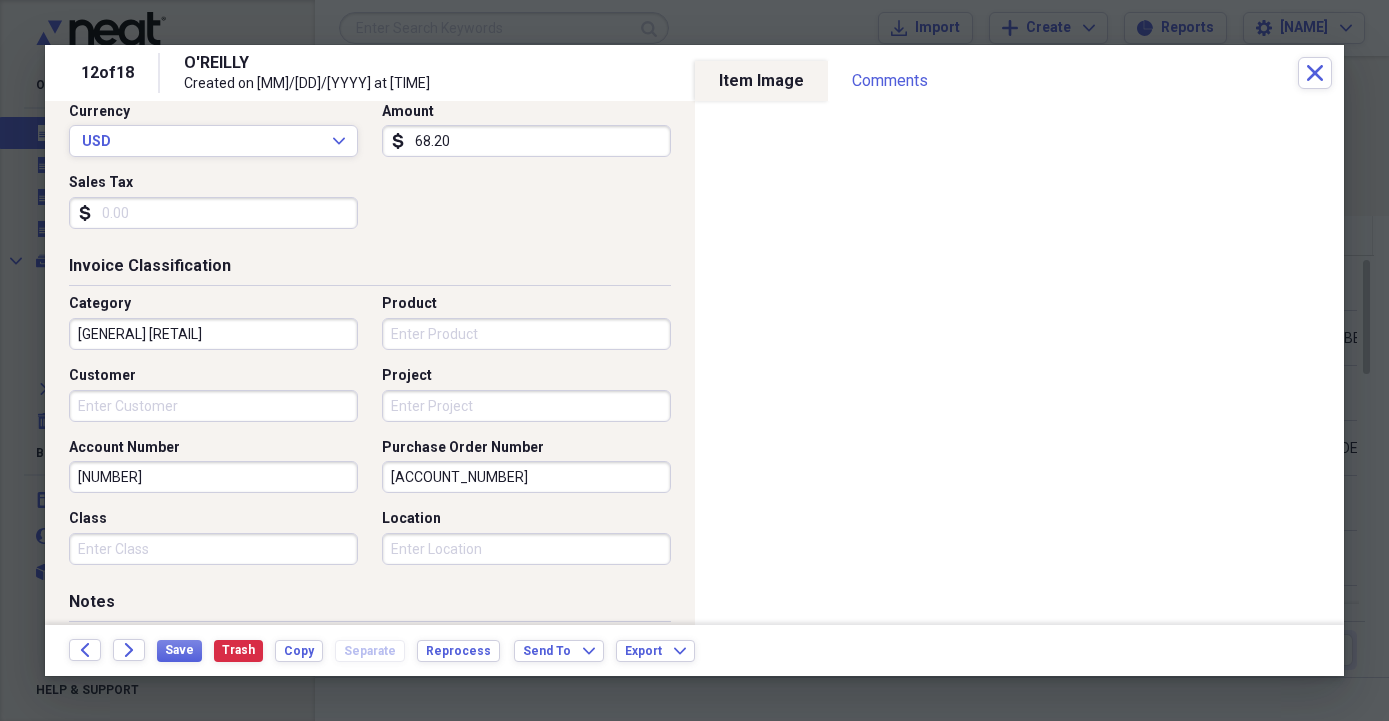 scroll, scrollTop: 456, scrollLeft: 0, axis: vertical 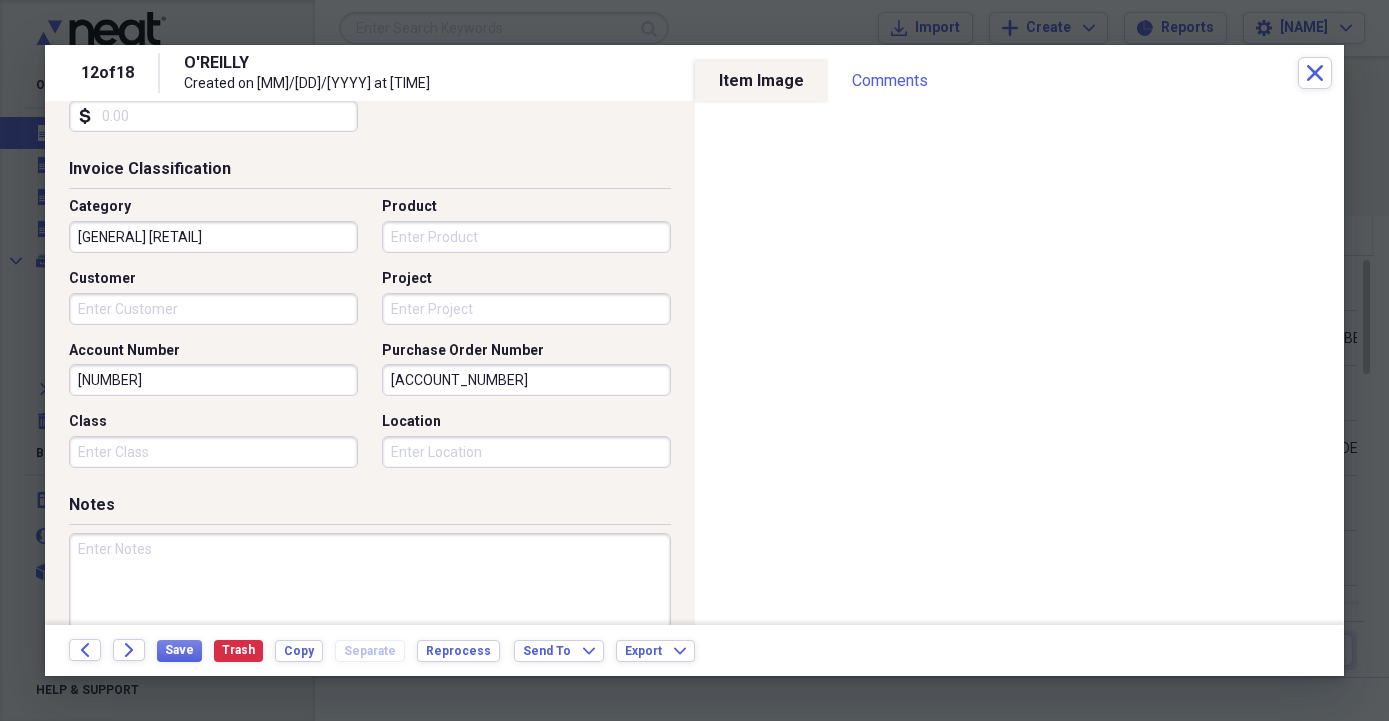 drag, startPoint x: 480, startPoint y: 386, endPoint x: 265, endPoint y: 388, distance: 215.00931 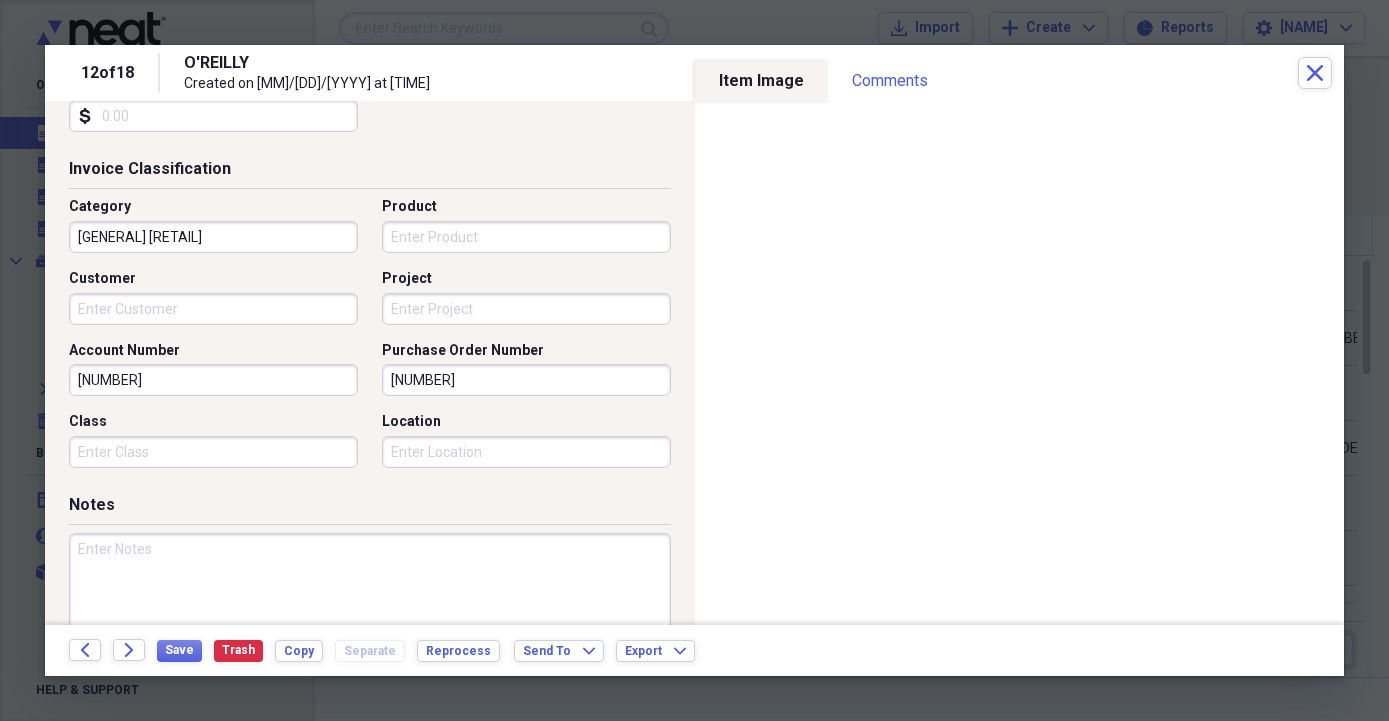 scroll, scrollTop: 342, scrollLeft: 0, axis: vertical 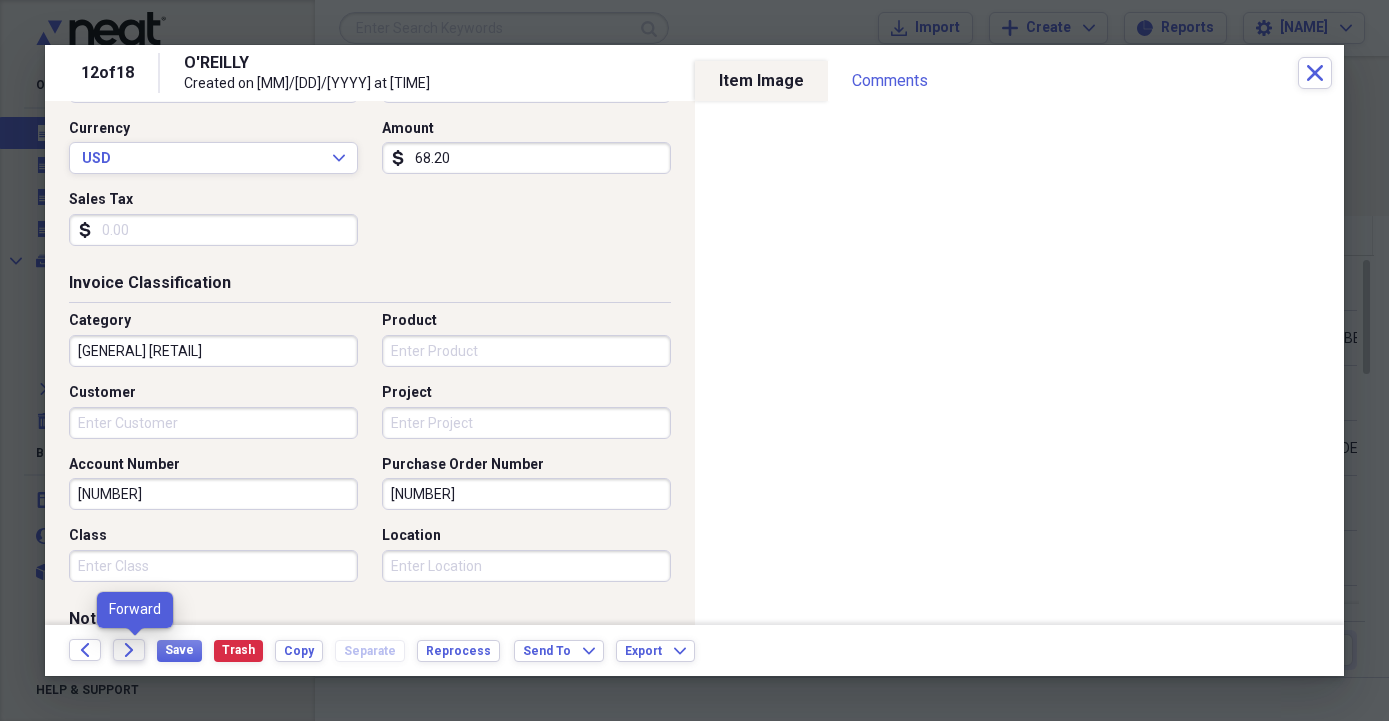 type on "[NUMBER]" 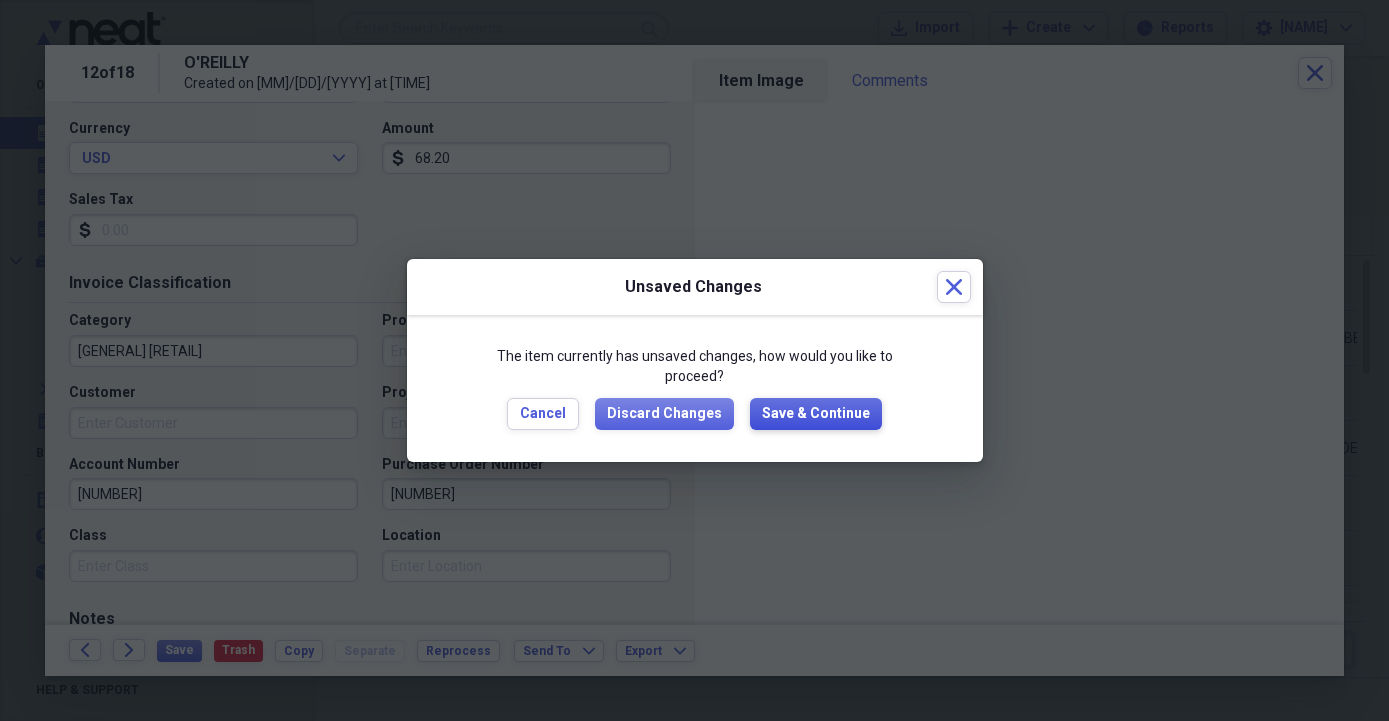 click on "Save & Continue" at bounding box center [816, 414] 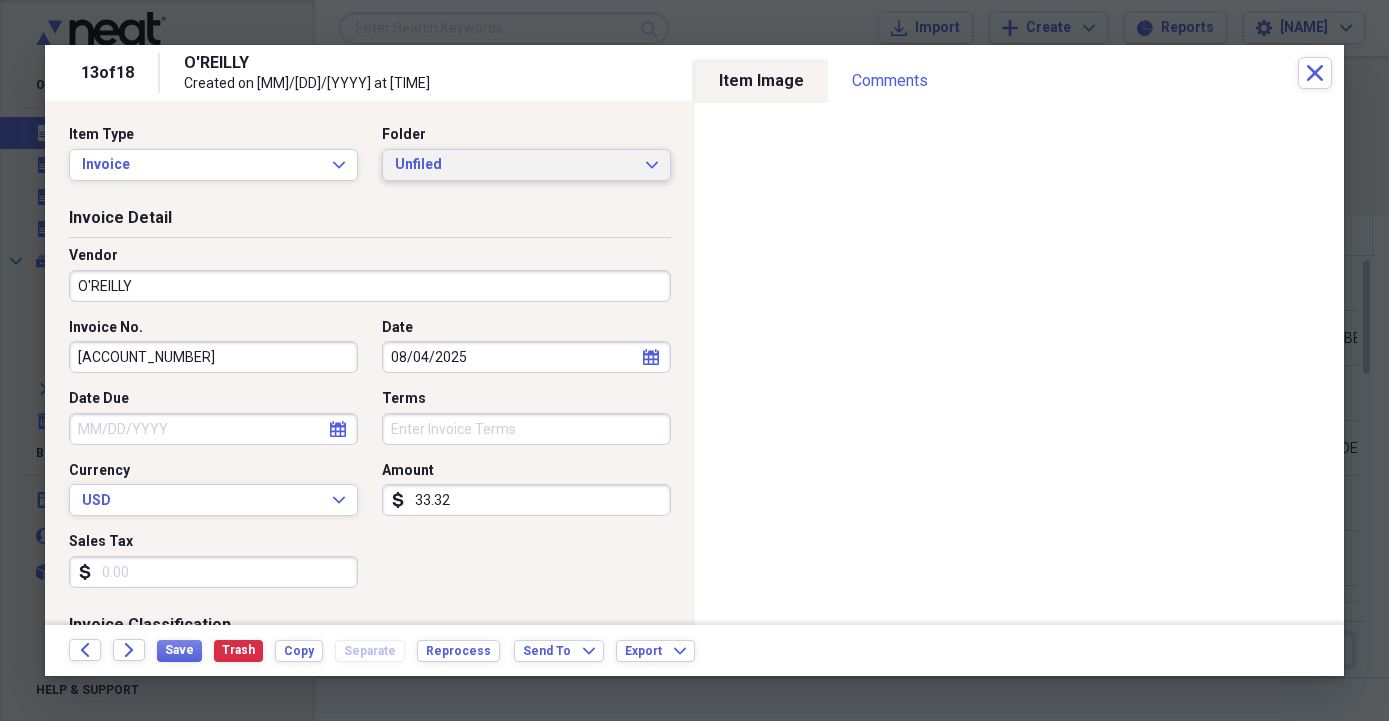 click on "Expand" 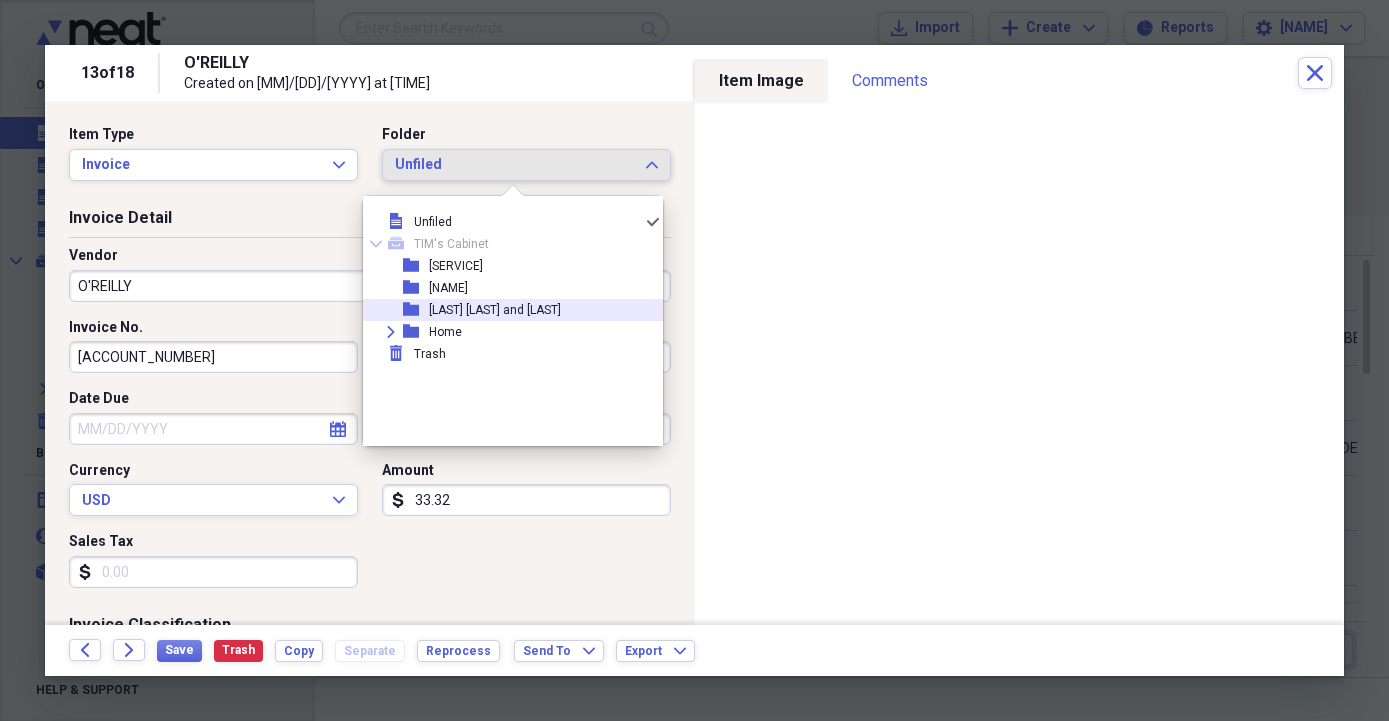 click on "[LAST] [LAST] and [LAST]" at bounding box center (495, 310) 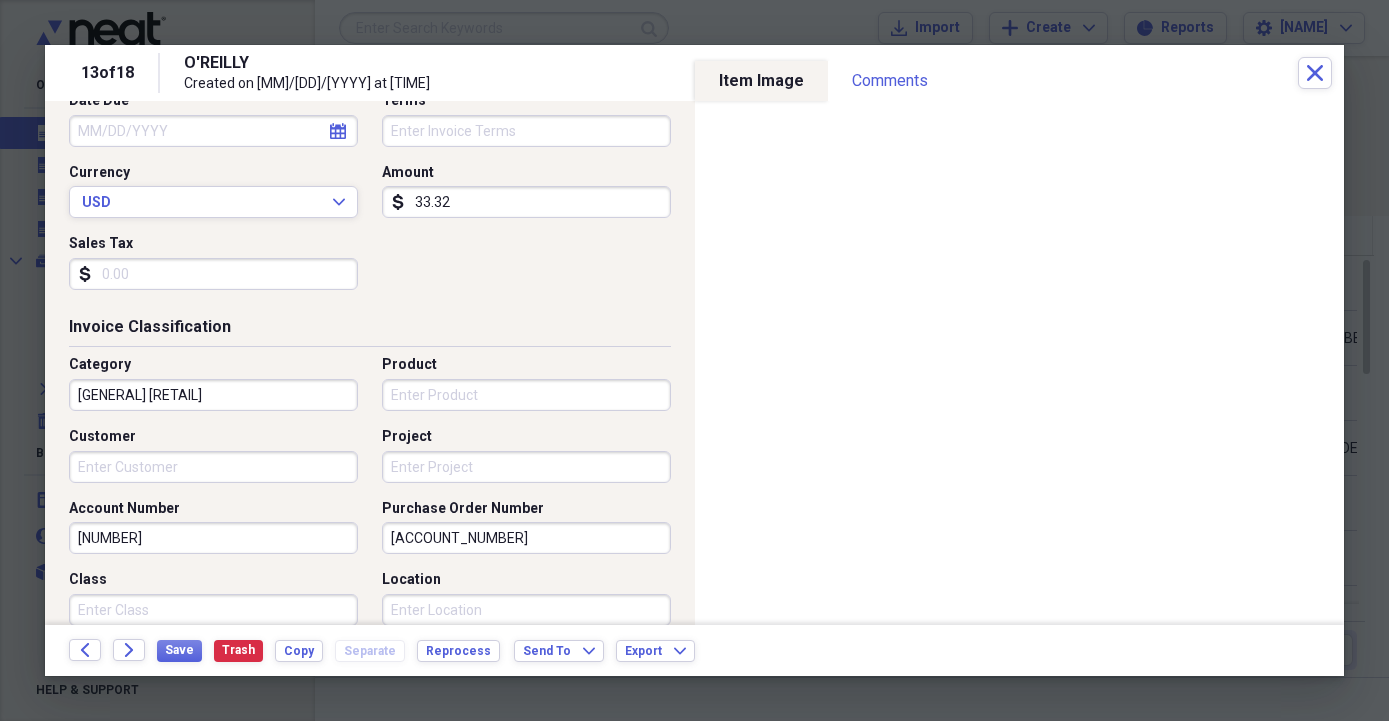 scroll, scrollTop: 342, scrollLeft: 0, axis: vertical 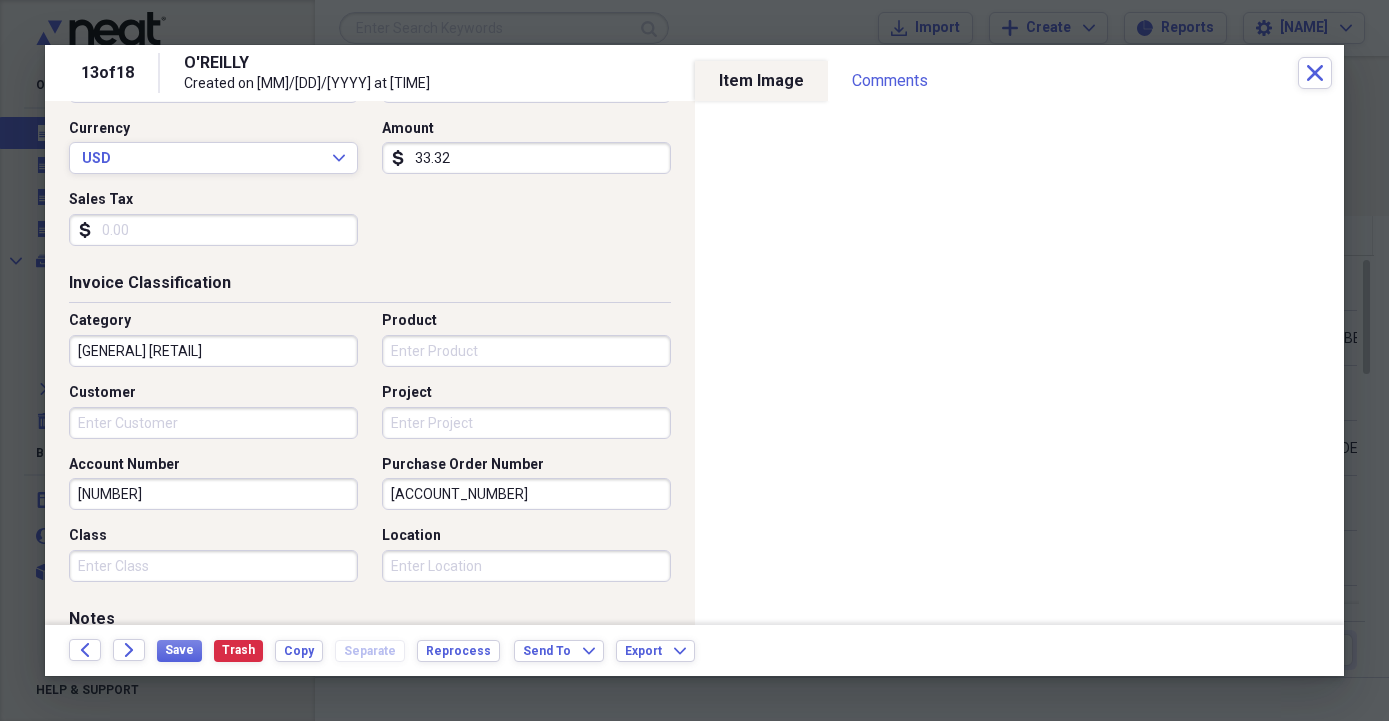 drag, startPoint x: 480, startPoint y: 500, endPoint x: 249, endPoint y: 506, distance: 231.07791 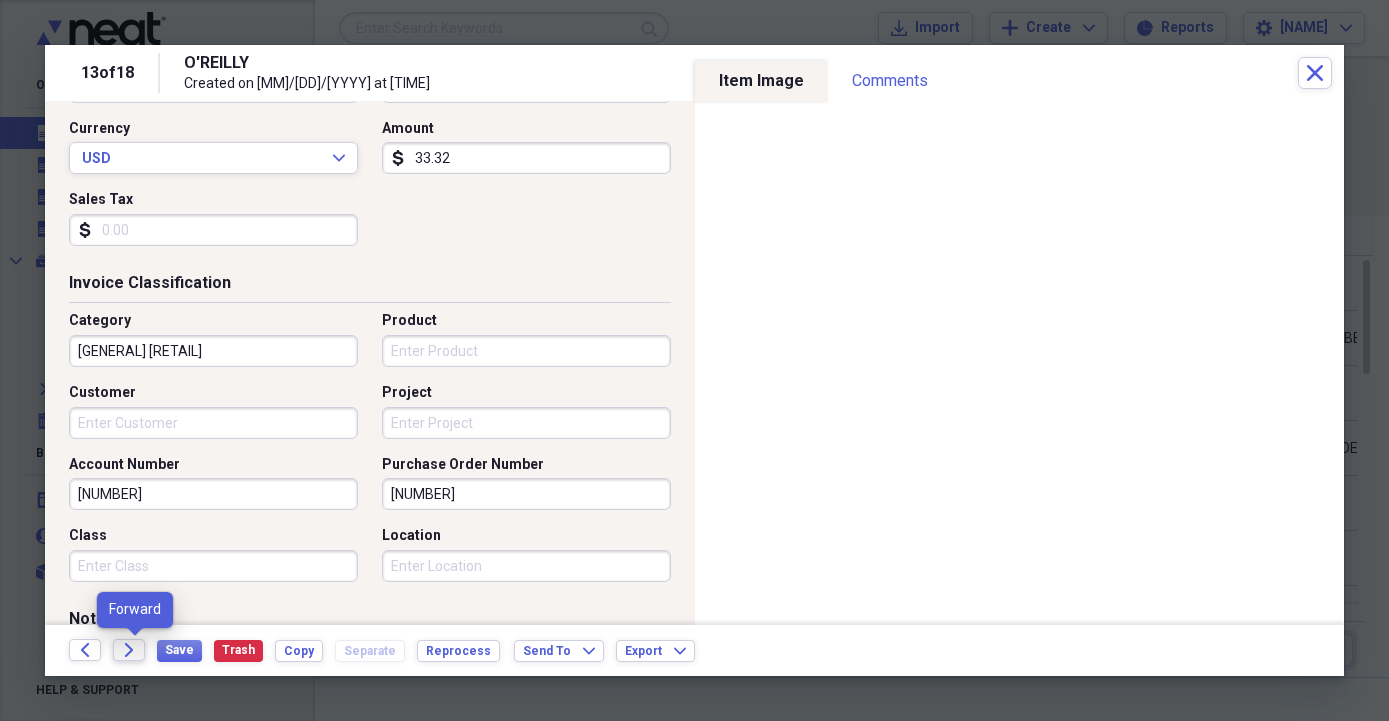 type on "[NUMBER]" 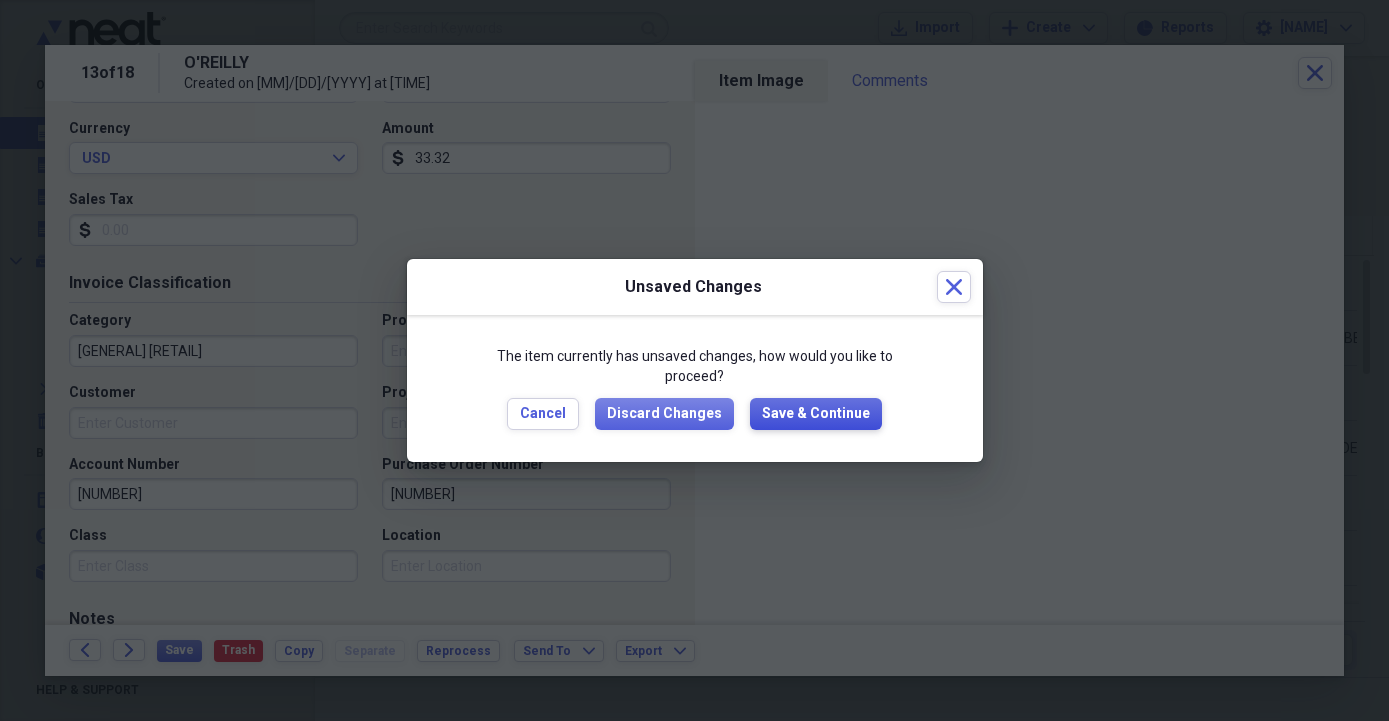 click on "Save & Continue" at bounding box center (816, 414) 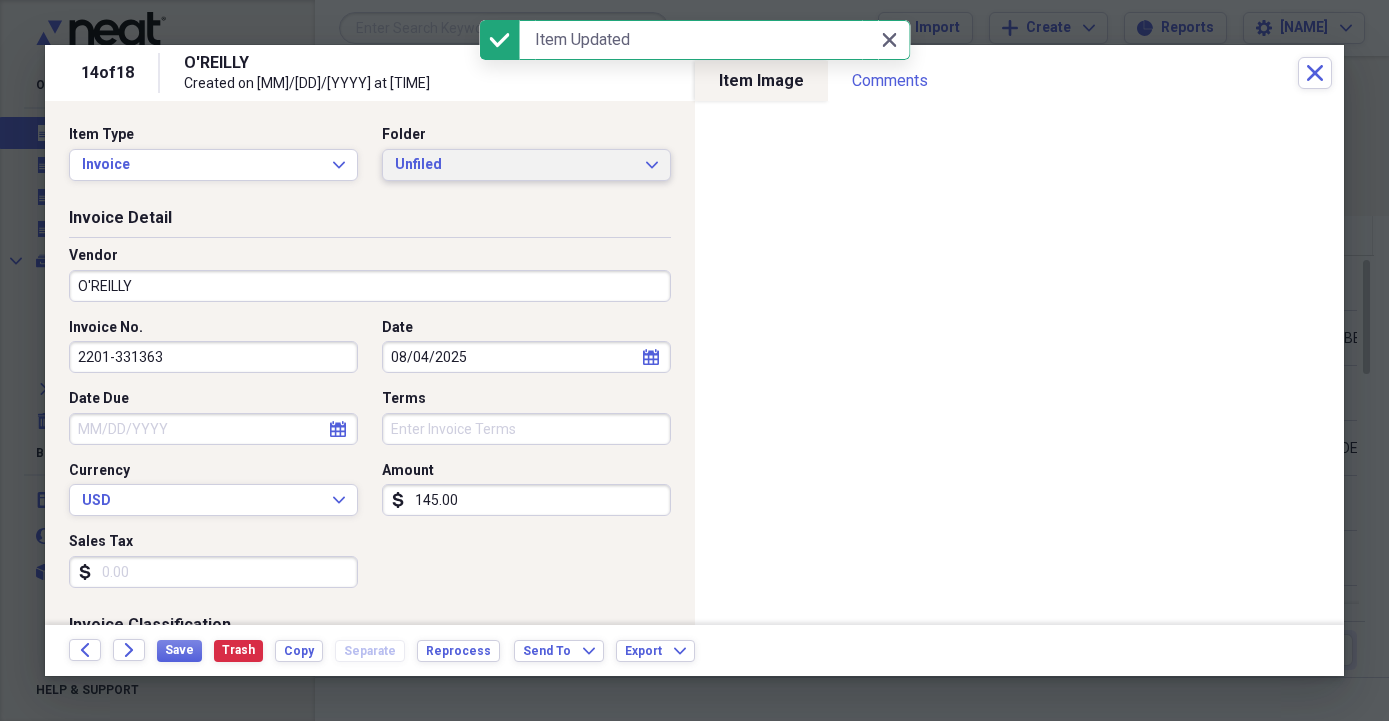 click on "Expand" 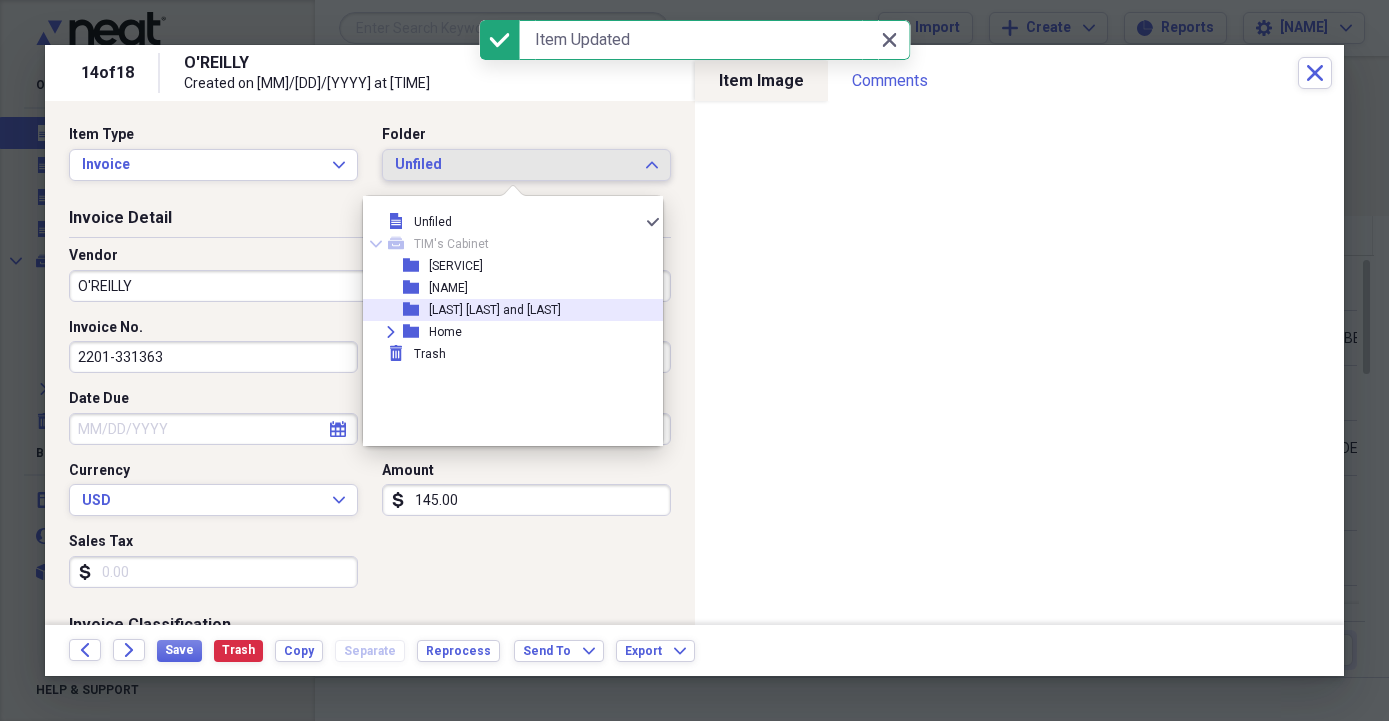 click on "[LAST] [LAST] and [LAST]" at bounding box center (495, 310) 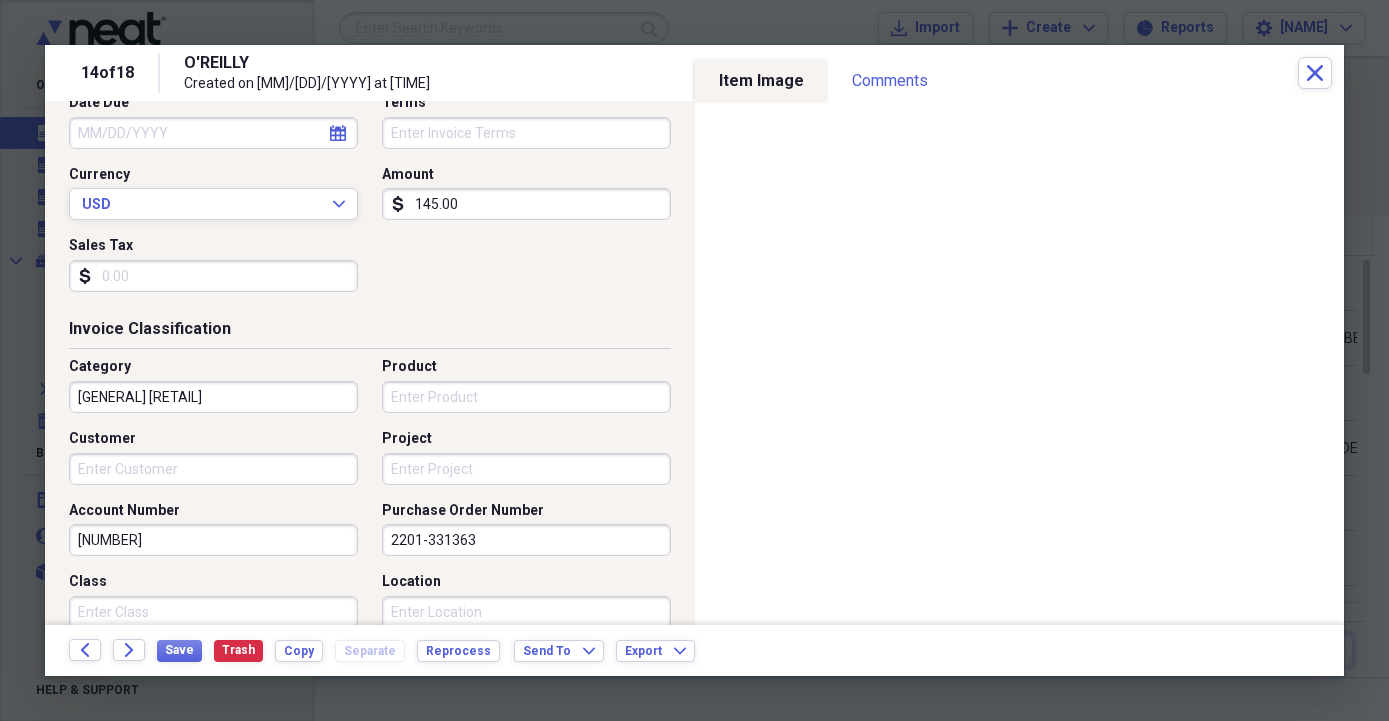 scroll, scrollTop: 342, scrollLeft: 0, axis: vertical 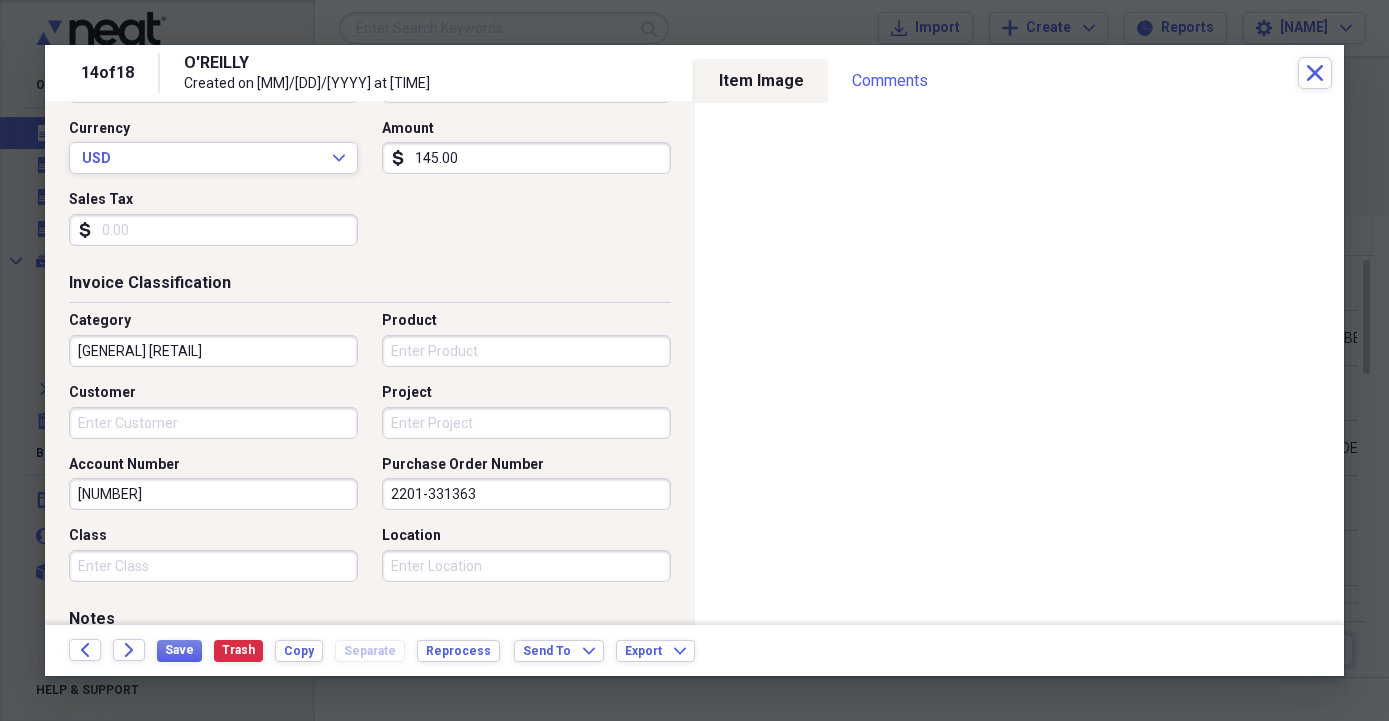 drag, startPoint x: 479, startPoint y: 505, endPoint x: 292, endPoint y: 509, distance: 187.04277 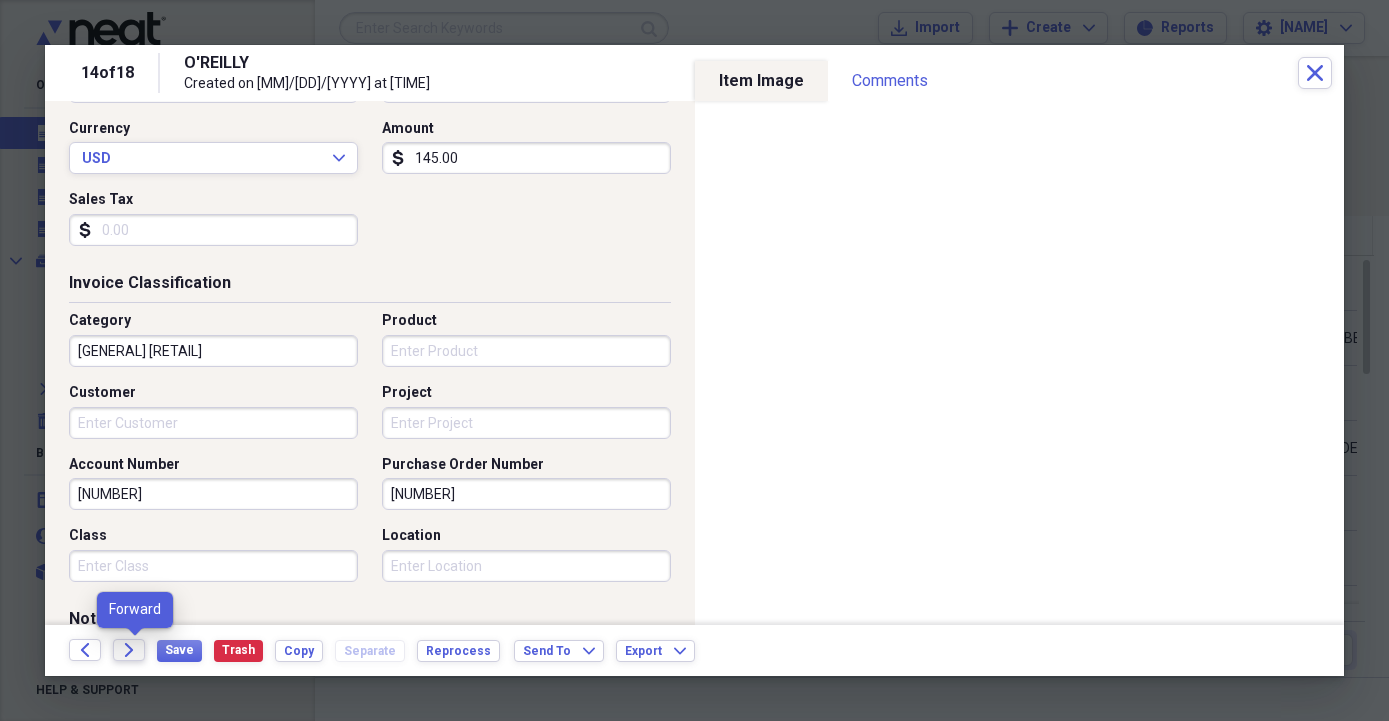 type on "[NUMBER]" 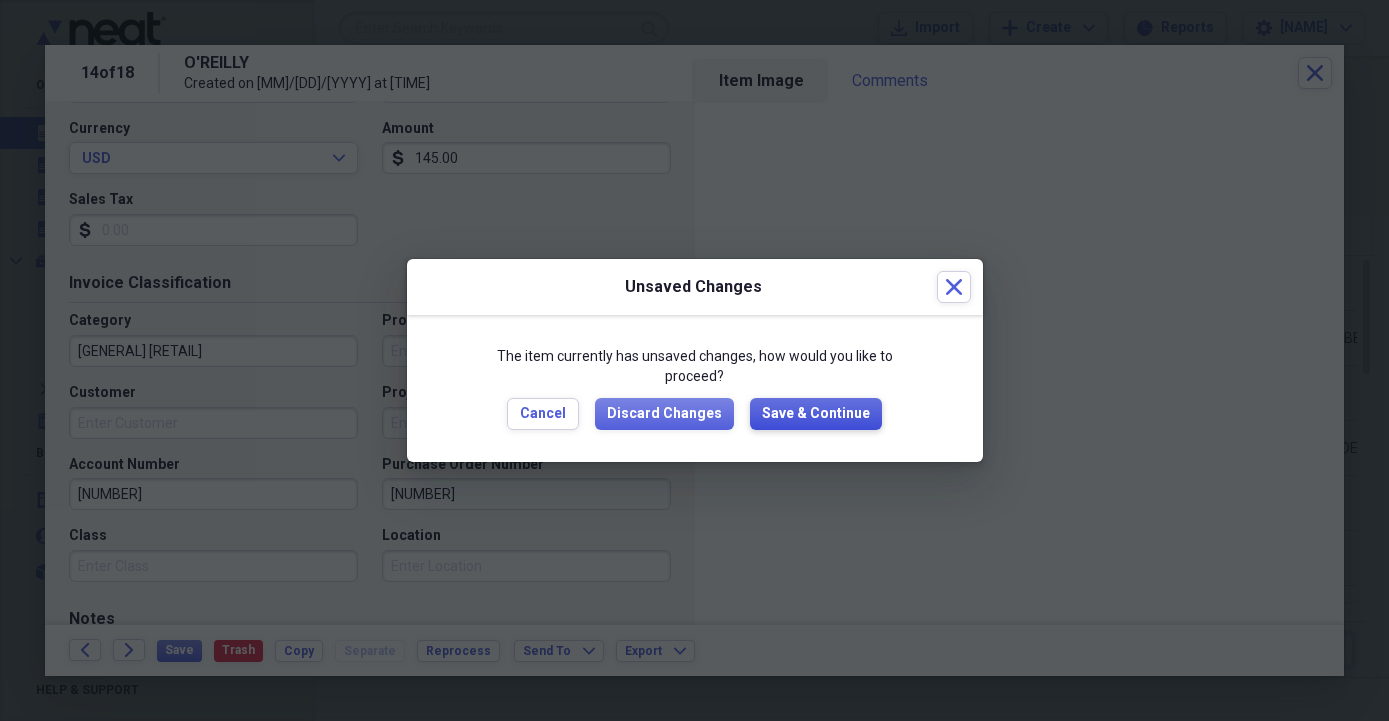 click on "Save & Continue" at bounding box center (816, 414) 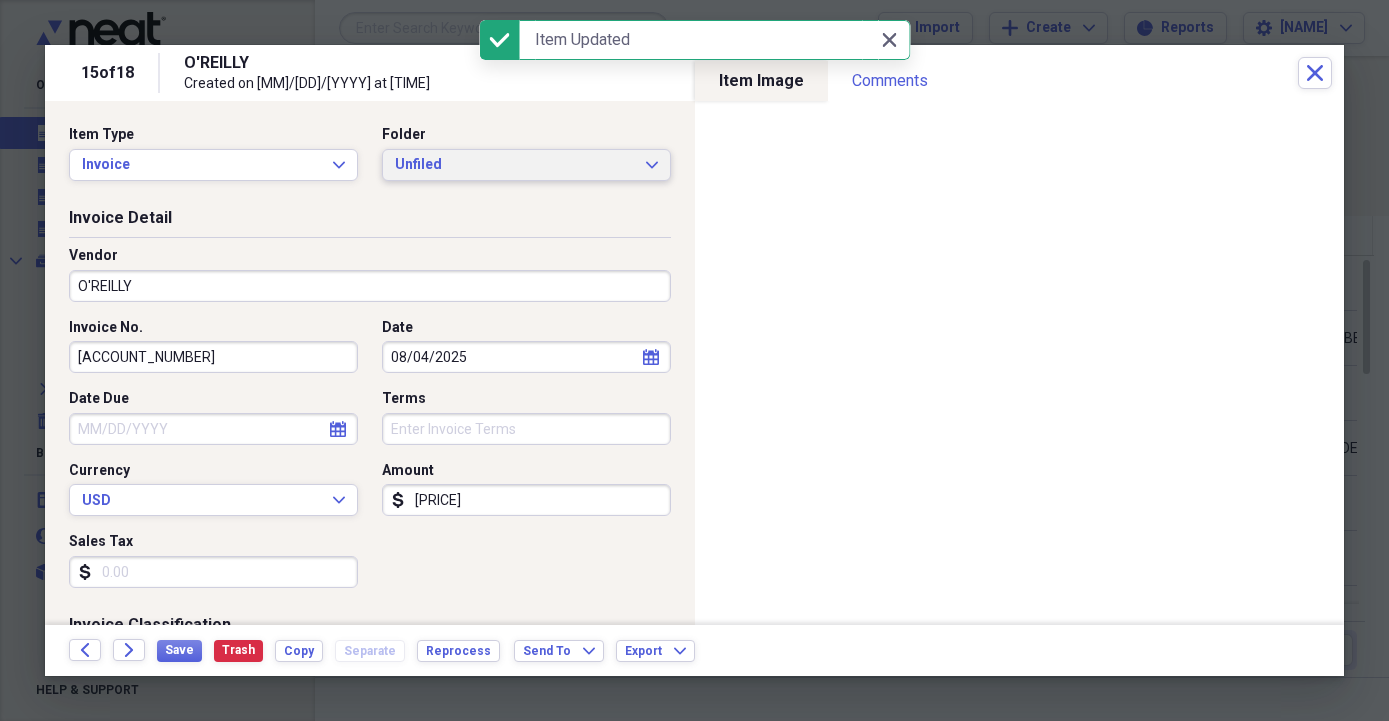 click on "Expand" 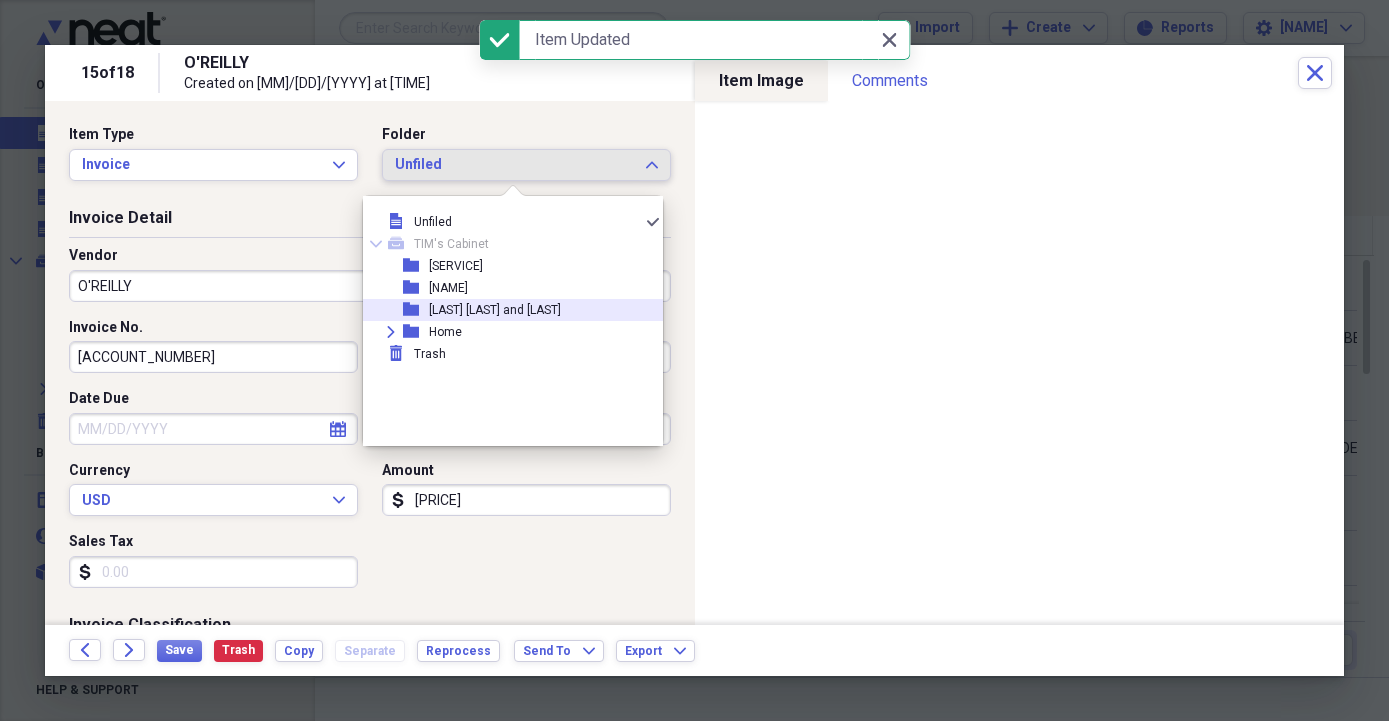 click on "[LAST] [LAST] and [LAST]" at bounding box center (495, 310) 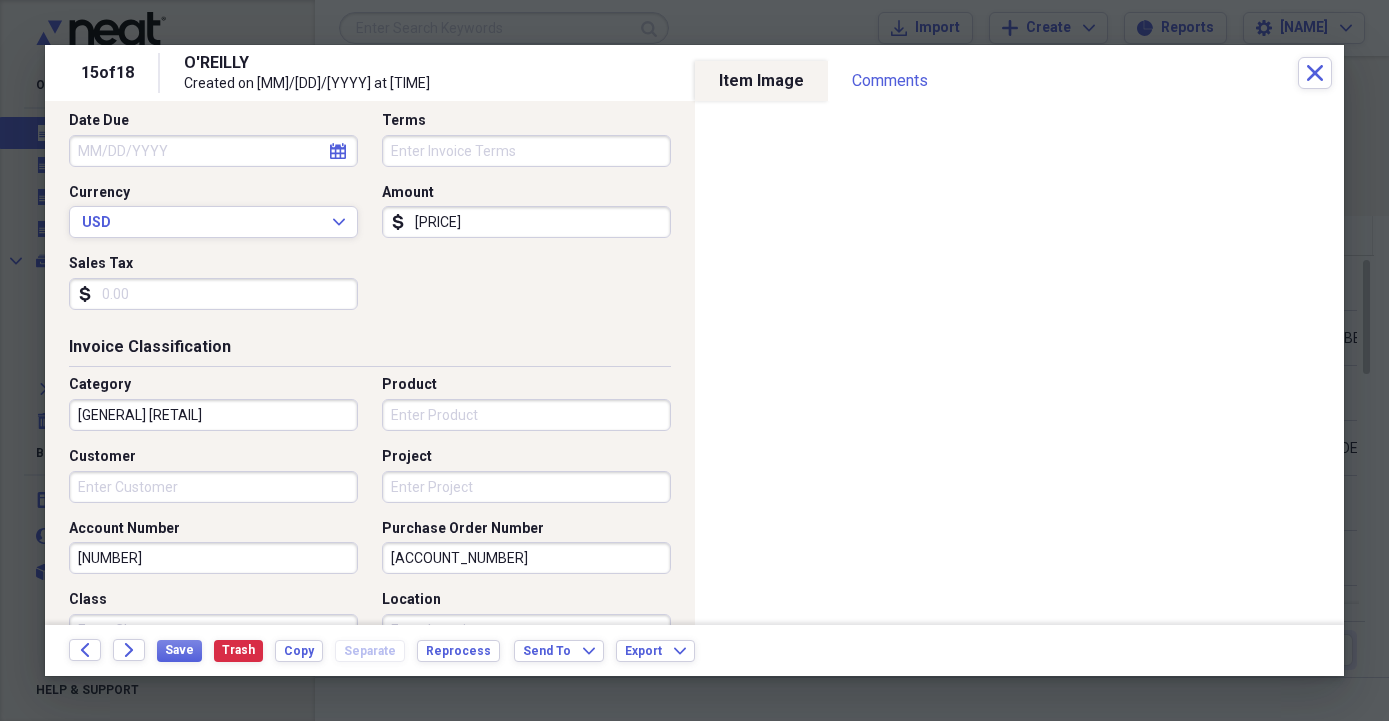 scroll, scrollTop: 342, scrollLeft: 0, axis: vertical 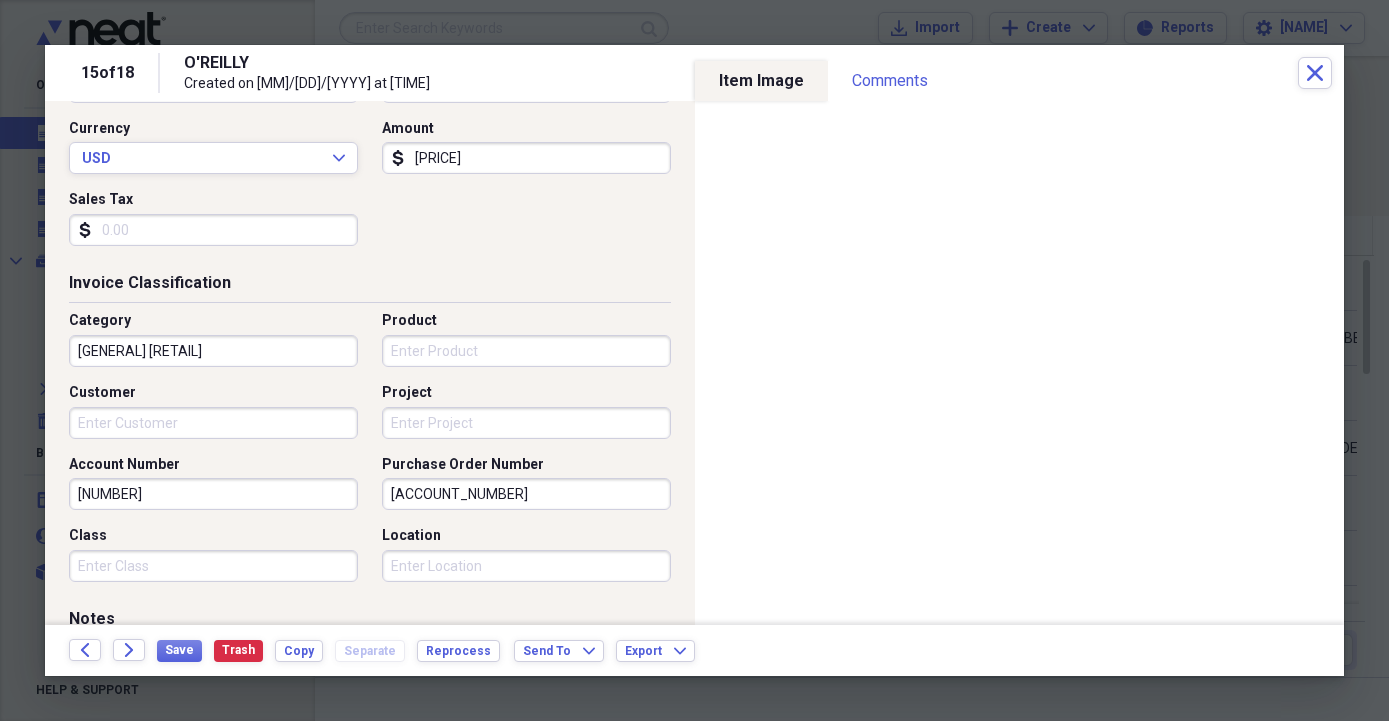 drag, startPoint x: 496, startPoint y: 499, endPoint x: 328, endPoint y: 502, distance: 168.02678 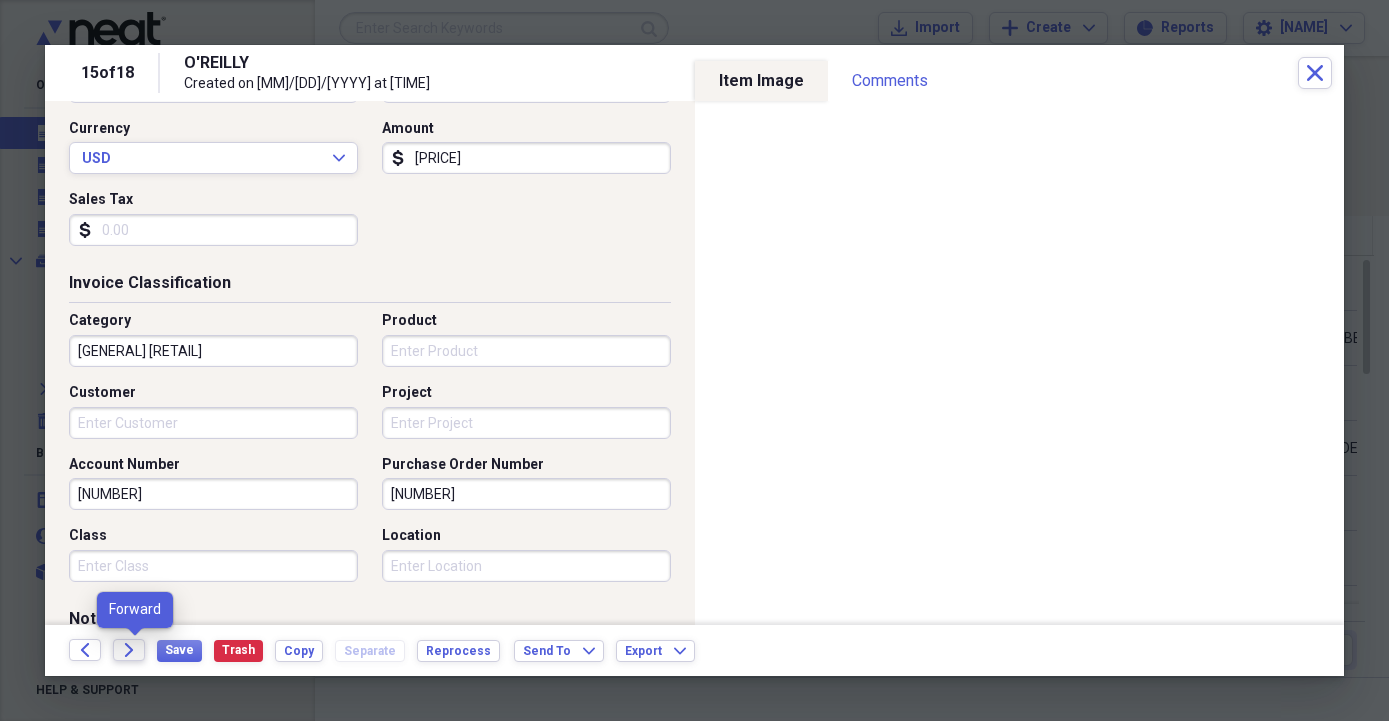 type on "[NUMBER]" 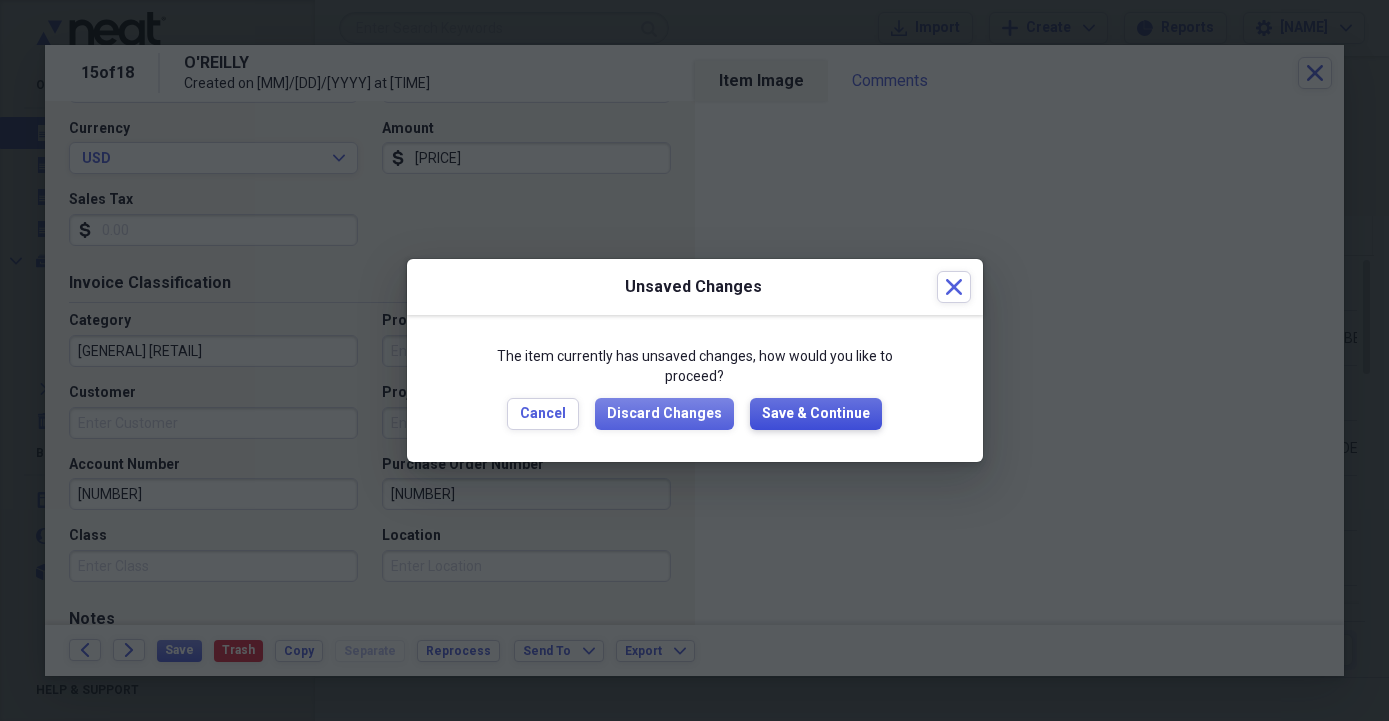 click on "Save & Continue" at bounding box center [816, 414] 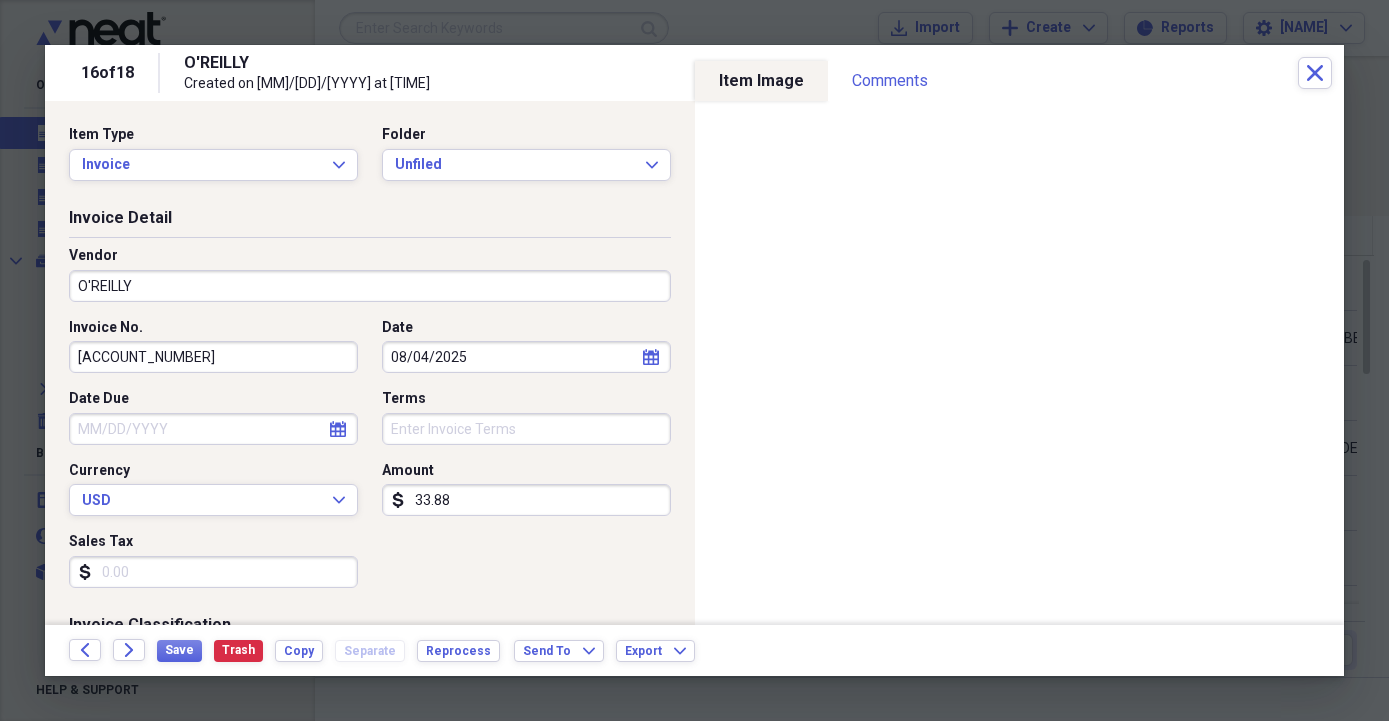 click on "33.88" at bounding box center (526, 500) 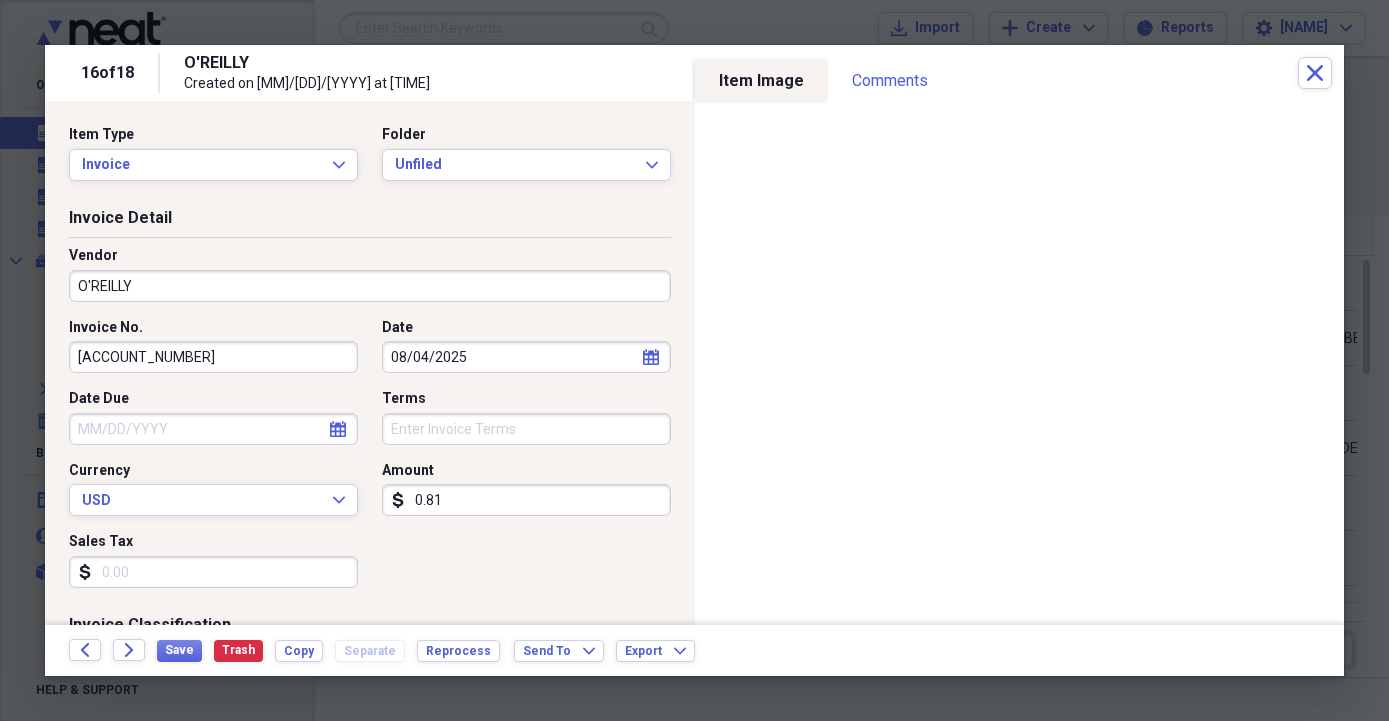 type on "8.11" 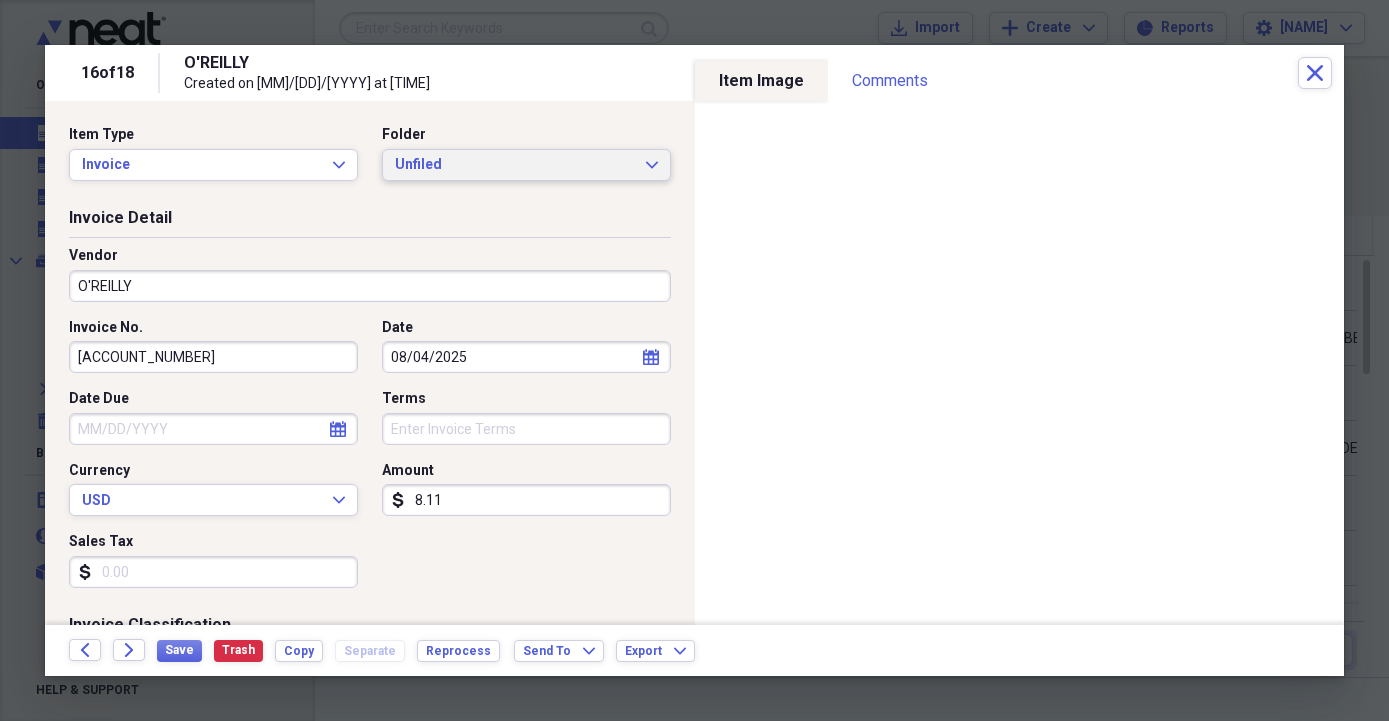 click on "Expand" 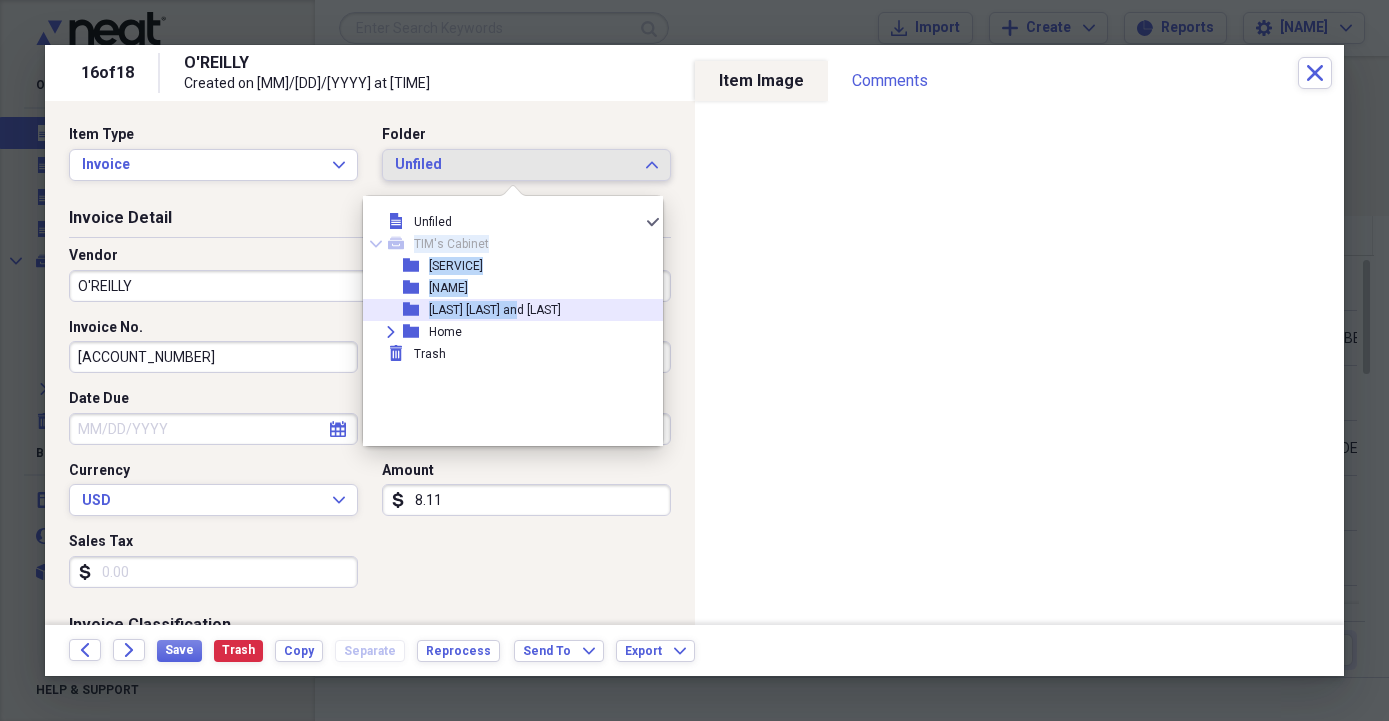 click on "[LAST] [LAST] and [LAST]" at bounding box center [495, 310] 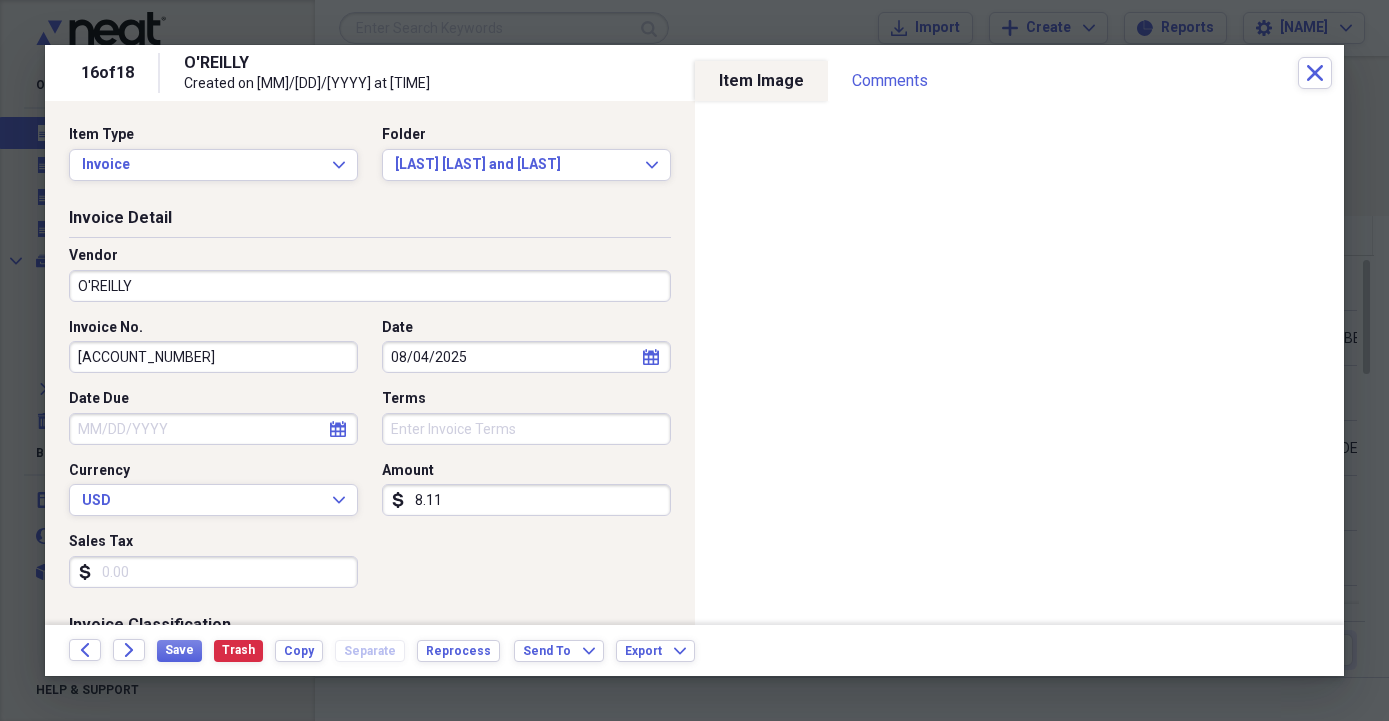 click on "Item Type Invoice Expand Folder [LAST] [LAST] and [LAST] Expand" at bounding box center (370, 166) 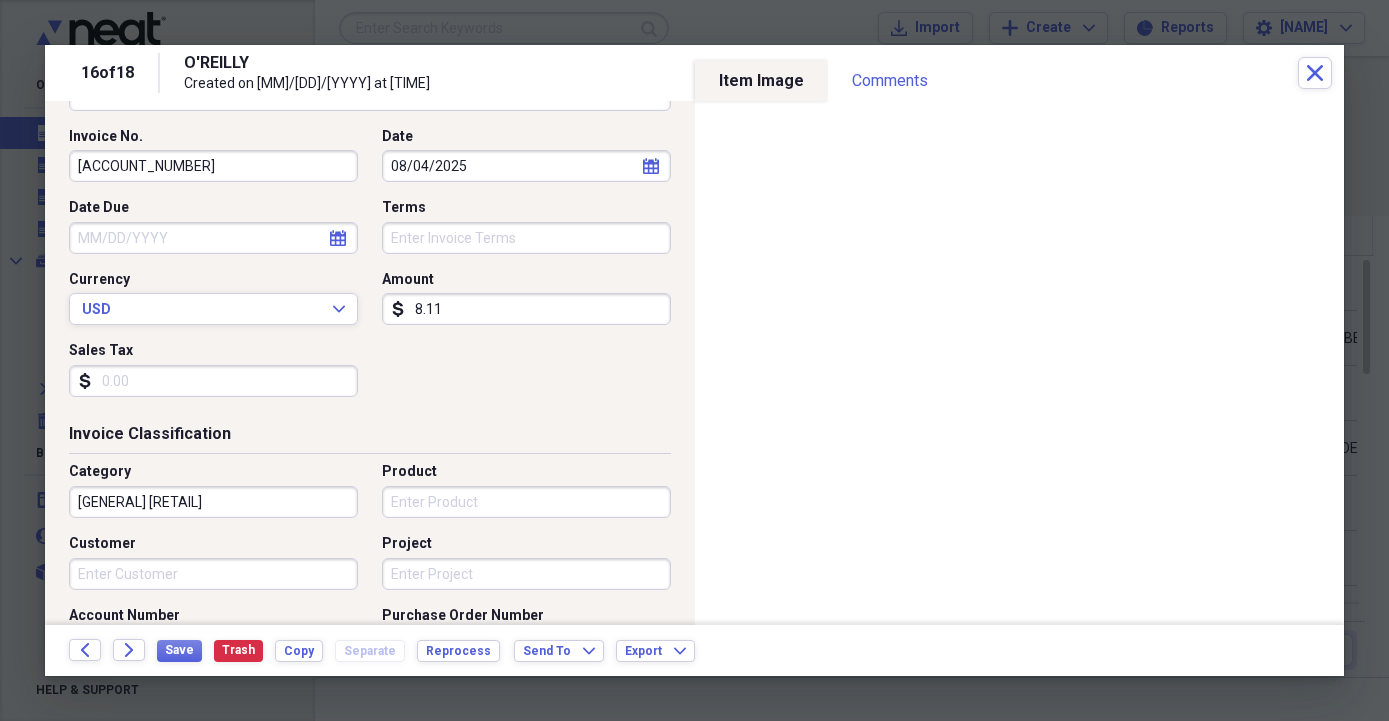 scroll, scrollTop: 342, scrollLeft: 0, axis: vertical 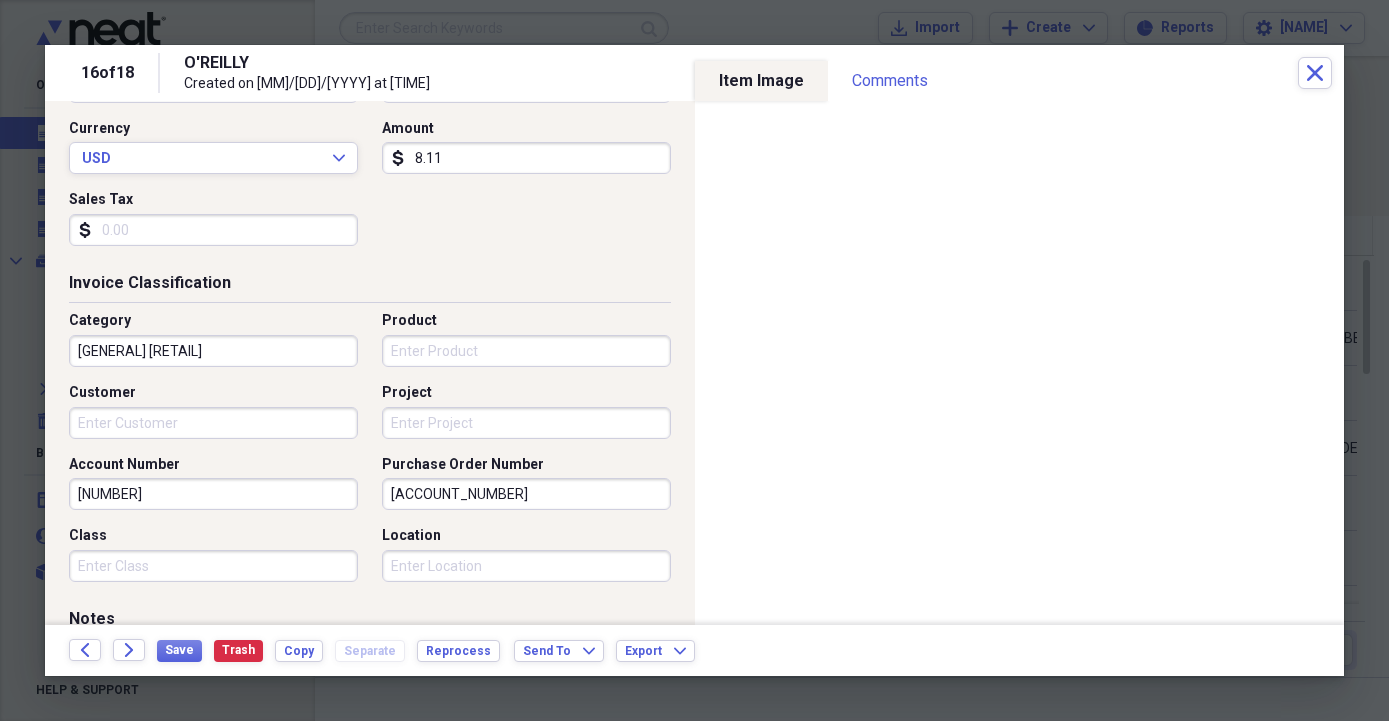 drag, startPoint x: 479, startPoint y: 495, endPoint x: 329, endPoint y: 496, distance: 150.00333 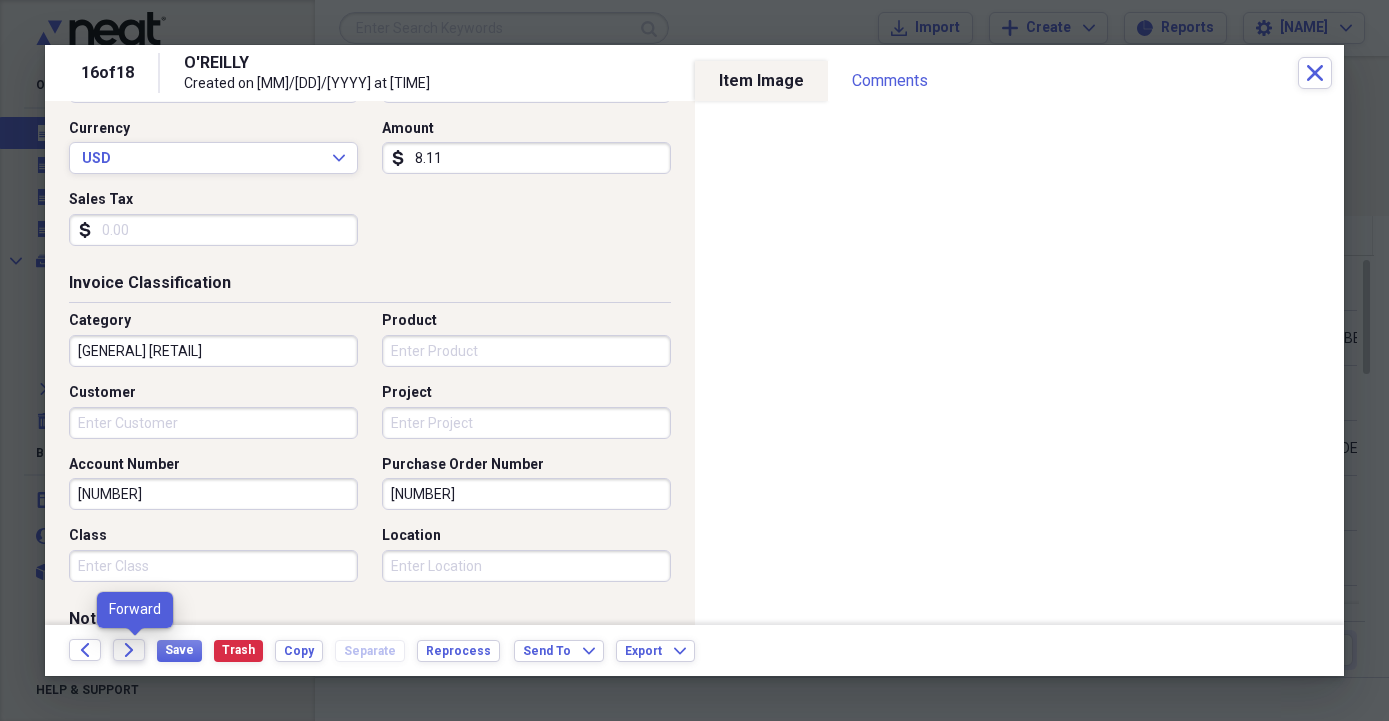 type on "[NUMBER]" 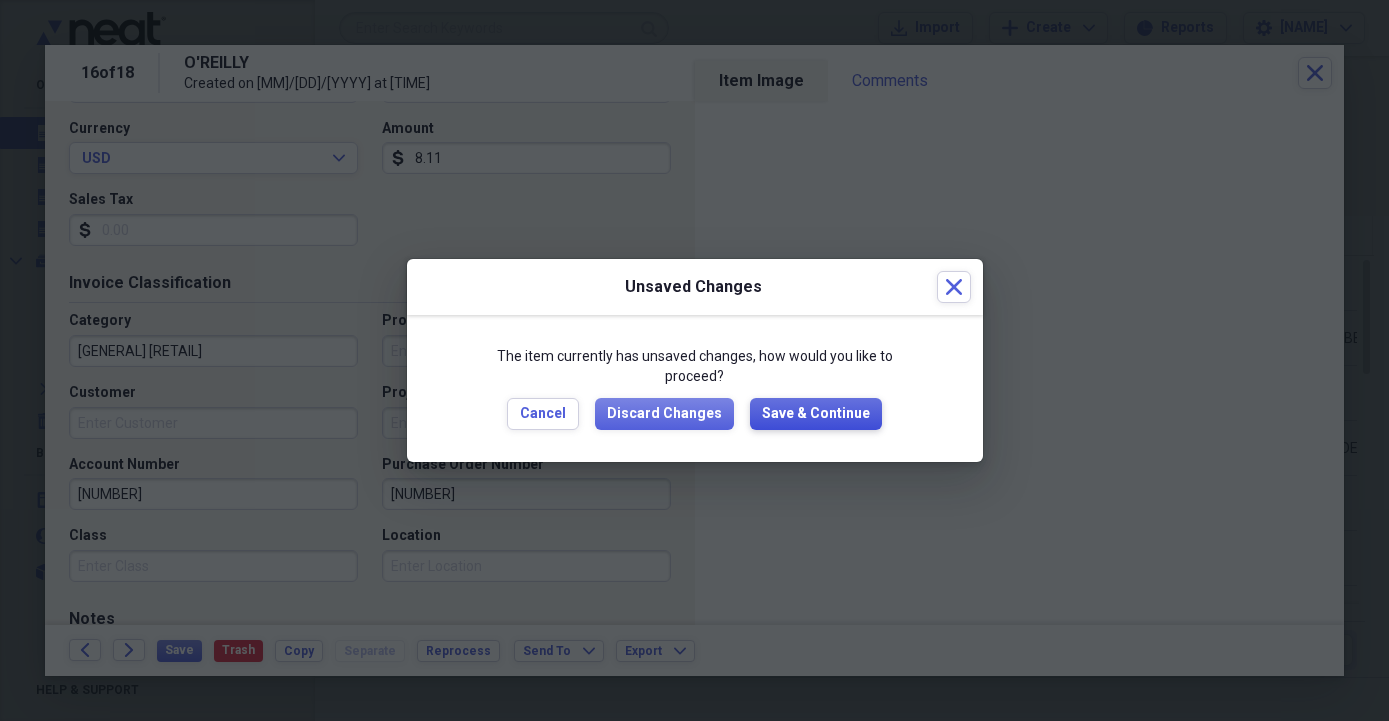 click on "Save & Continue" at bounding box center (816, 414) 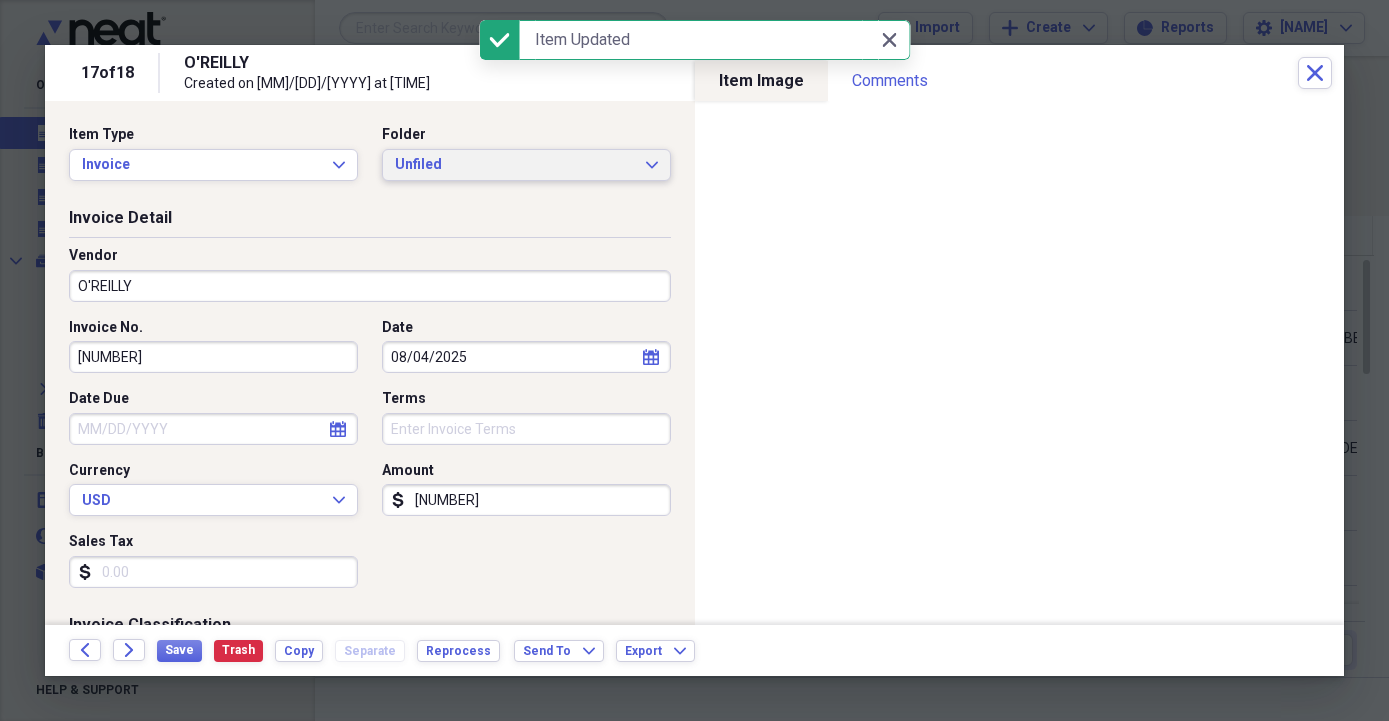 click on "Expand" 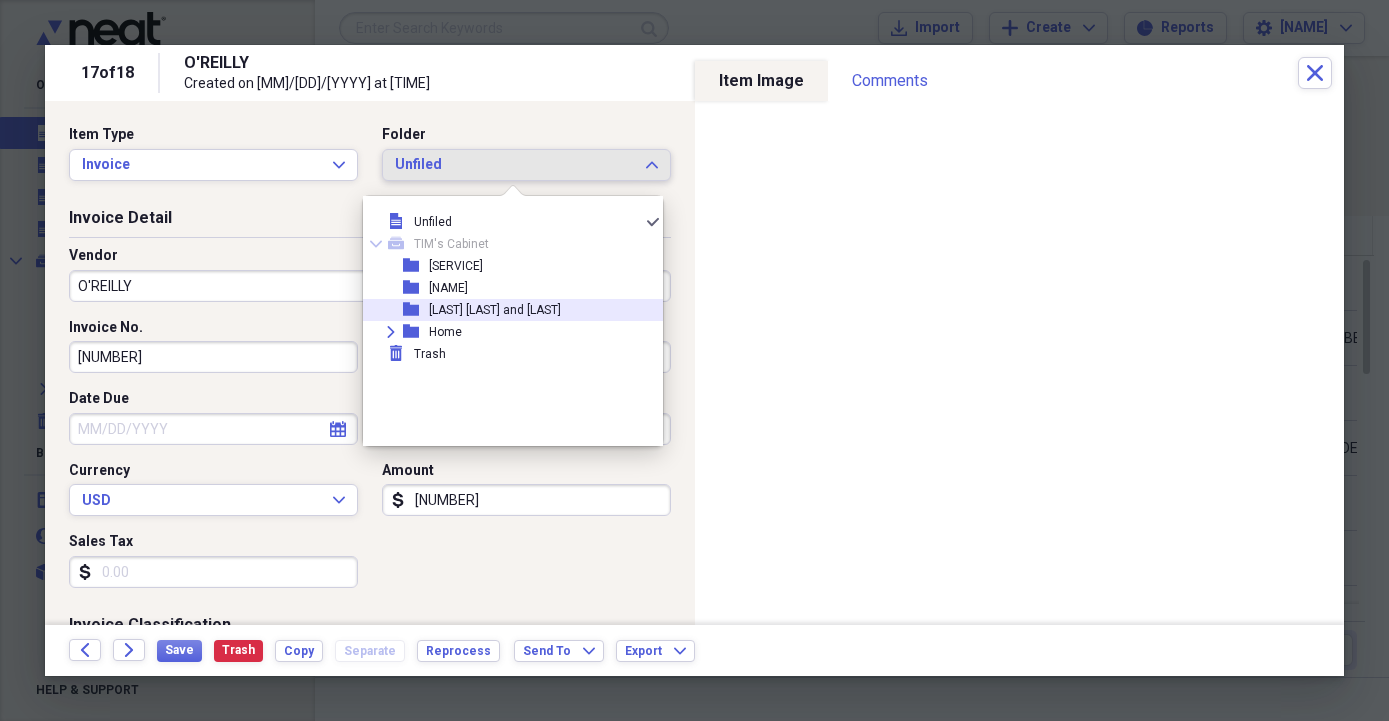 click on "[LAST] [LAST] and [LAST]" at bounding box center (495, 310) 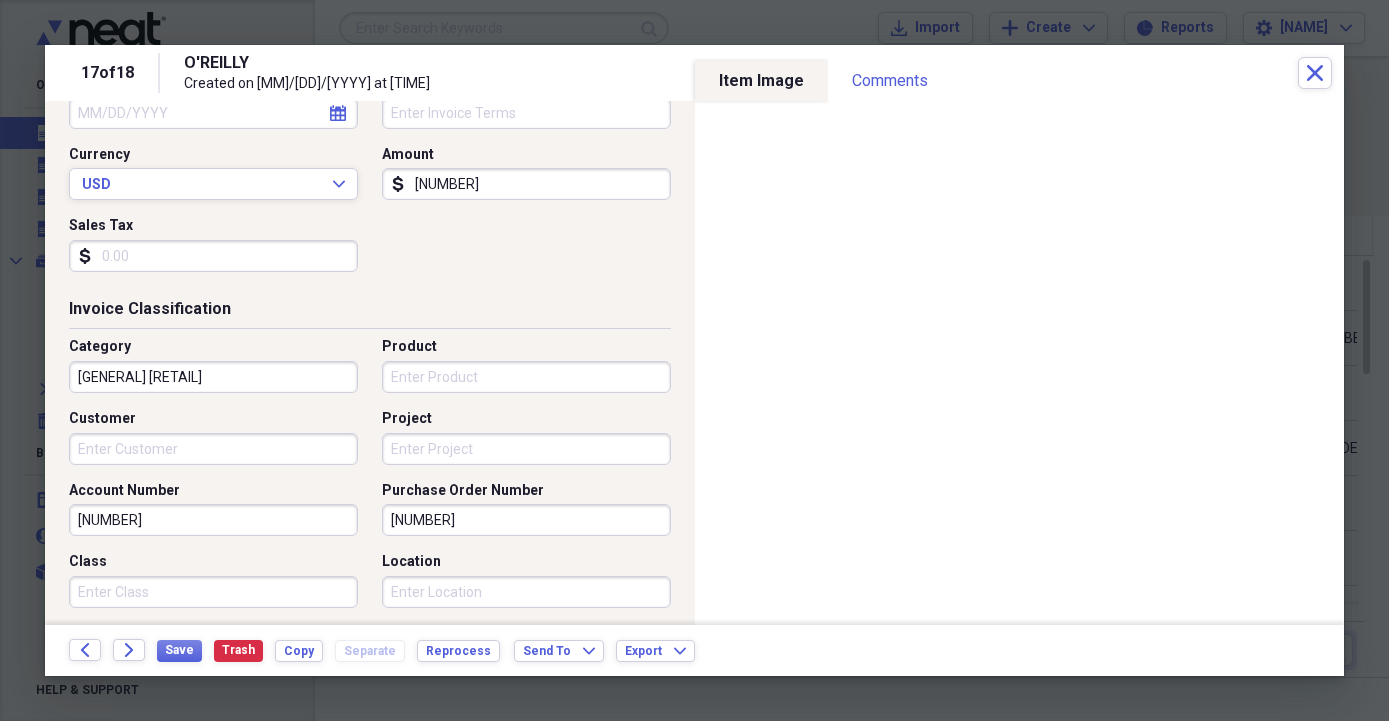 scroll, scrollTop: 342, scrollLeft: 0, axis: vertical 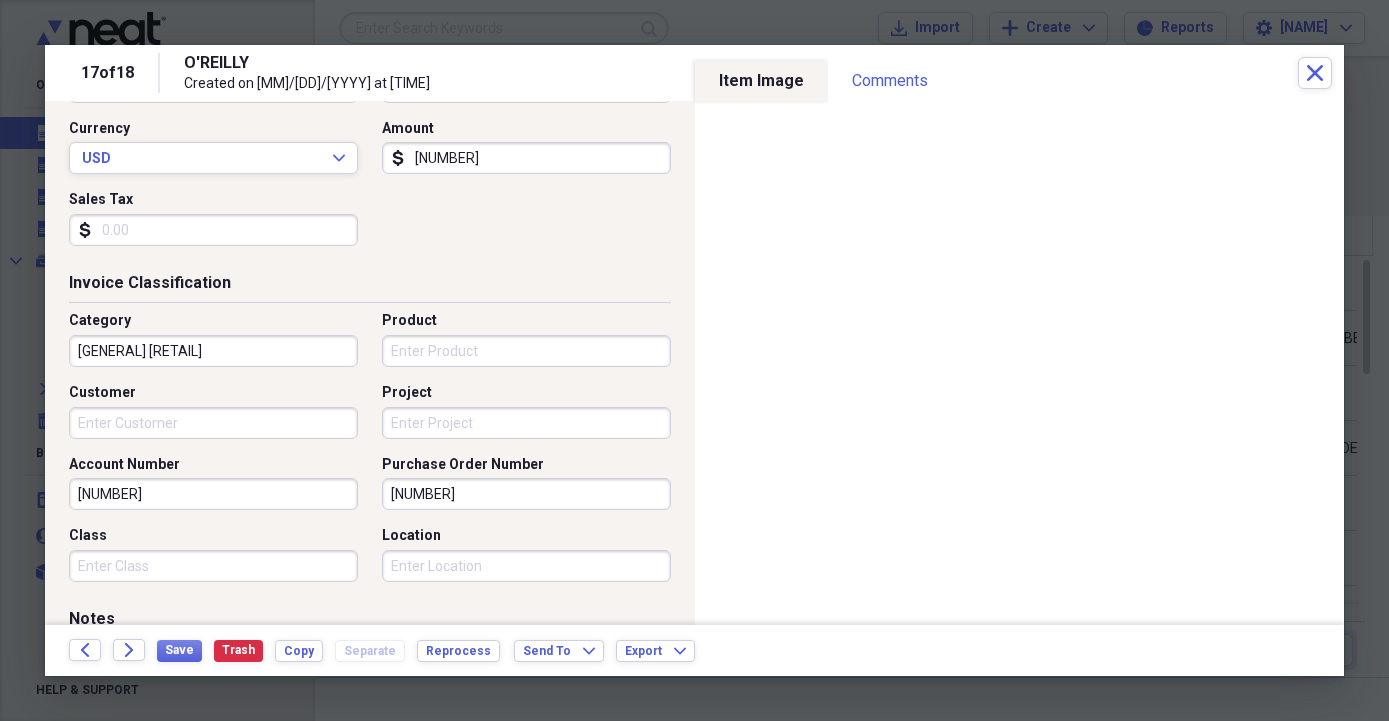 drag, startPoint x: 469, startPoint y: 494, endPoint x: 330, endPoint y: 495, distance: 139.0036 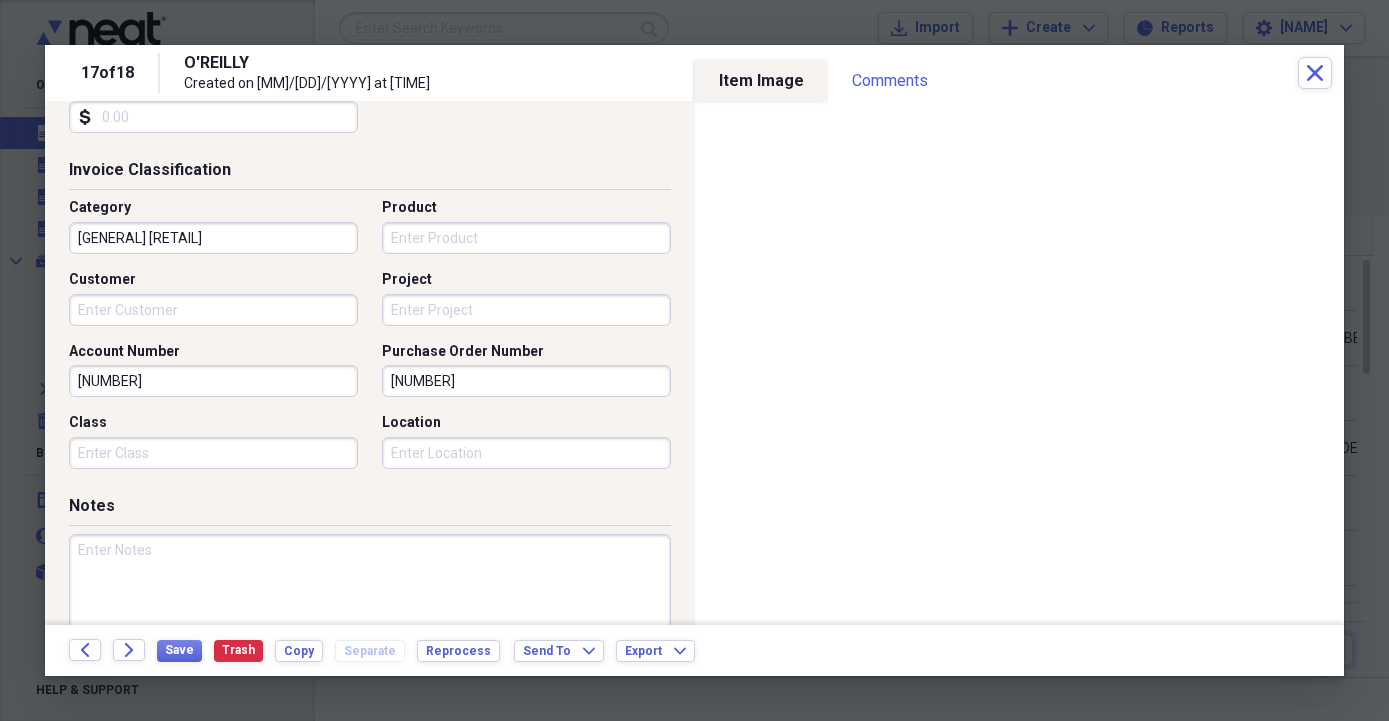 scroll, scrollTop: 570, scrollLeft: 0, axis: vertical 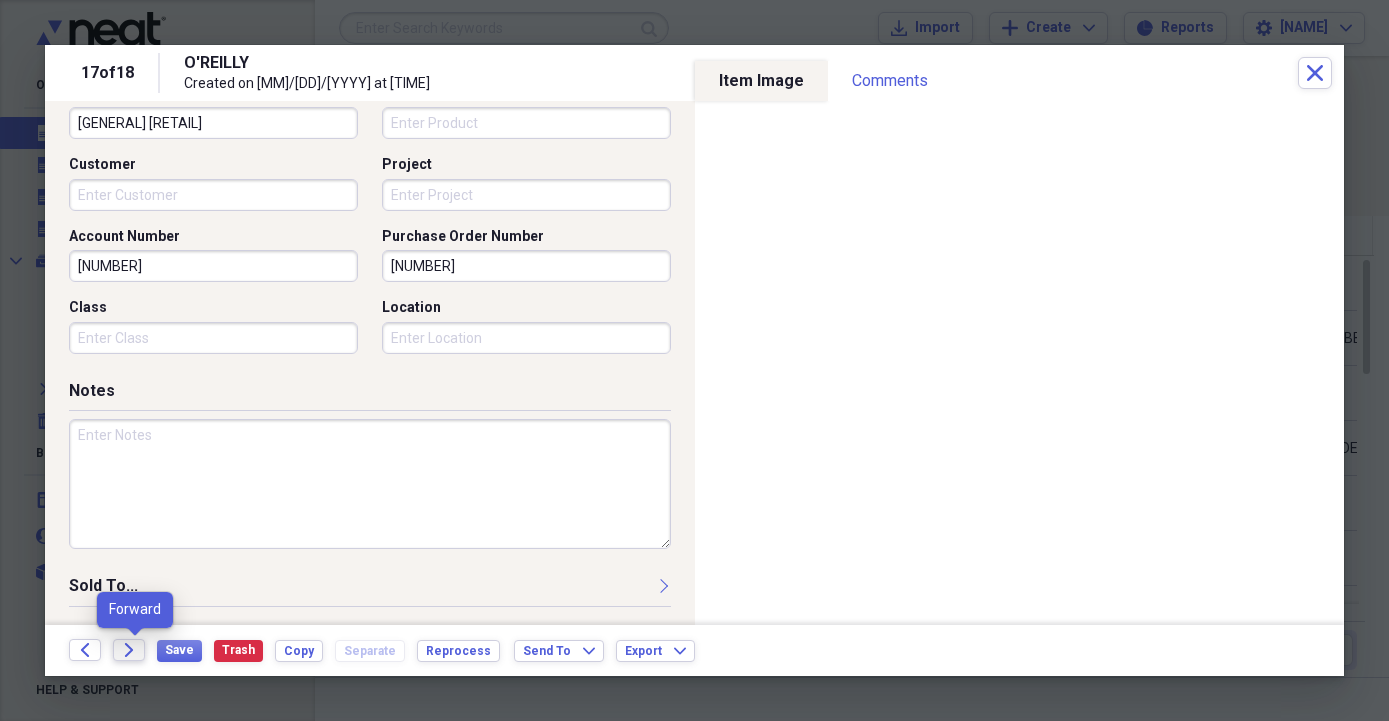 type on "[NUMBER]" 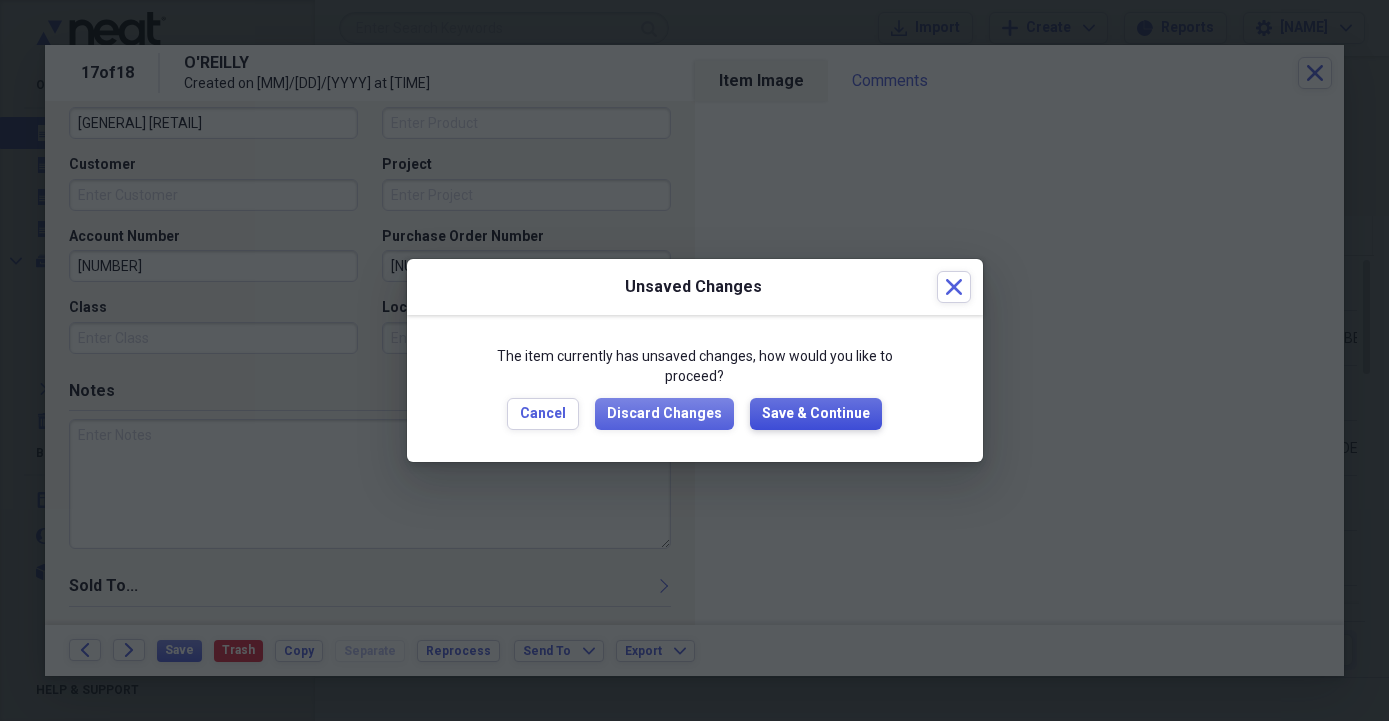 click on "Save & Continue" at bounding box center [816, 414] 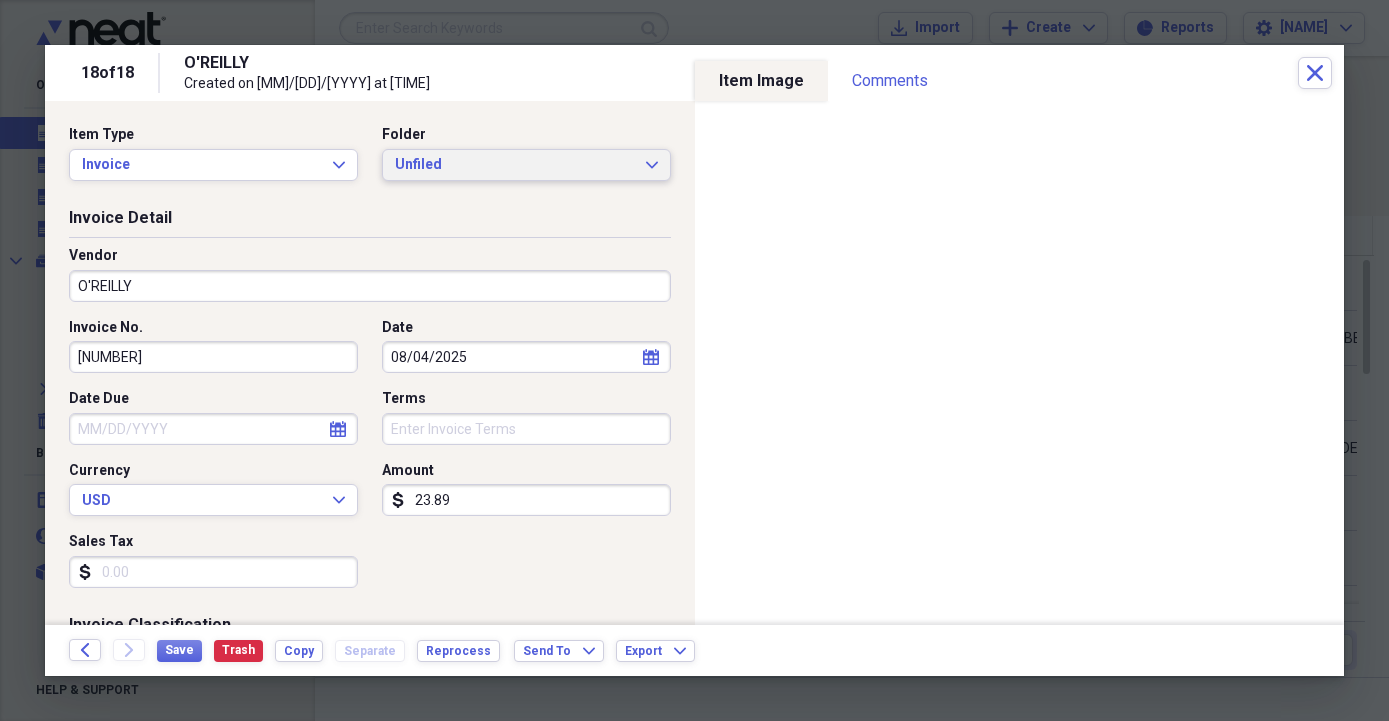 click on "Expand" 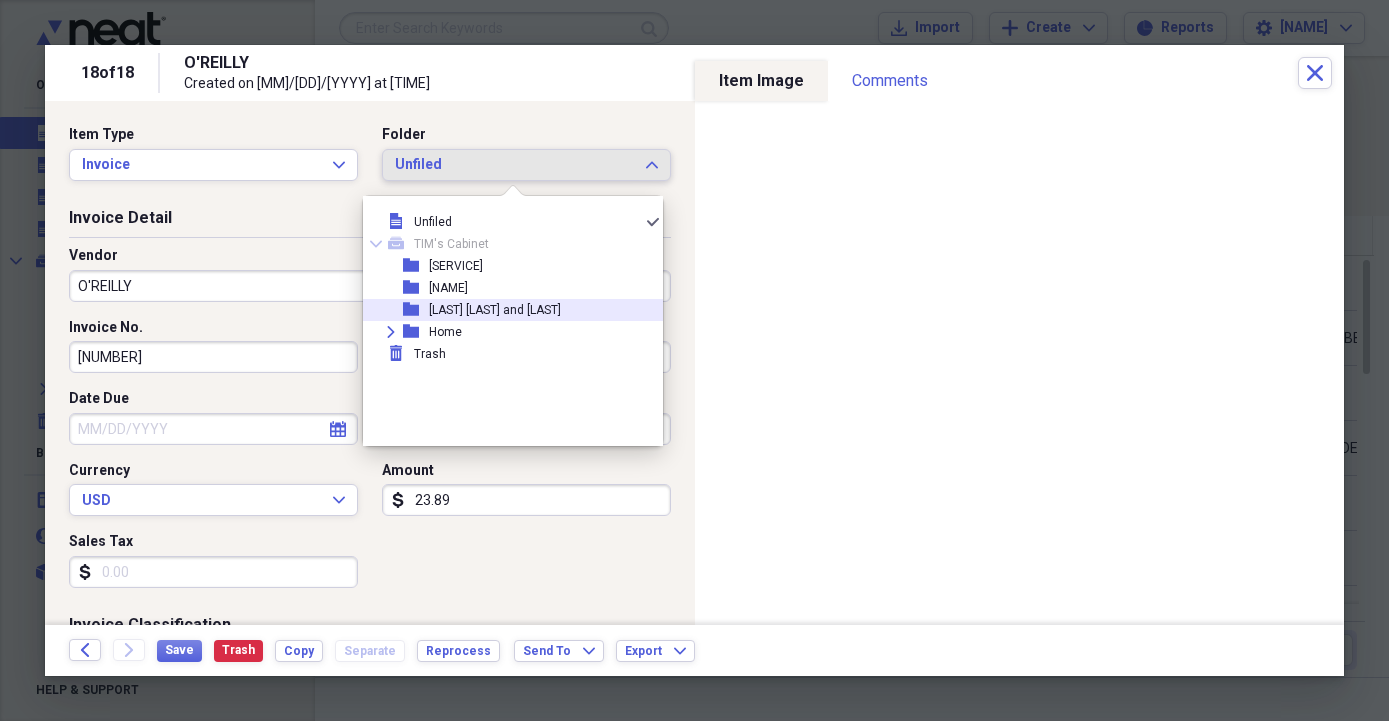 click on "[LAST] [LAST] and [LAST]" at bounding box center (495, 310) 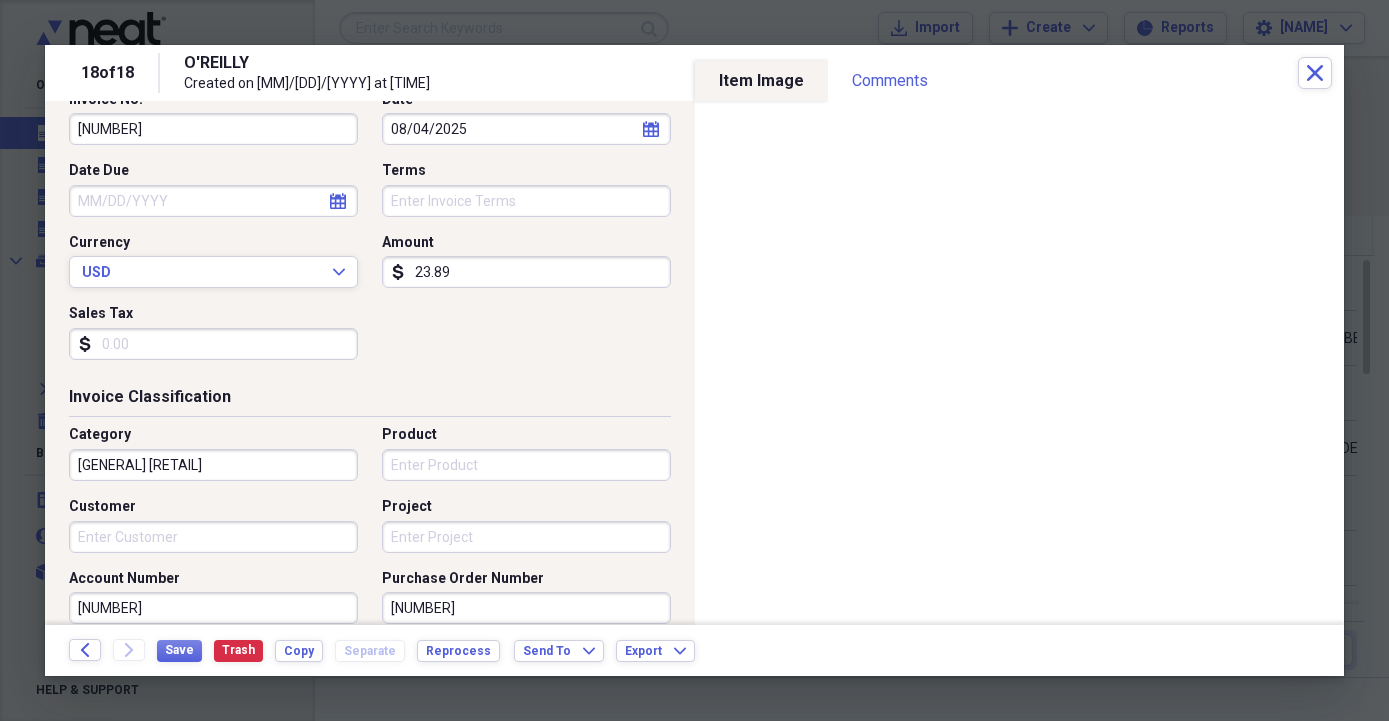 scroll, scrollTop: 342, scrollLeft: 0, axis: vertical 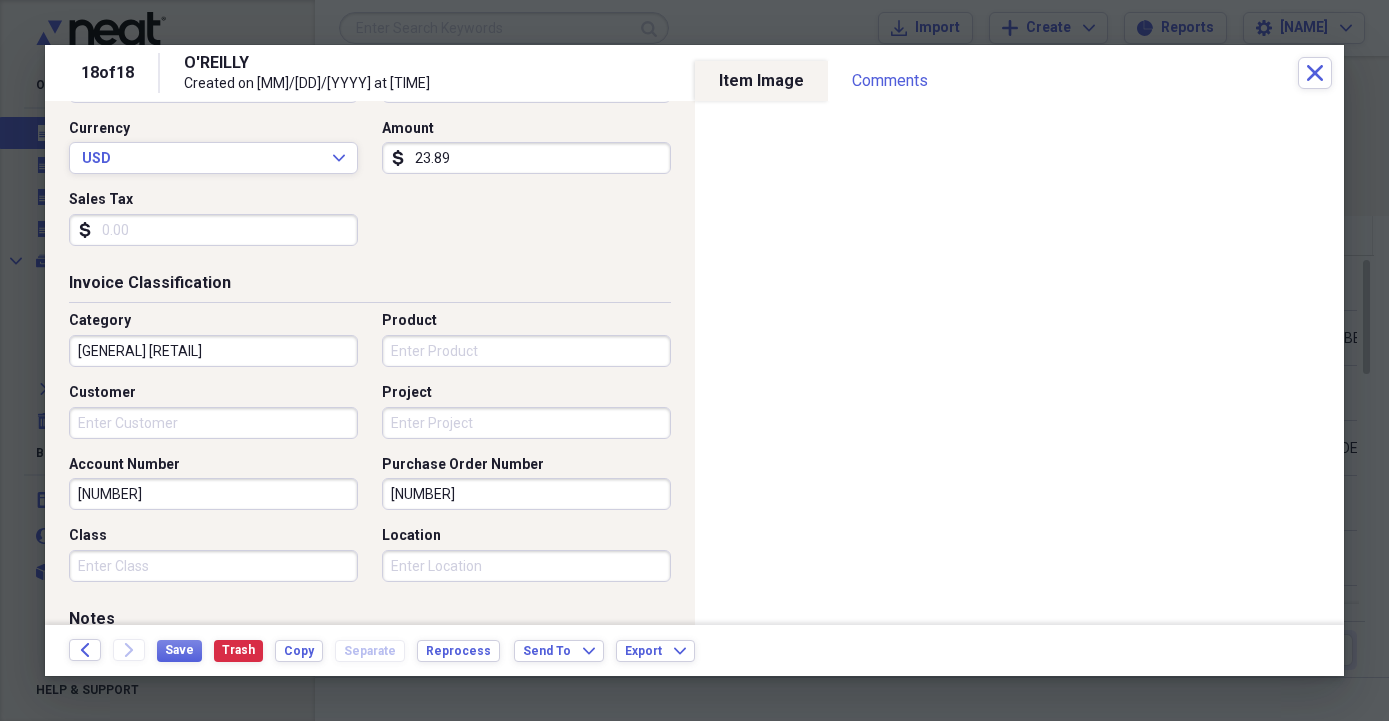 drag, startPoint x: 507, startPoint y: 494, endPoint x: 304, endPoint y: 502, distance: 203.15758 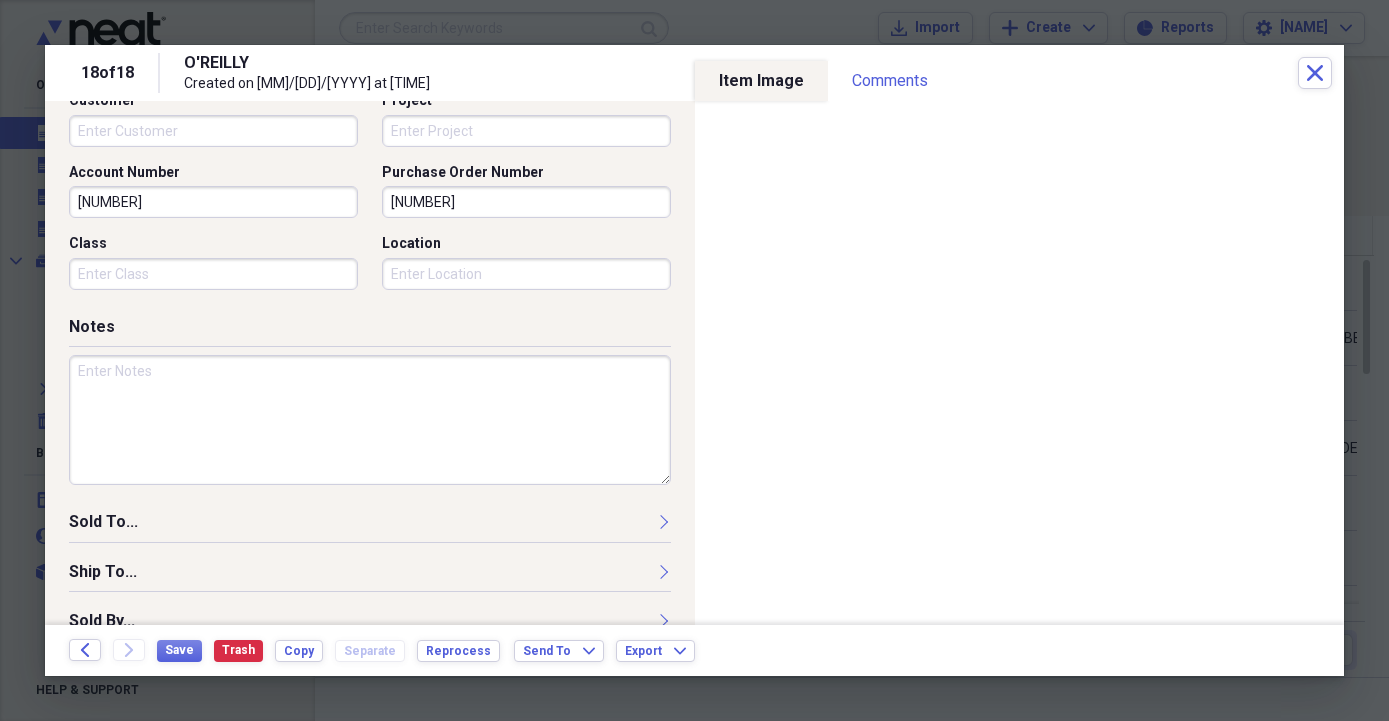 scroll, scrollTop: 668, scrollLeft: 0, axis: vertical 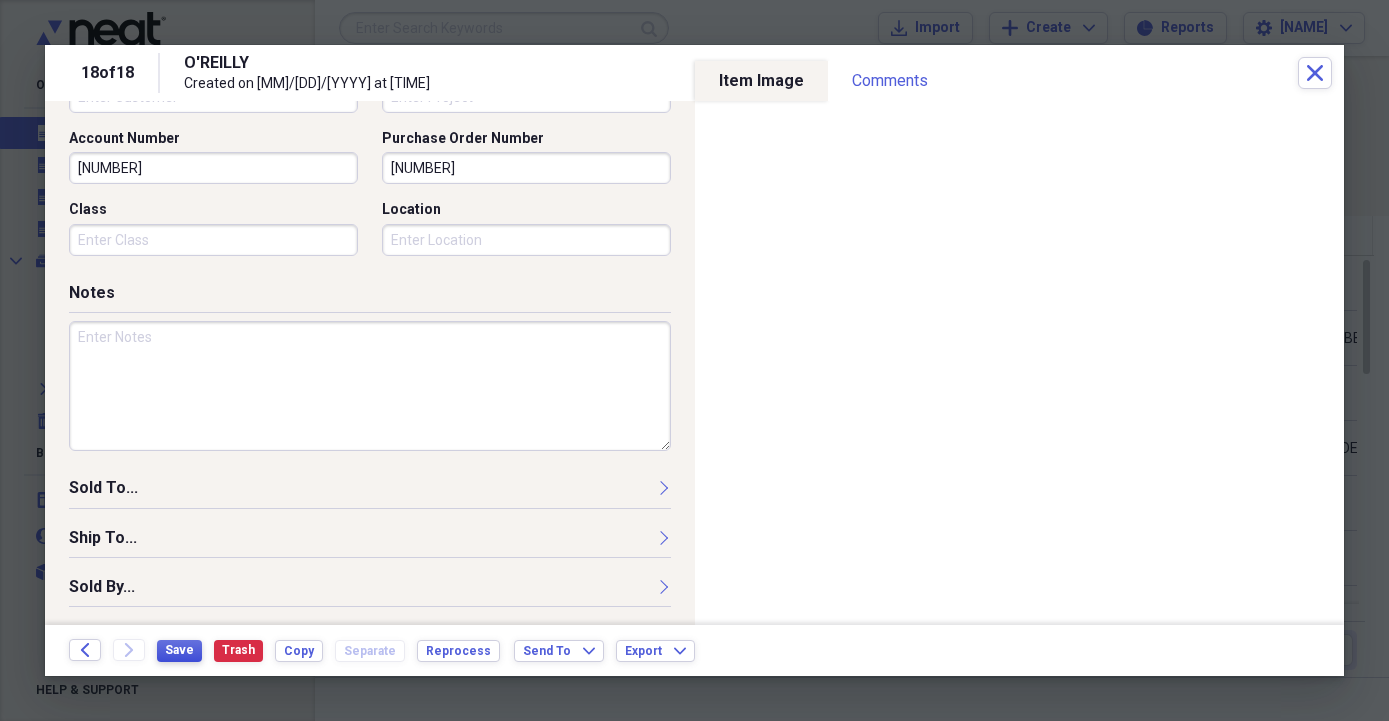type on "[NUMBER]" 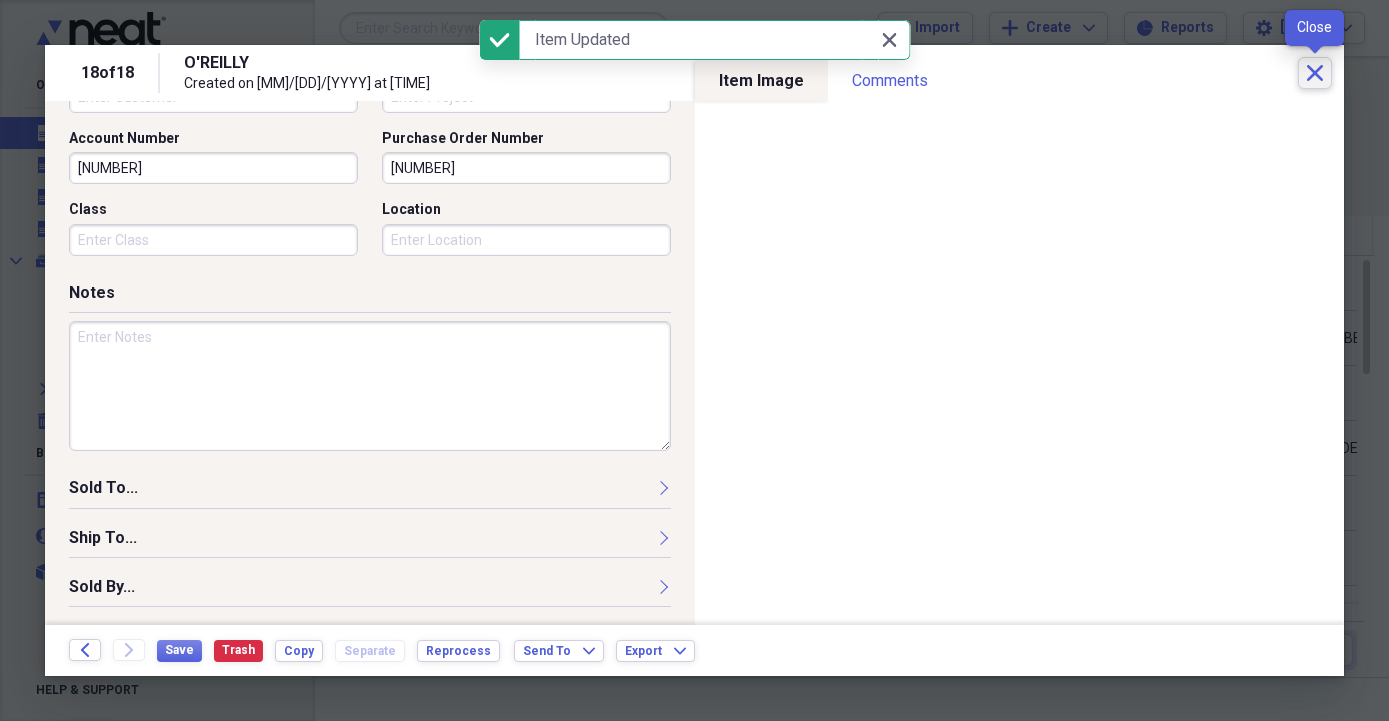 click on "Close" 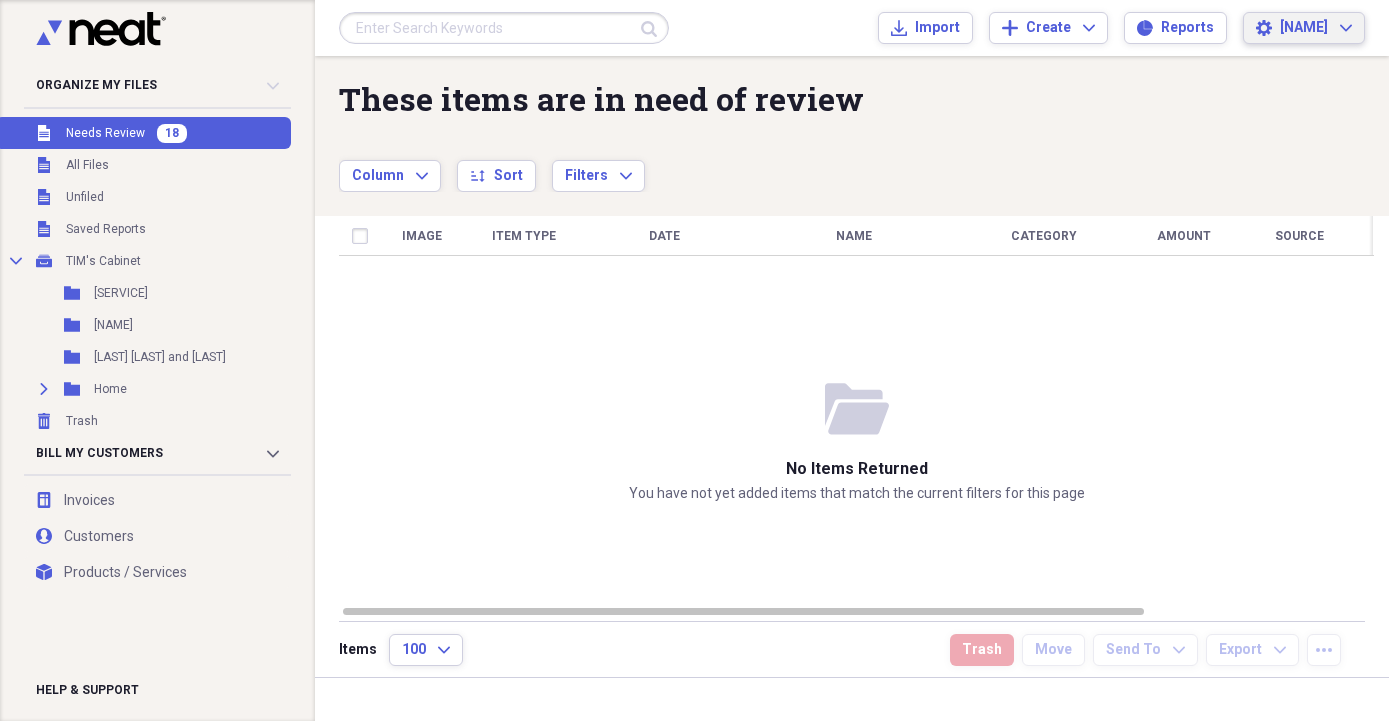 click on "Expand" 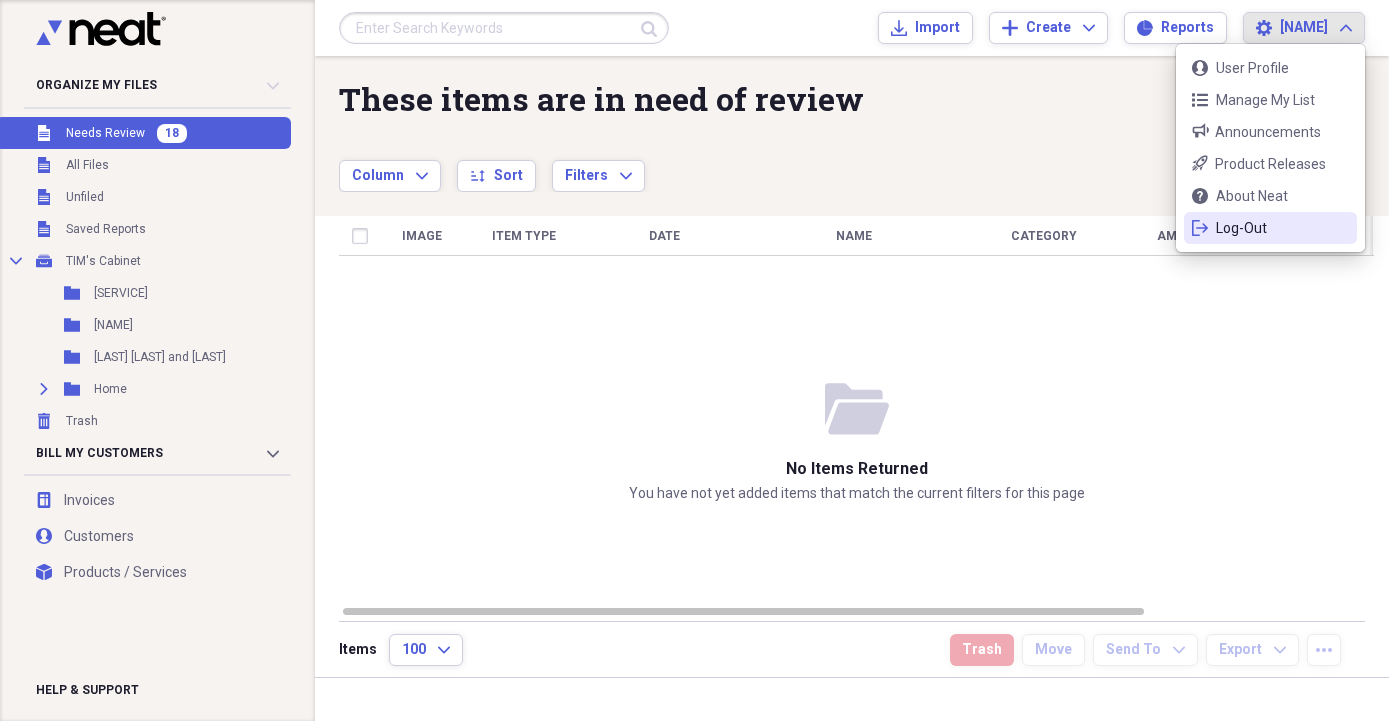 click on "Log-Out" at bounding box center (1270, 228) 